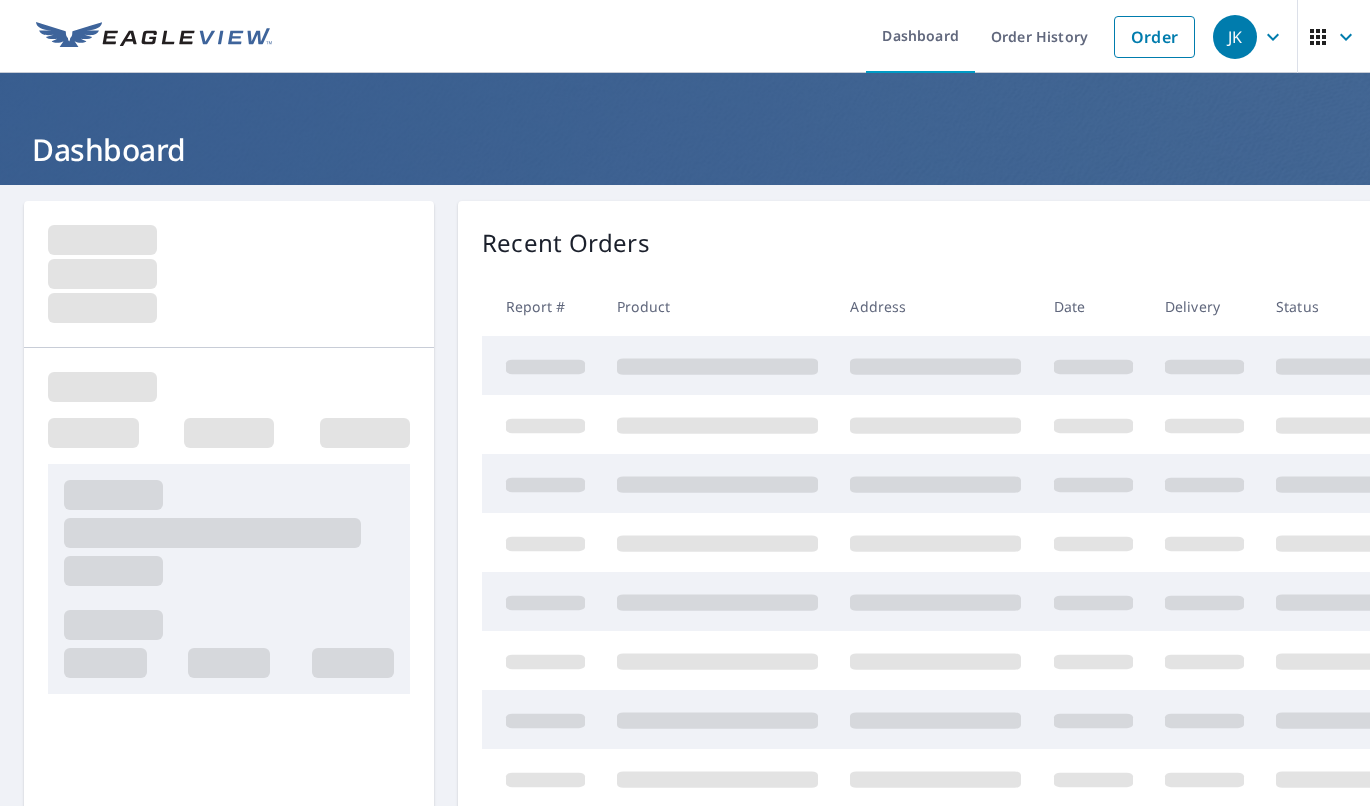 scroll, scrollTop: 0, scrollLeft: 0, axis: both 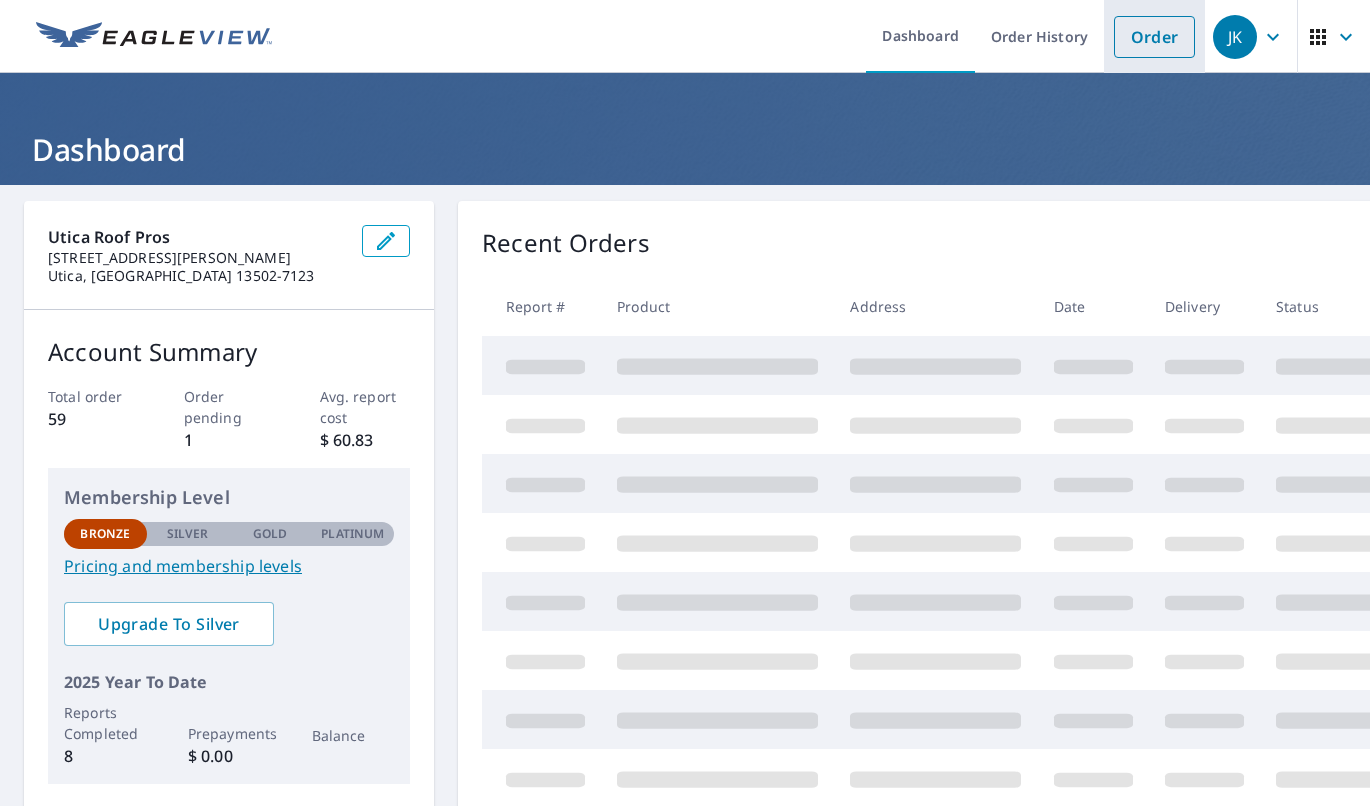 click on "Order" at bounding box center (1154, 37) 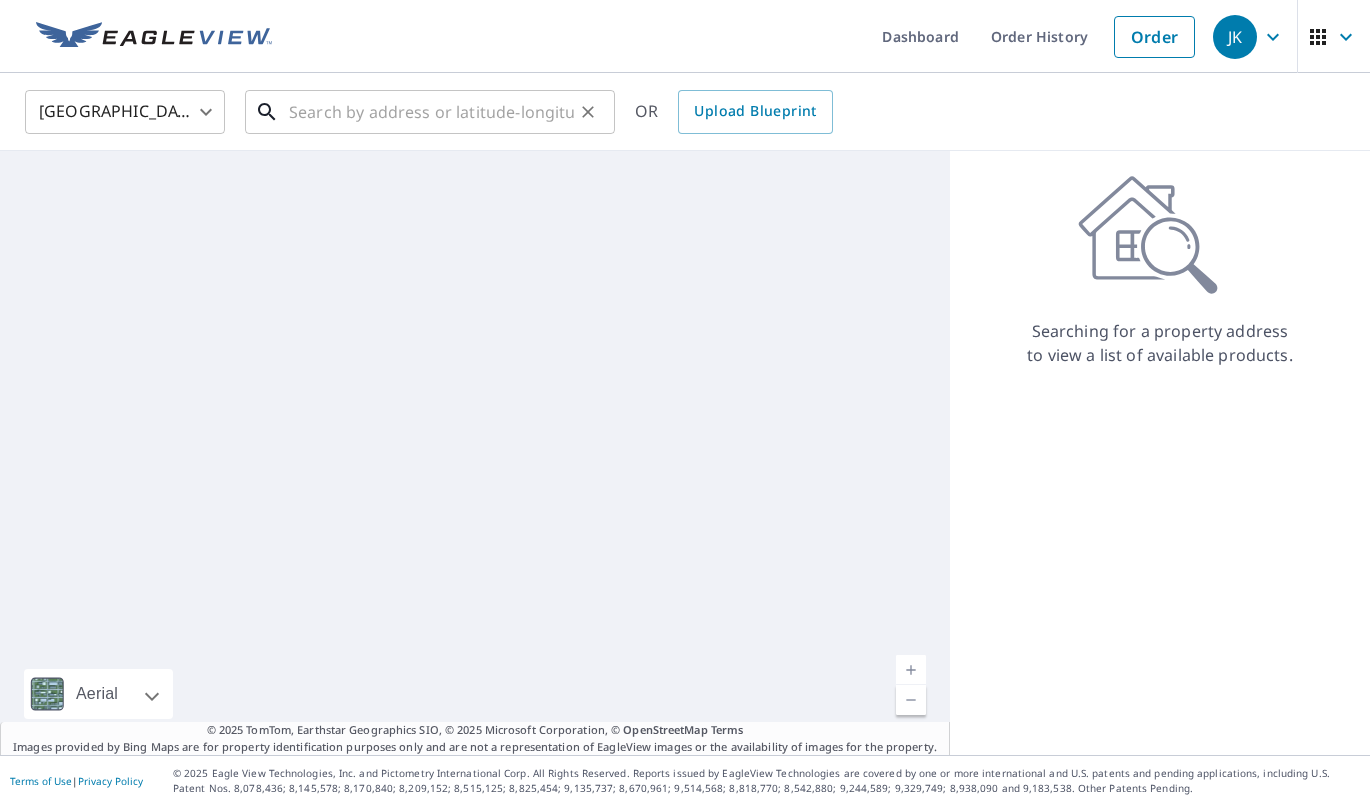 click at bounding box center [431, 112] 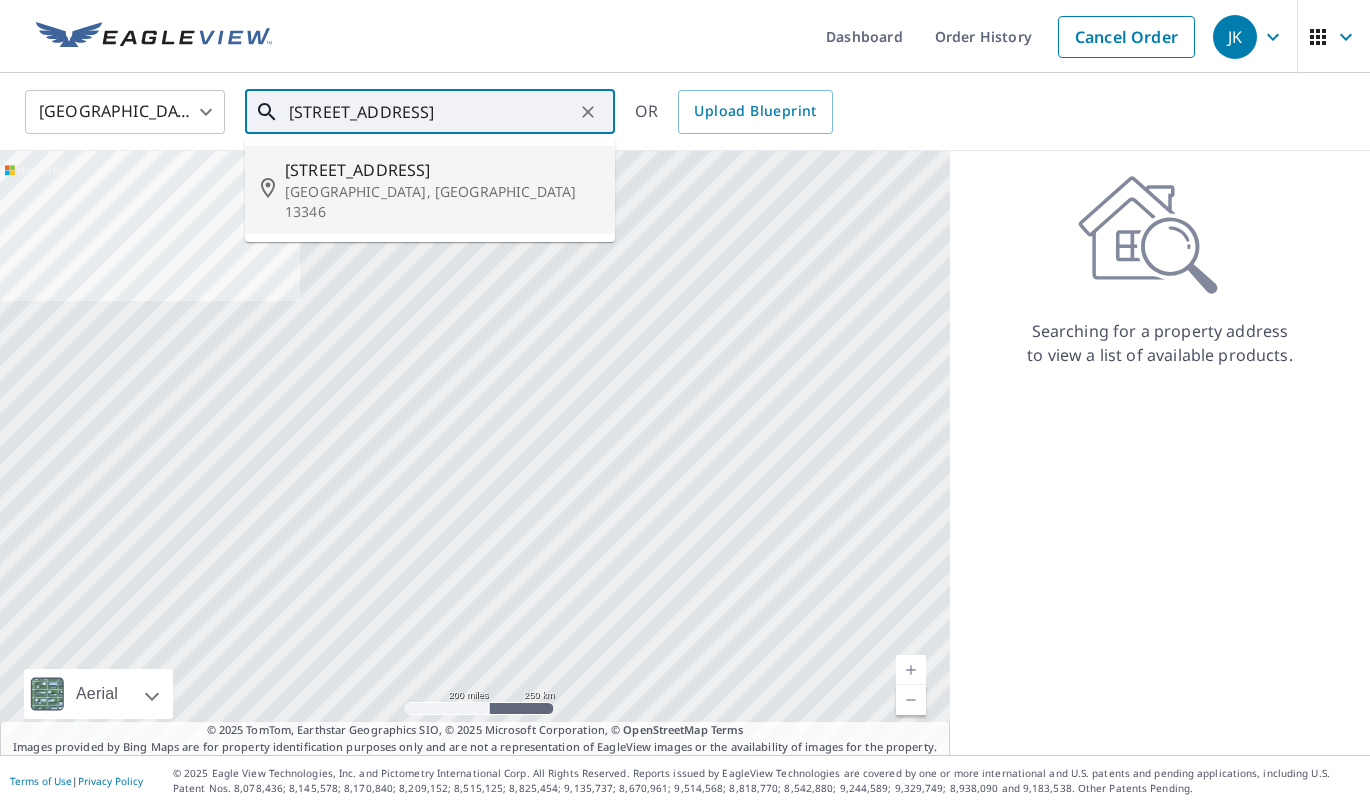 click on "[GEOGRAPHIC_DATA], [GEOGRAPHIC_DATA] 13346" at bounding box center [442, 202] 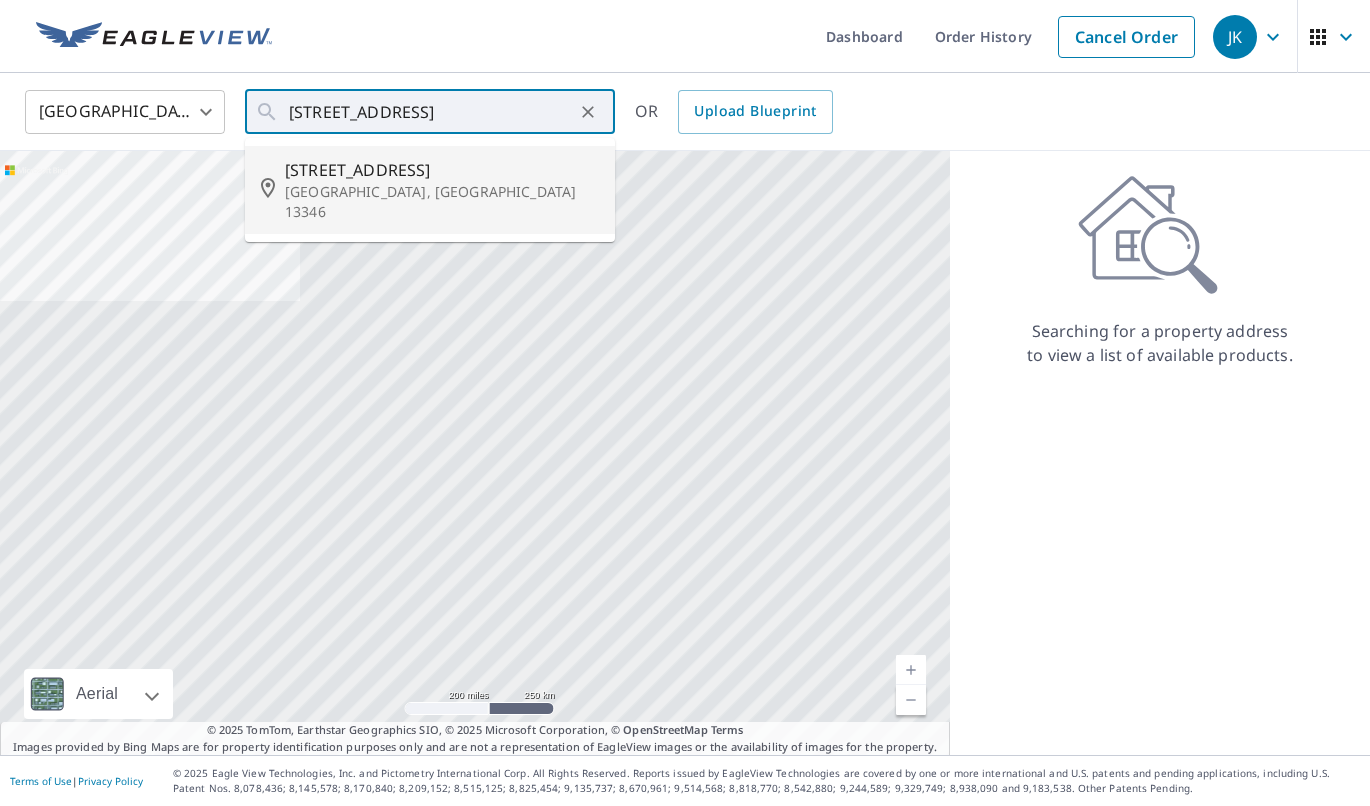 type on "[STREET_ADDRESS][PERSON_NAME]" 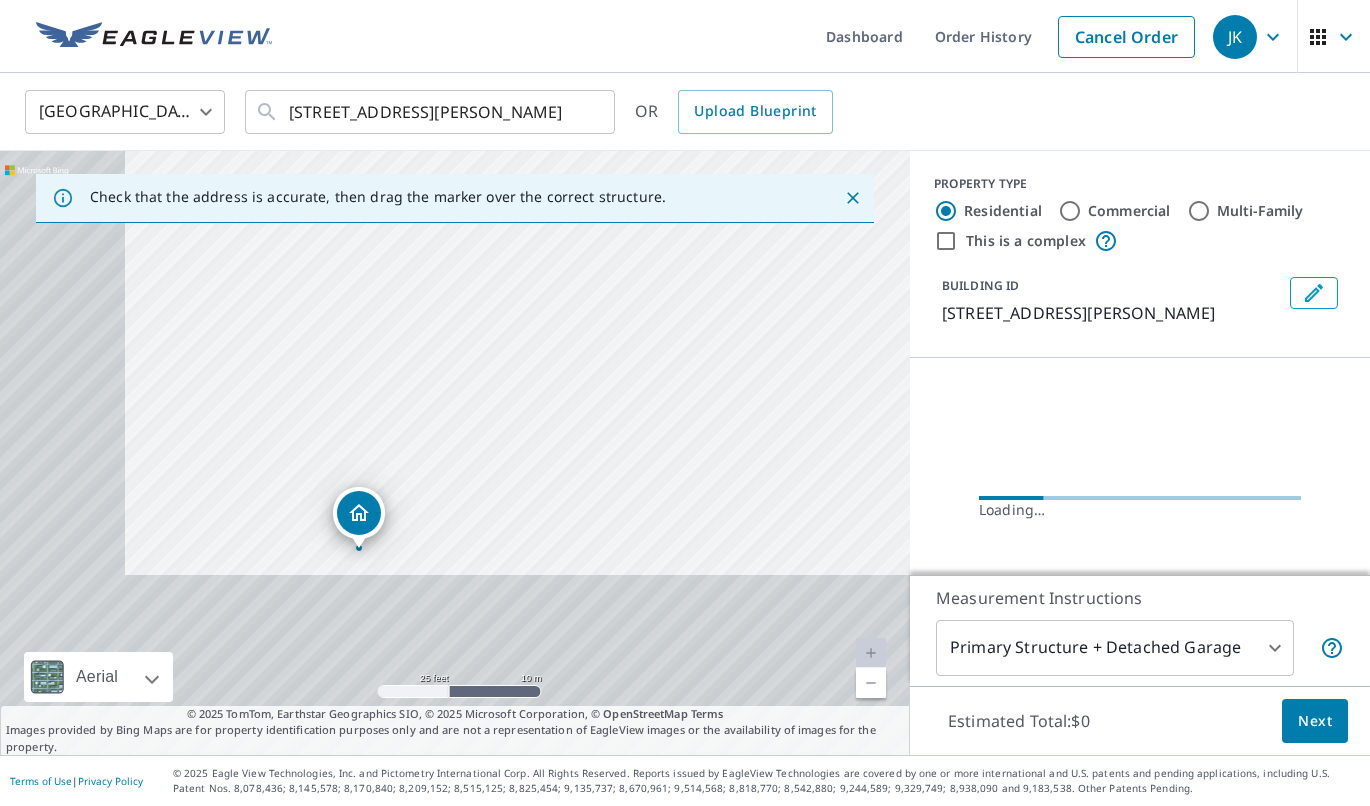 drag, startPoint x: 484, startPoint y: 481, endPoint x: 716, endPoint y: 197, distance: 366.71515 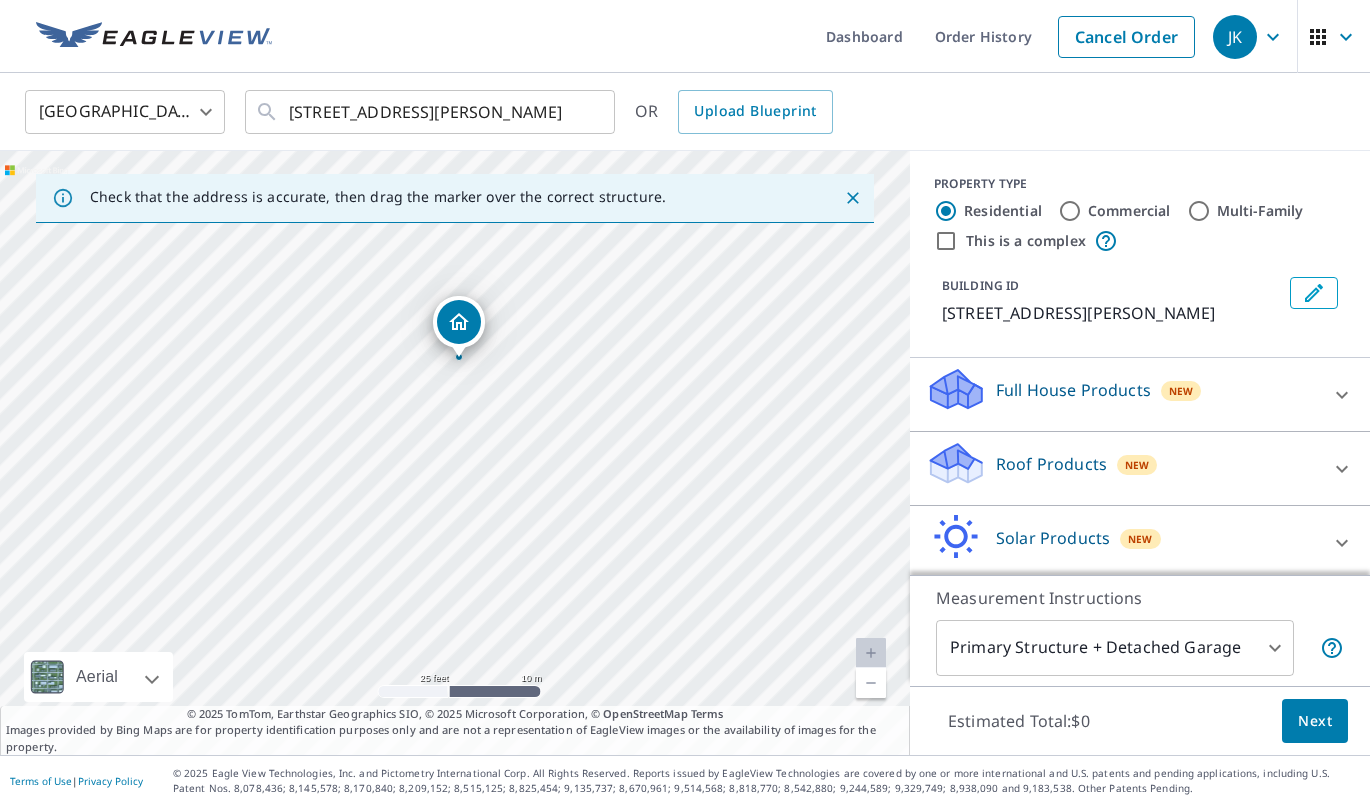 click on "[STREET_ADDRESS][PERSON_NAME]" at bounding box center [455, 453] 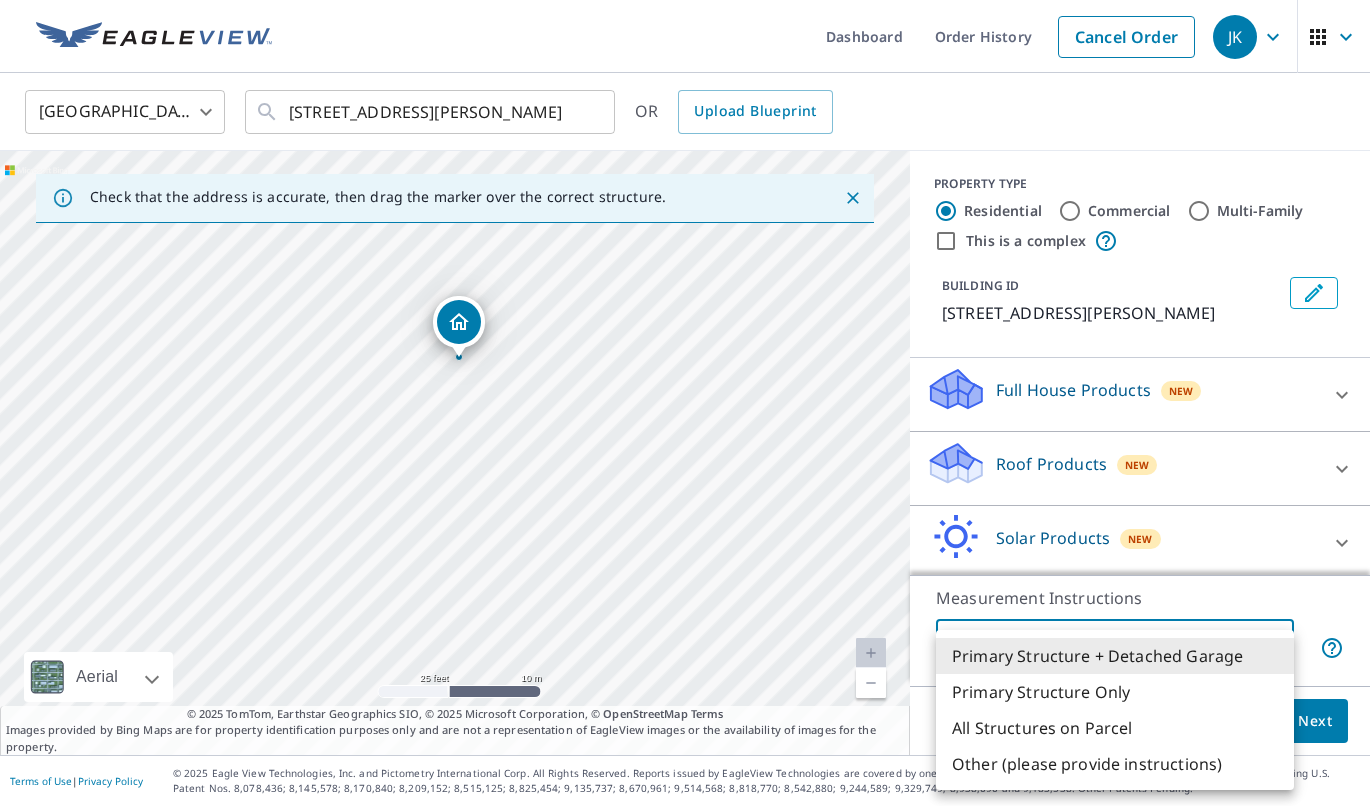click on "JK JK
Dashboard Order History Cancel Order JK United States US ​ 2421 Brookview Dr Hamilton, NY 13346 ​ OR Upload Blueprint Check that the address is accurate, then drag the marker over the correct structure. 2421 Brookview Dr Hamilton, NY 13346 Aerial Road A standard road map Aerial A detailed look from above Labels Labels 25 feet 10 m © 2025 TomTom, © Vexcel Imaging, © 2025 Microsoft Corporation,  © OpenStreetMap Terms © 2025 TomTom, Earthstar Geographics SIO, © 2025 Microsoft Corporation, ©   OpenStreetMap   Terms Images provided by Bing Maps are for property identification purposes only and are not a representation of EagleView images or the availability of images for the property. PROPERTY TYPE Residential Commercial Multi-Family This is a complex BUILDING ID 2421 Brookview Dr, Hamilton, NY, 13346 Full House Products New Full House™ $105 Roof Products New Premium $32.75 - $87 QuickSquares™ $18 Gutter $13.75 Bid Perfect™ $18 Solar Products New Inform Essentials+ $63.25 $79 $30 New 1" at bounding box center [685, 403] 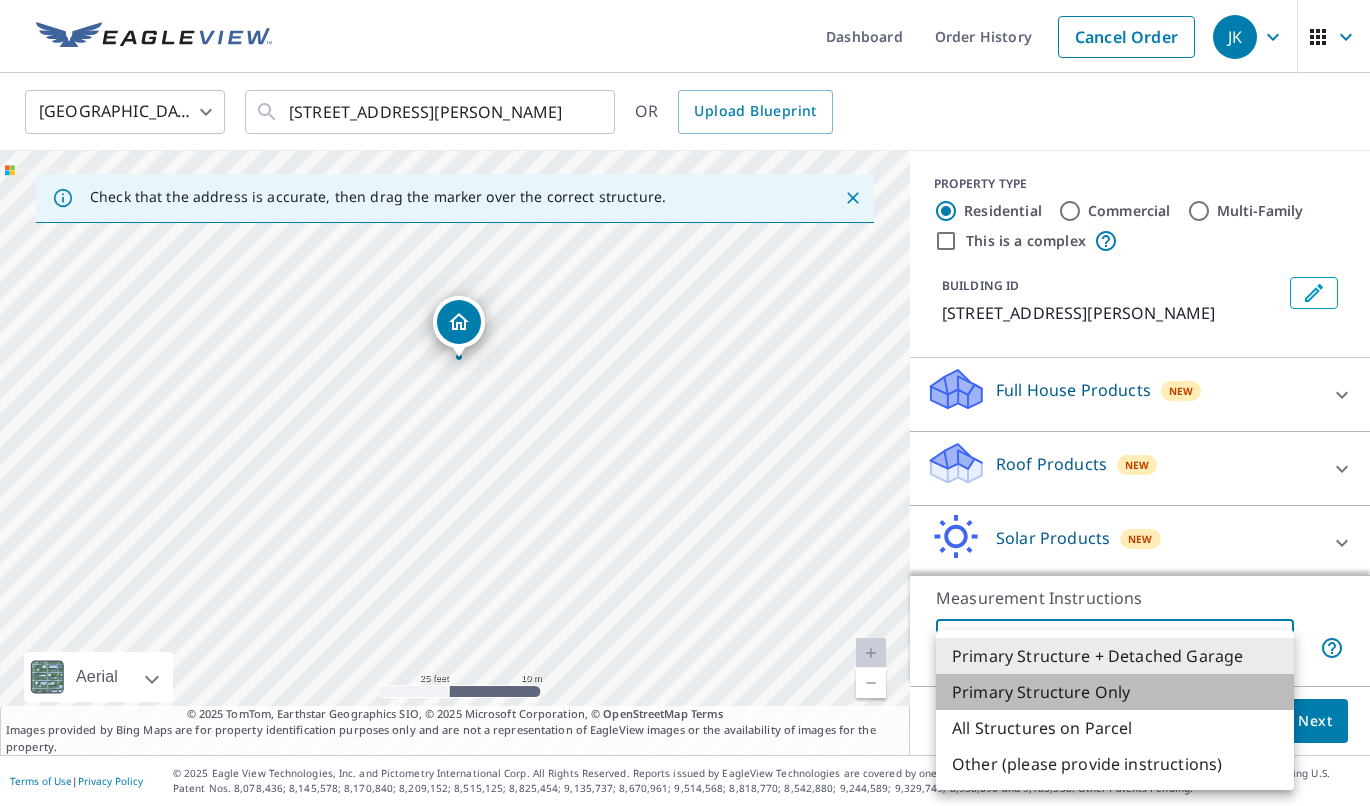 click on "Primary Structure Only" at bounding box center [1115, 692] 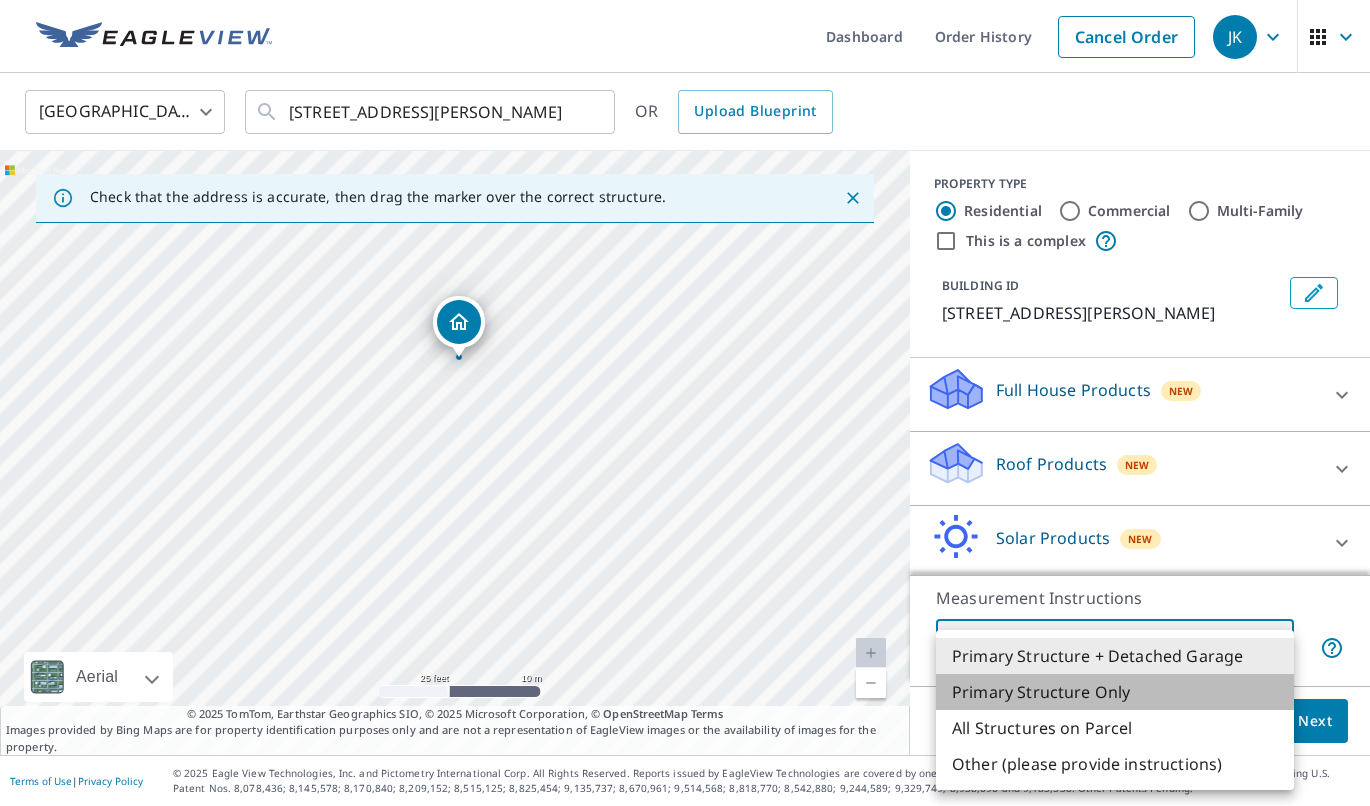 type on "2" 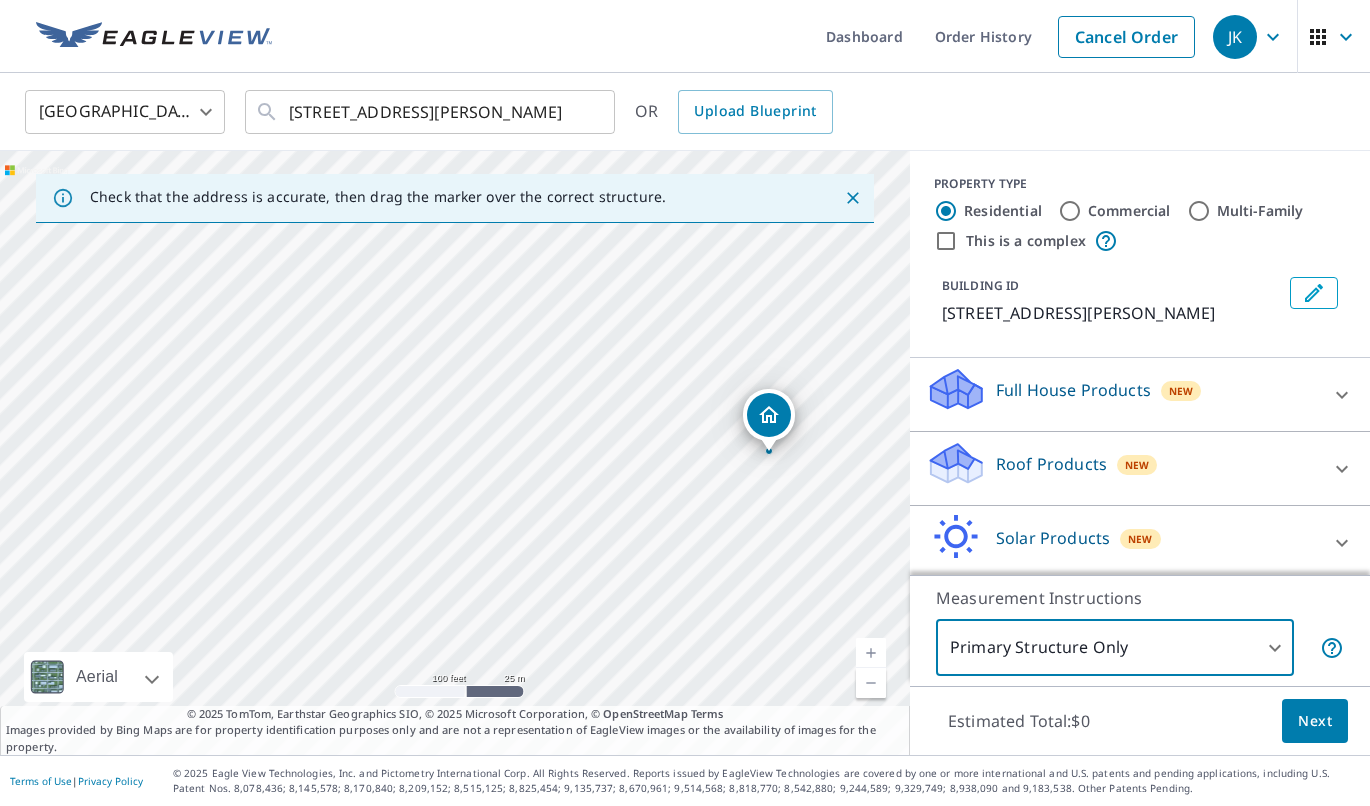 click on "Next" at bounding box center (1315, 721) 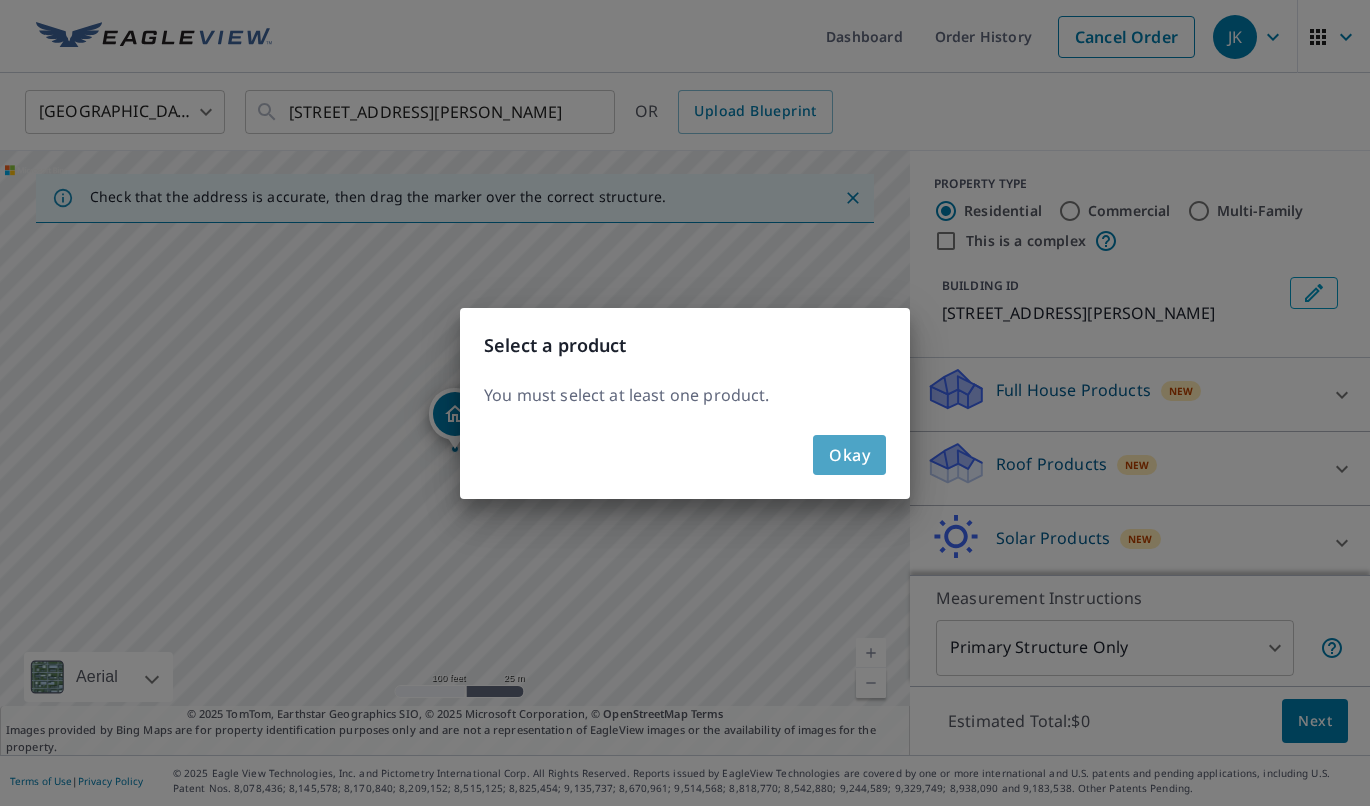 click on "Okay" at bounding box center (849, 455) 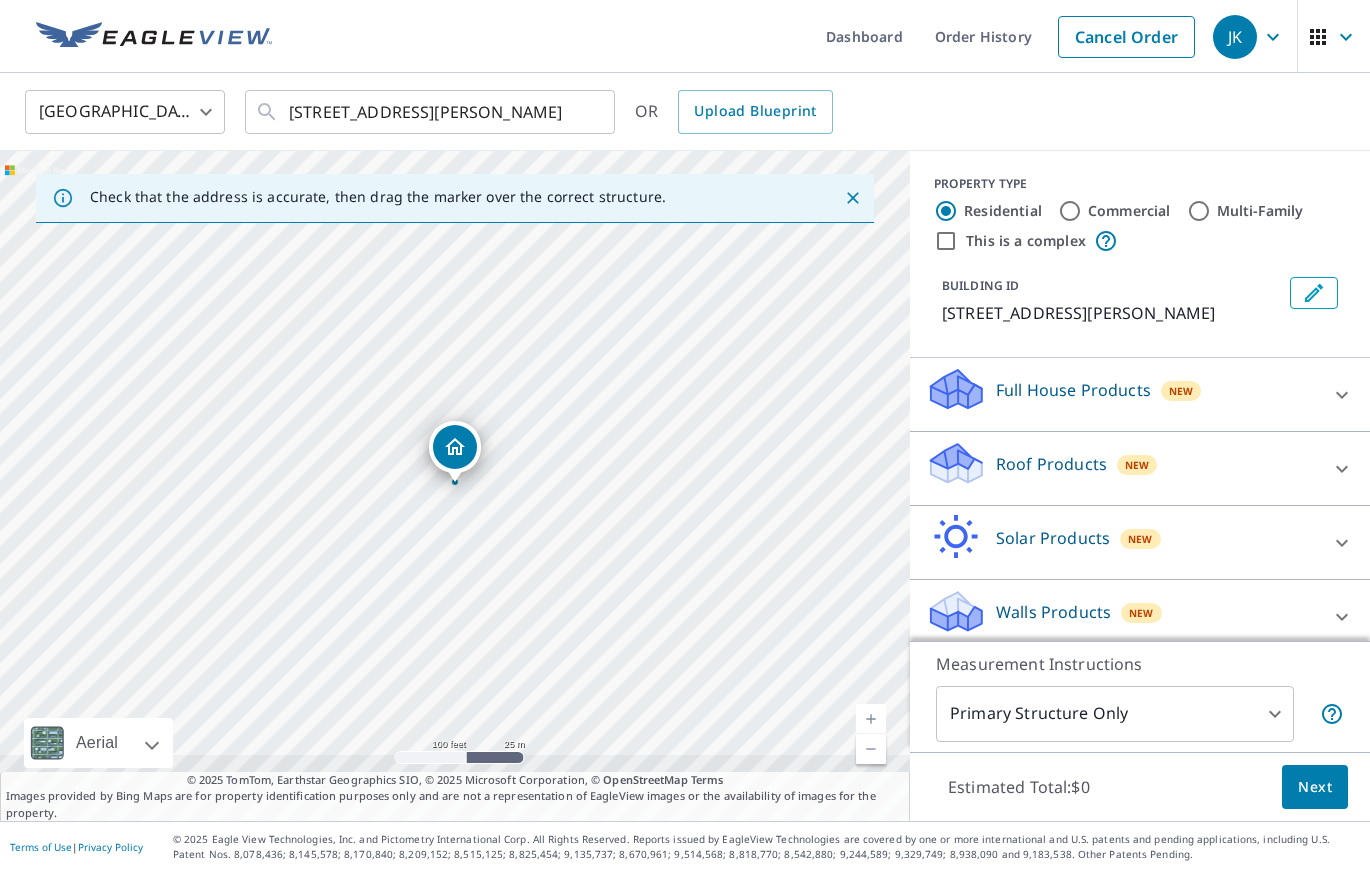 scroll, scrollTop: 13, scrollLeft: 0, axis: vertical 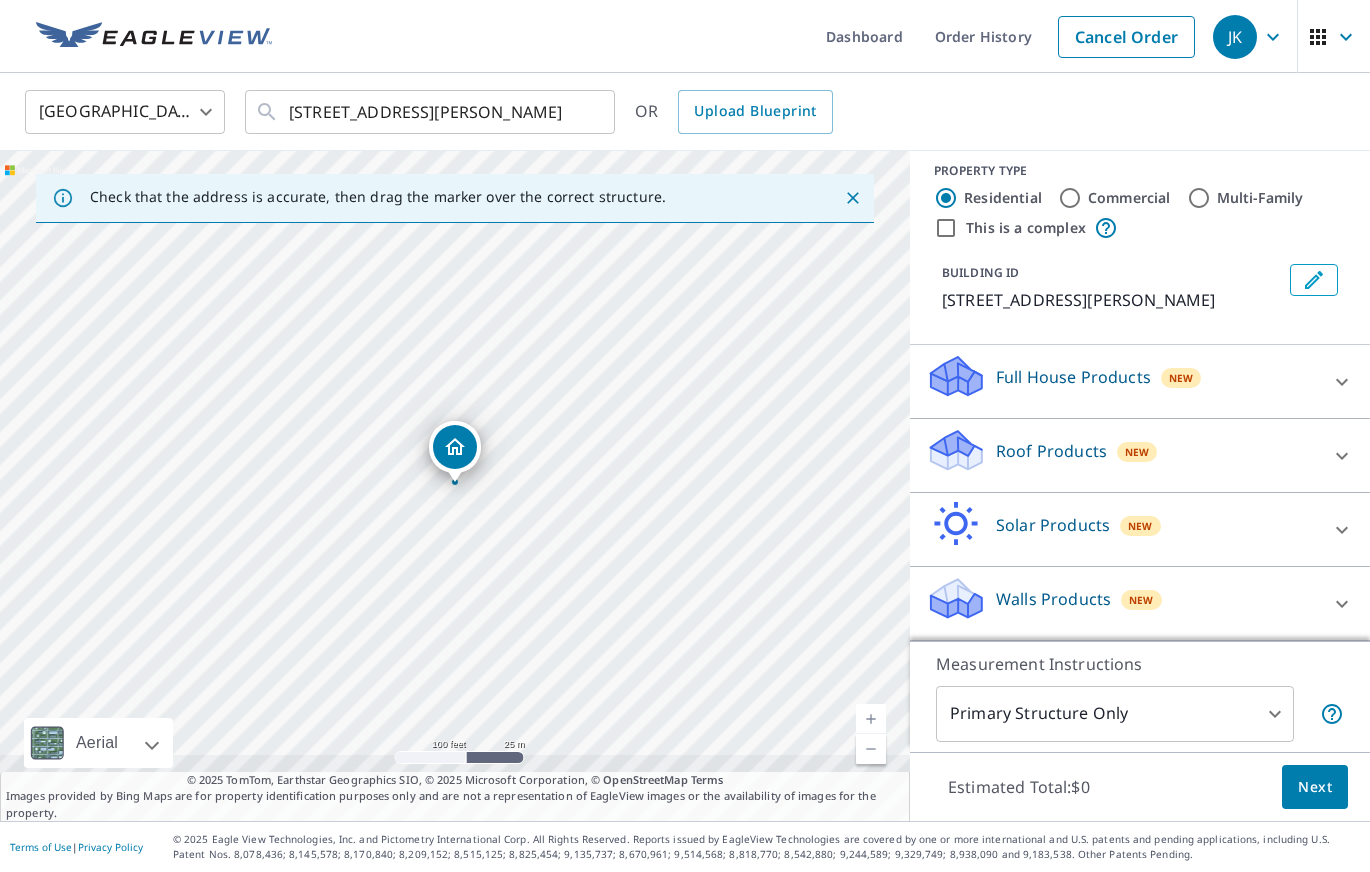 click 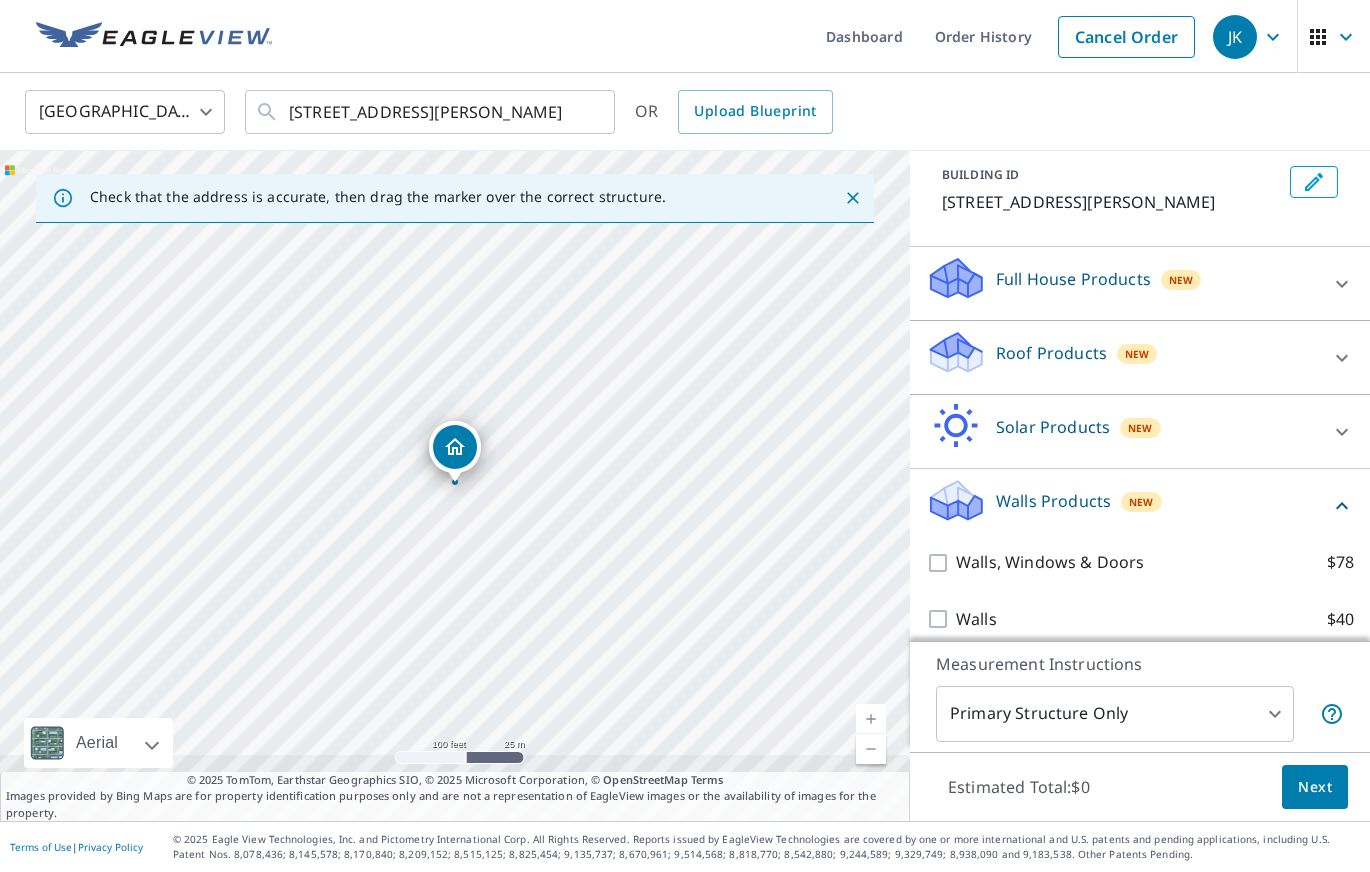 scroll, scrollTop: 128, scrollLeft: 0, axis: vertical 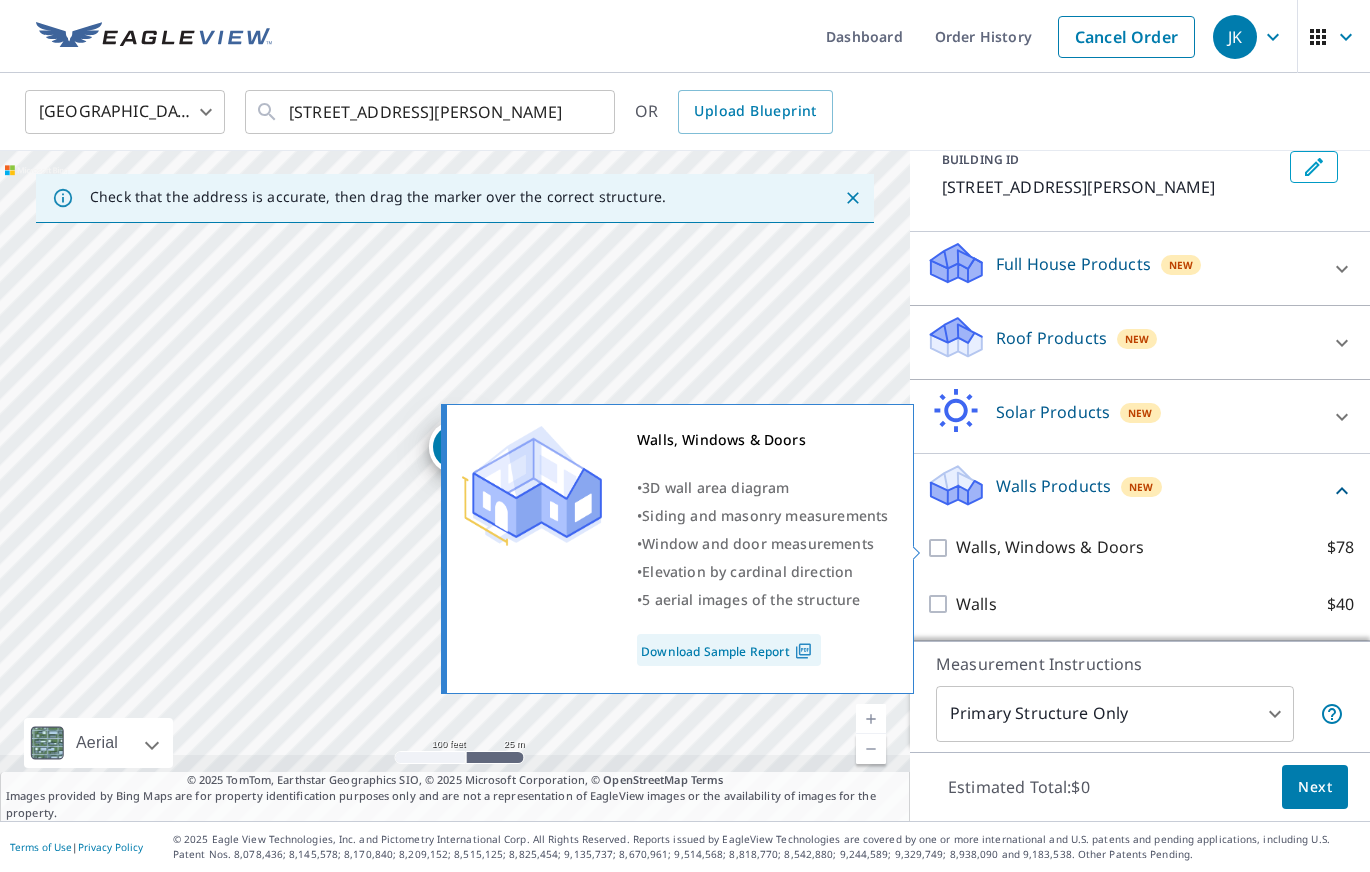click on "Walls, Windows & Doors $78" at bounding box center (941, 548) 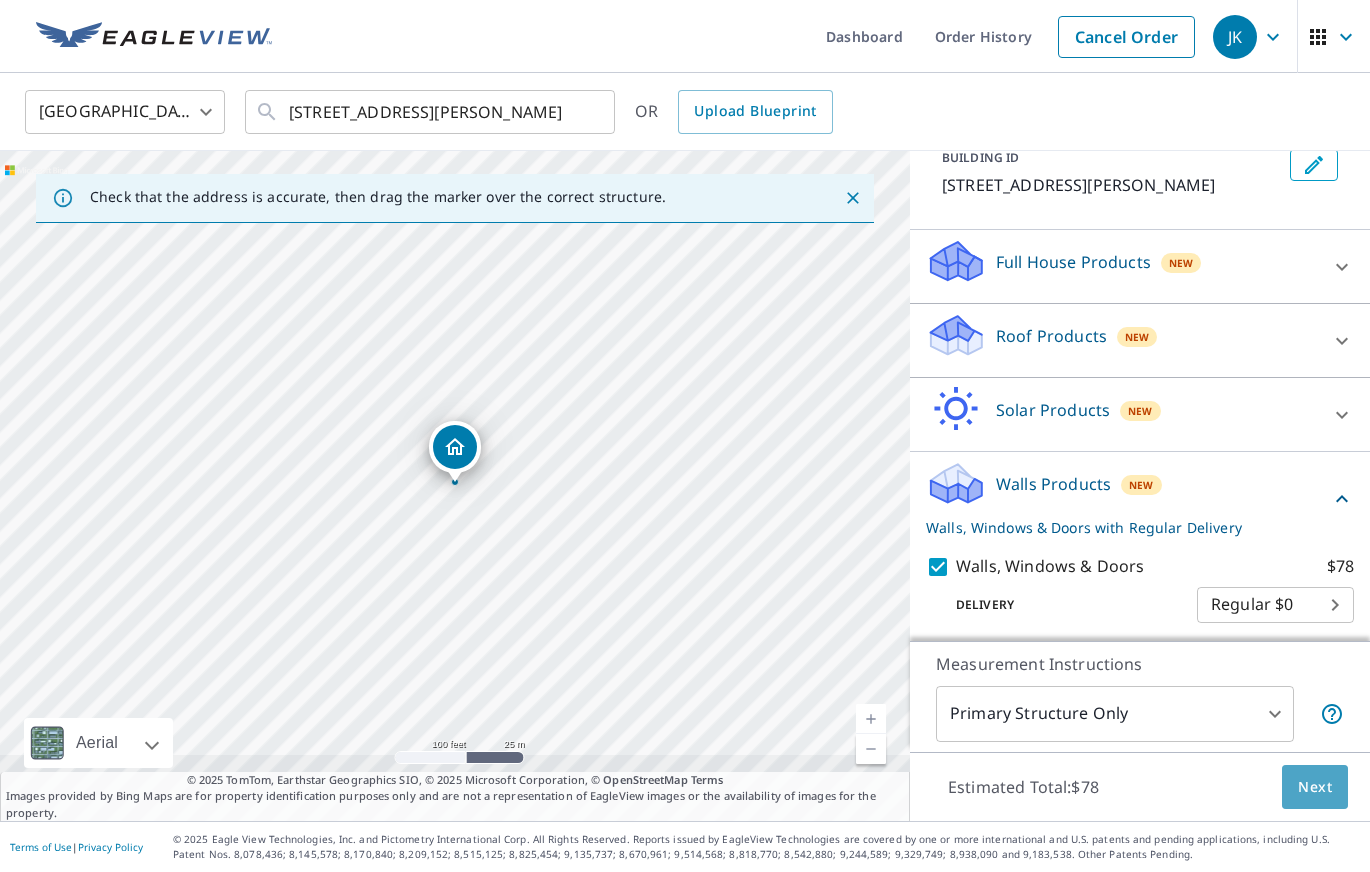 click on "Next" at bounding box center [1315, 787] 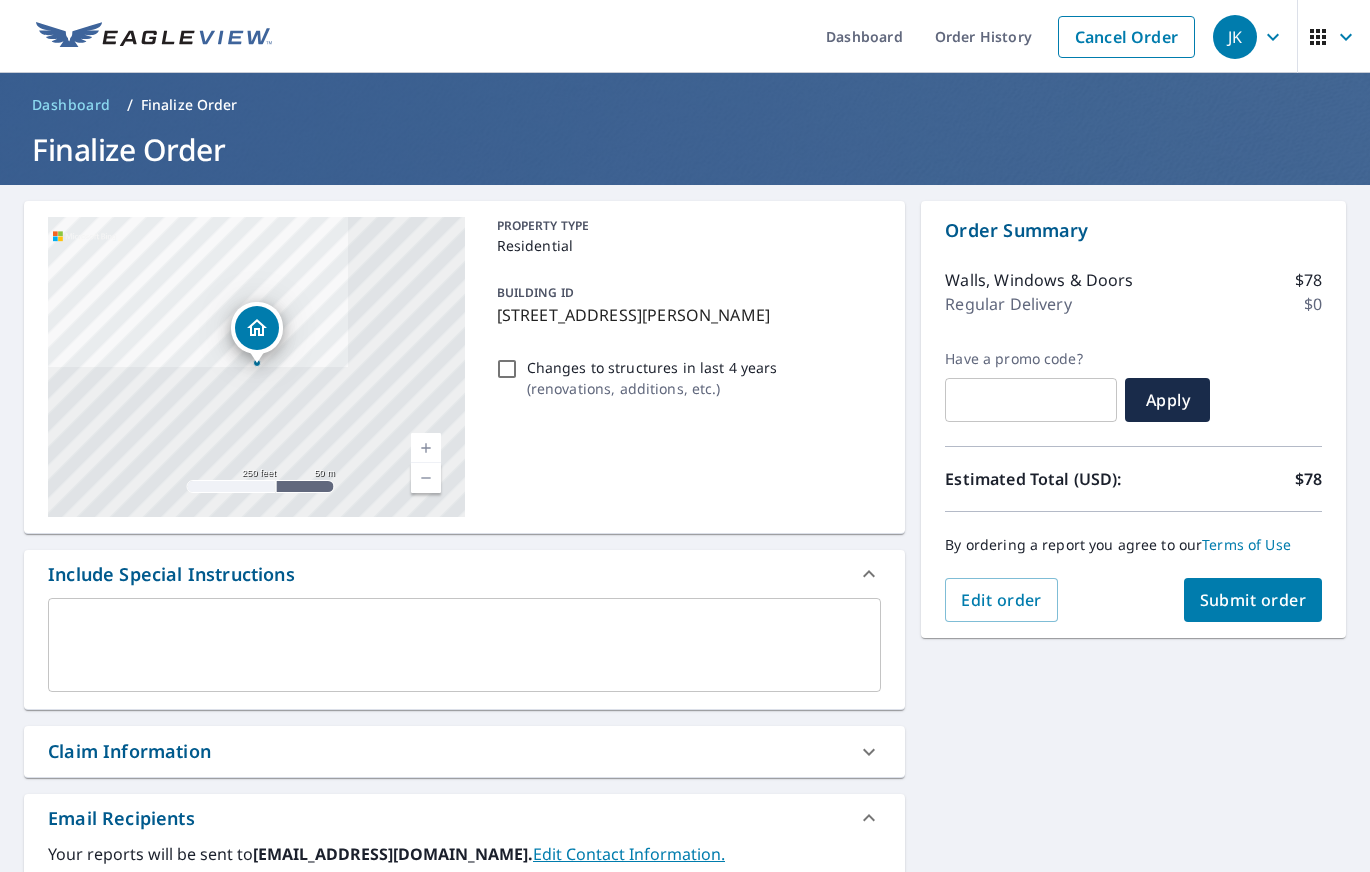 click on "Submit order" at bounding box center (1253, 600) 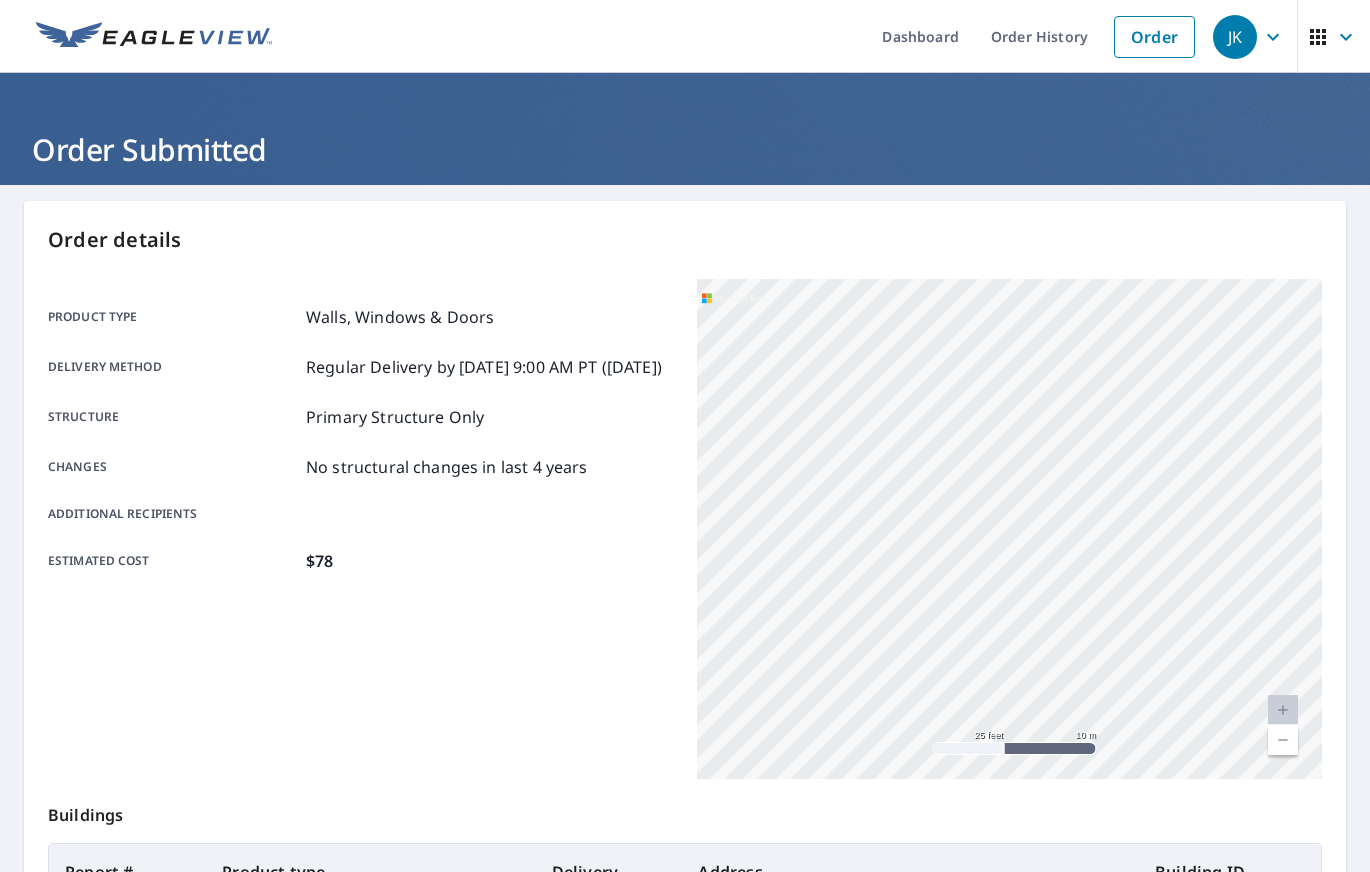 scroll, scrollTop: 304, scrollLeft: 0, axis: vertical 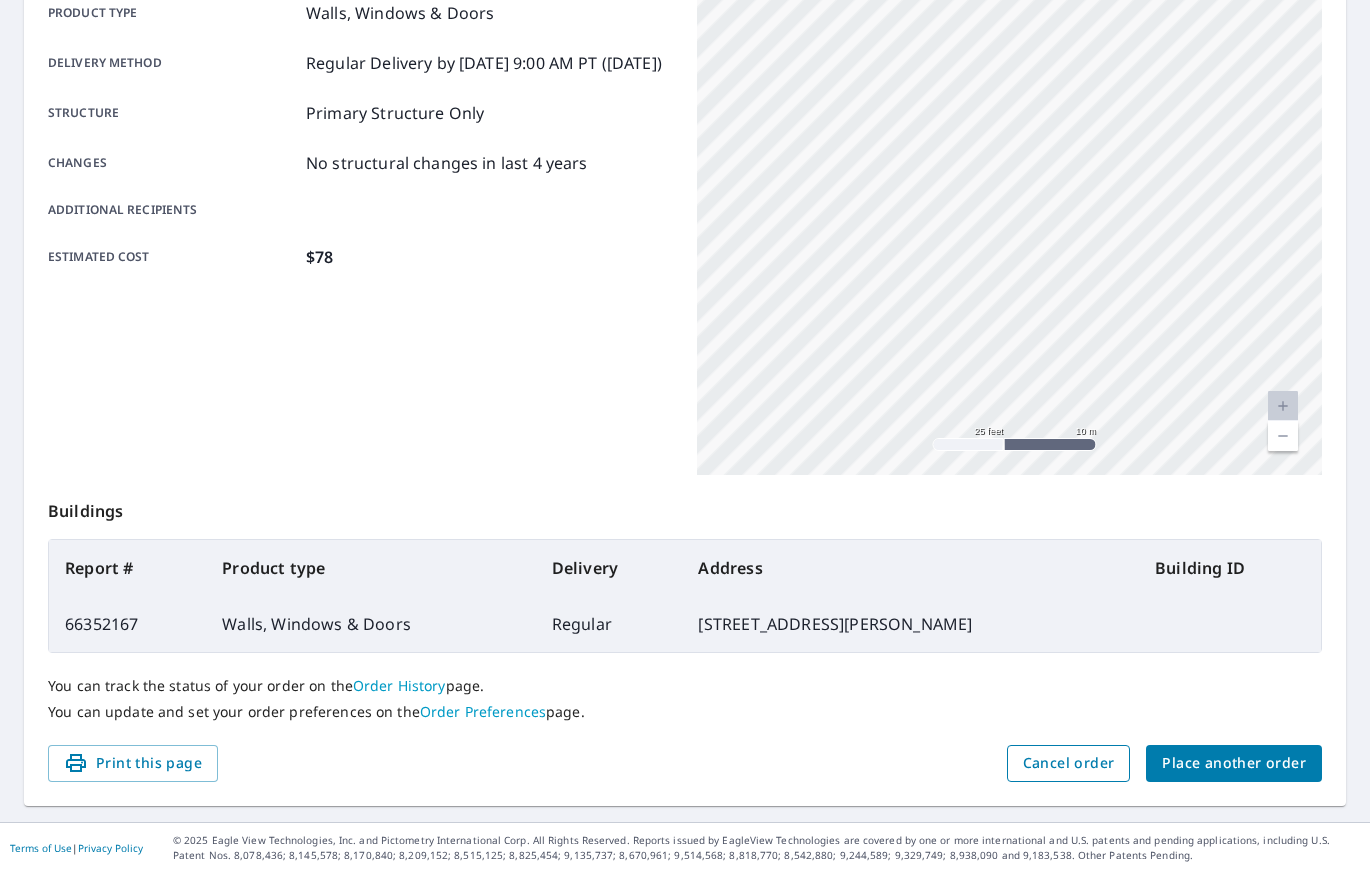 click on "Cancel order" at bounding box center [1069, 763] 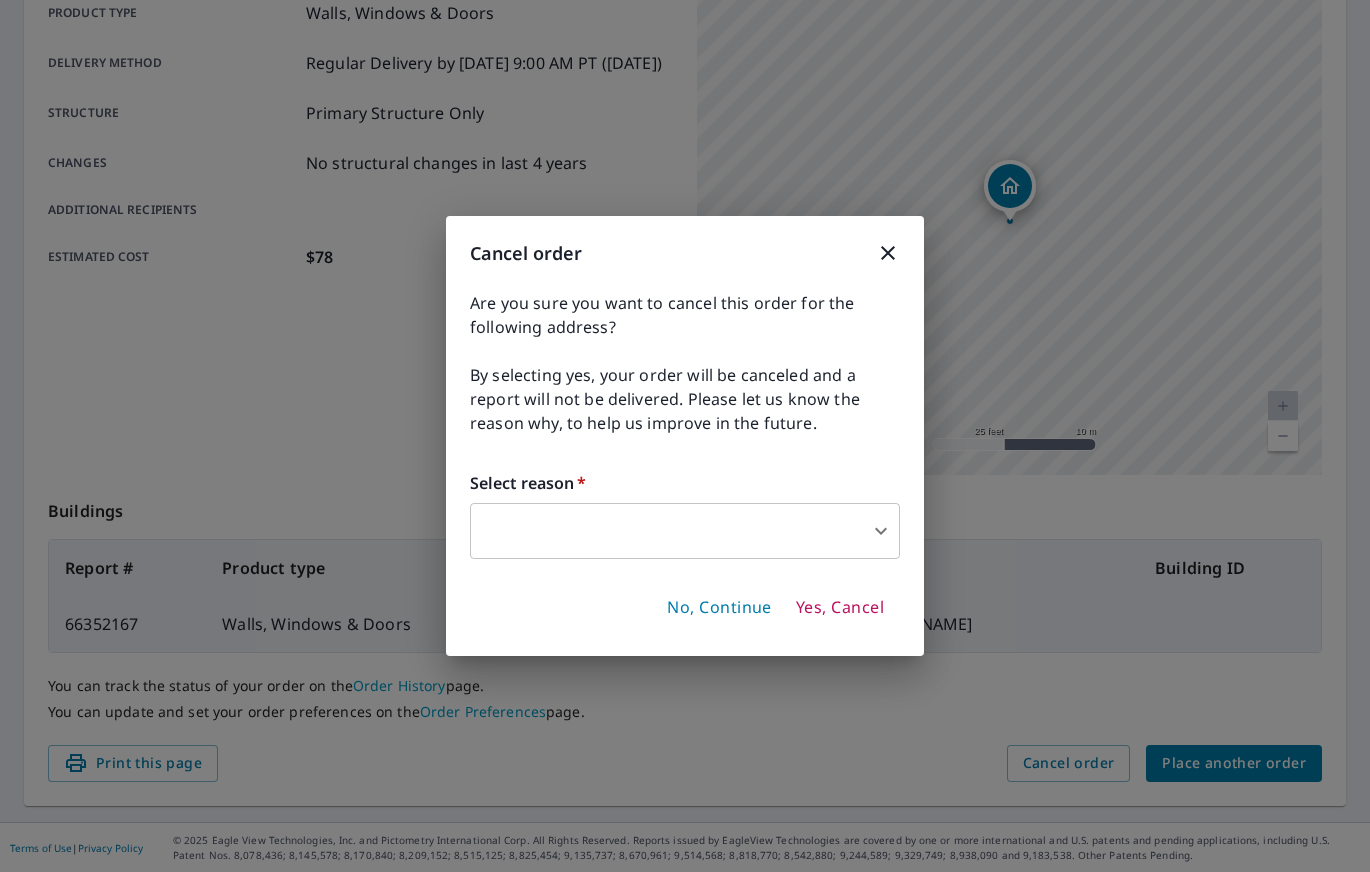 click on "JK JK
Dashboard Order History Order JK Order Submitted Order details Product type Walls, Windows & Doors Delivery method Regular Delivery by 7/13/2025 9:00 AM PT (Sunday) Structure Primary Structure Only Changes No structural changes in last 4 years Additional recipients Estimated cost $78 2421 Brookview Dr Hamilton, NY 13346 Aerial Road A standard road map Aerial A detailed look from above Labels Labels 25 feet 10 m © 2025 TomTom, © Vexcel Imaging, © 2025 Microsoft Corporation,  © OpenStreetMap Terms Buildings Report # Product type Delivery Address Building ID 66352167 Walls, Windows & Doors Regular 2421 Brookview Dr, Hamilton NY 13346 You can track the status of your order on the  Order History  page. You can update and set your order preferences on the  Order Preferences  page. Print this page Cancel order Place another order Terms of Use  |  Privacy Policy   one or more international and U.S. patents and pending applications, including U.S. Patent Nos. 8,078,436; 8,145,578; 8,170,840; 8,209,152;" at bounding box center (685, 436) 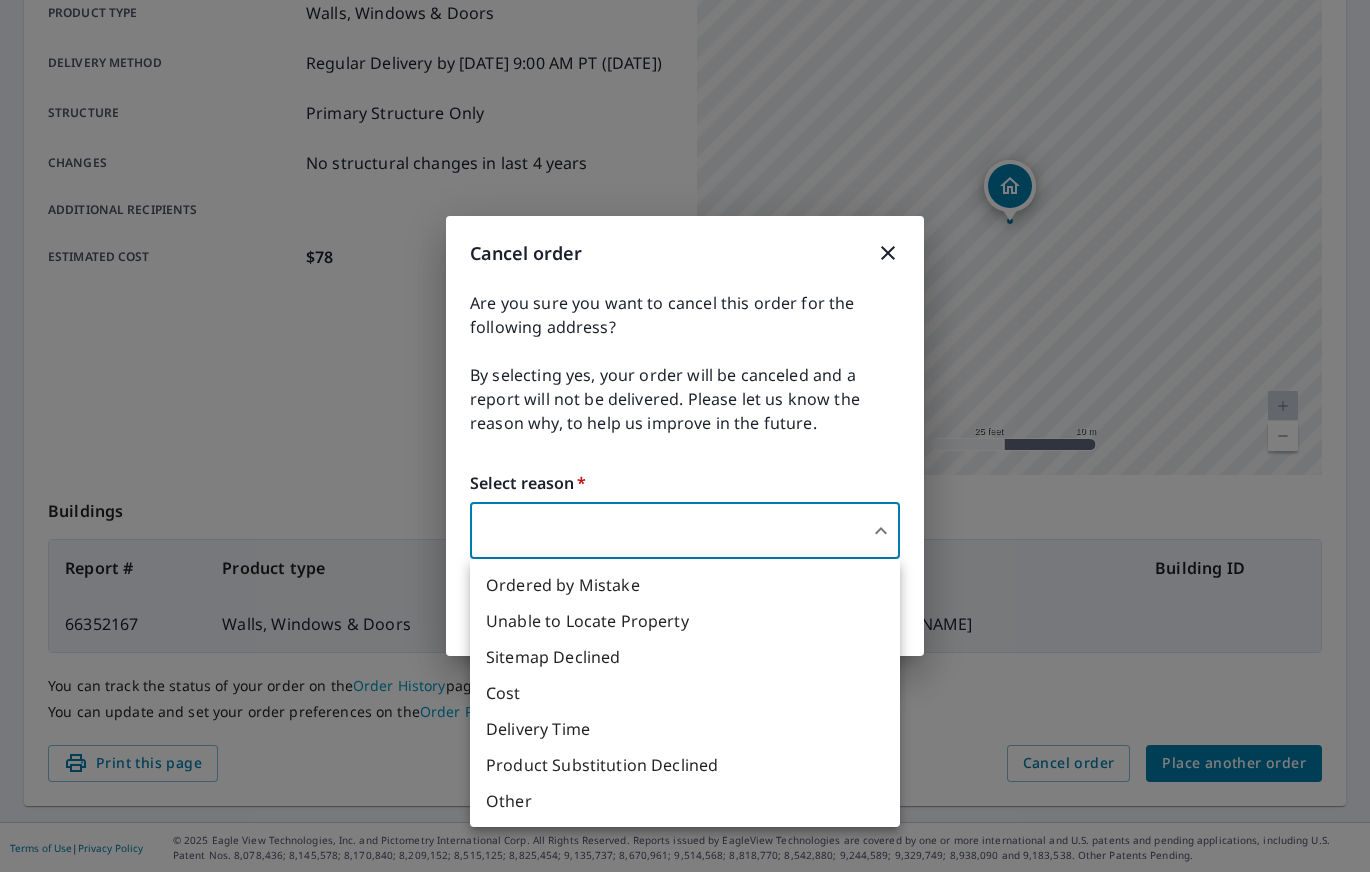 click at bounding box center [685, 436] 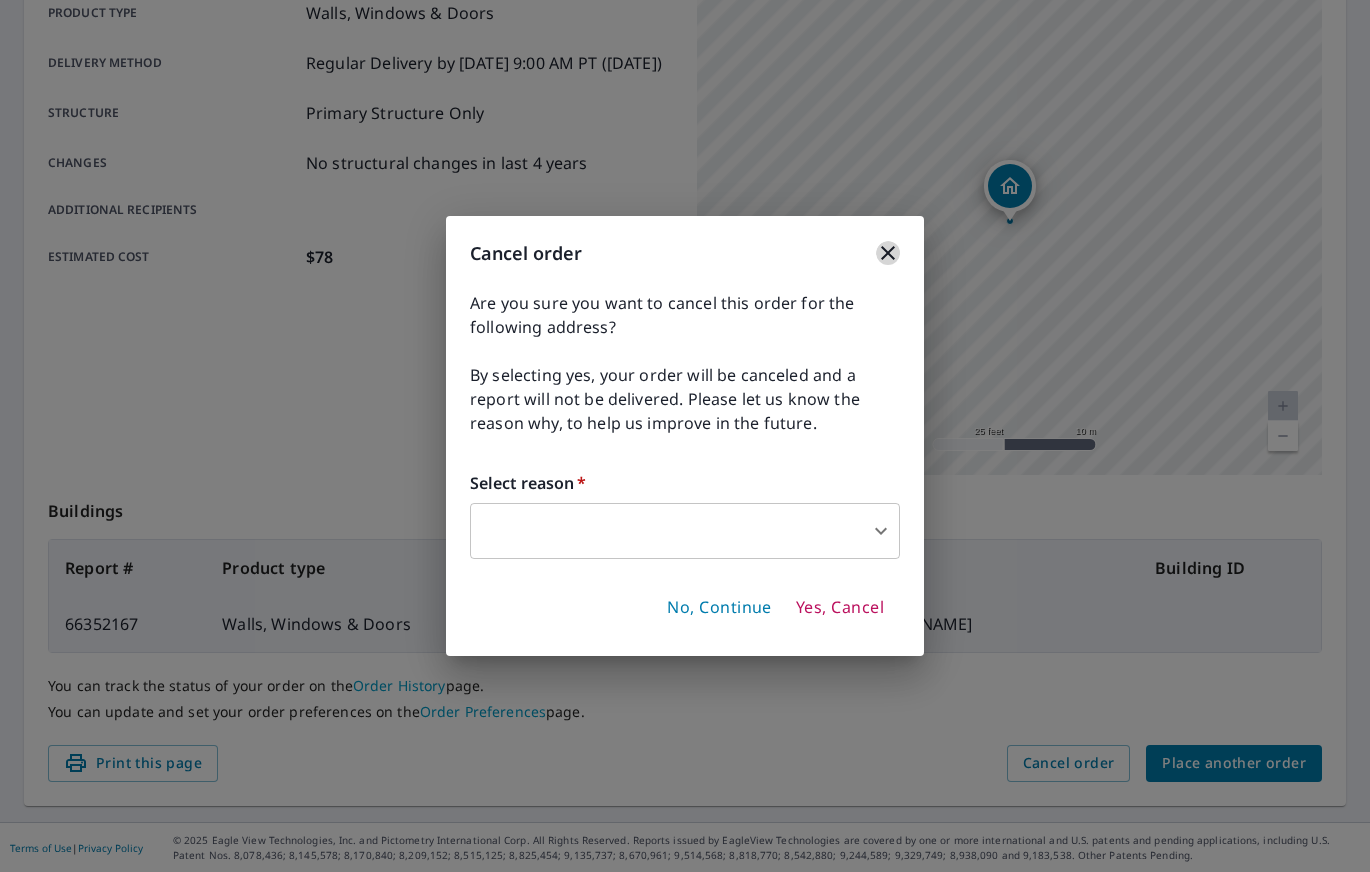 click 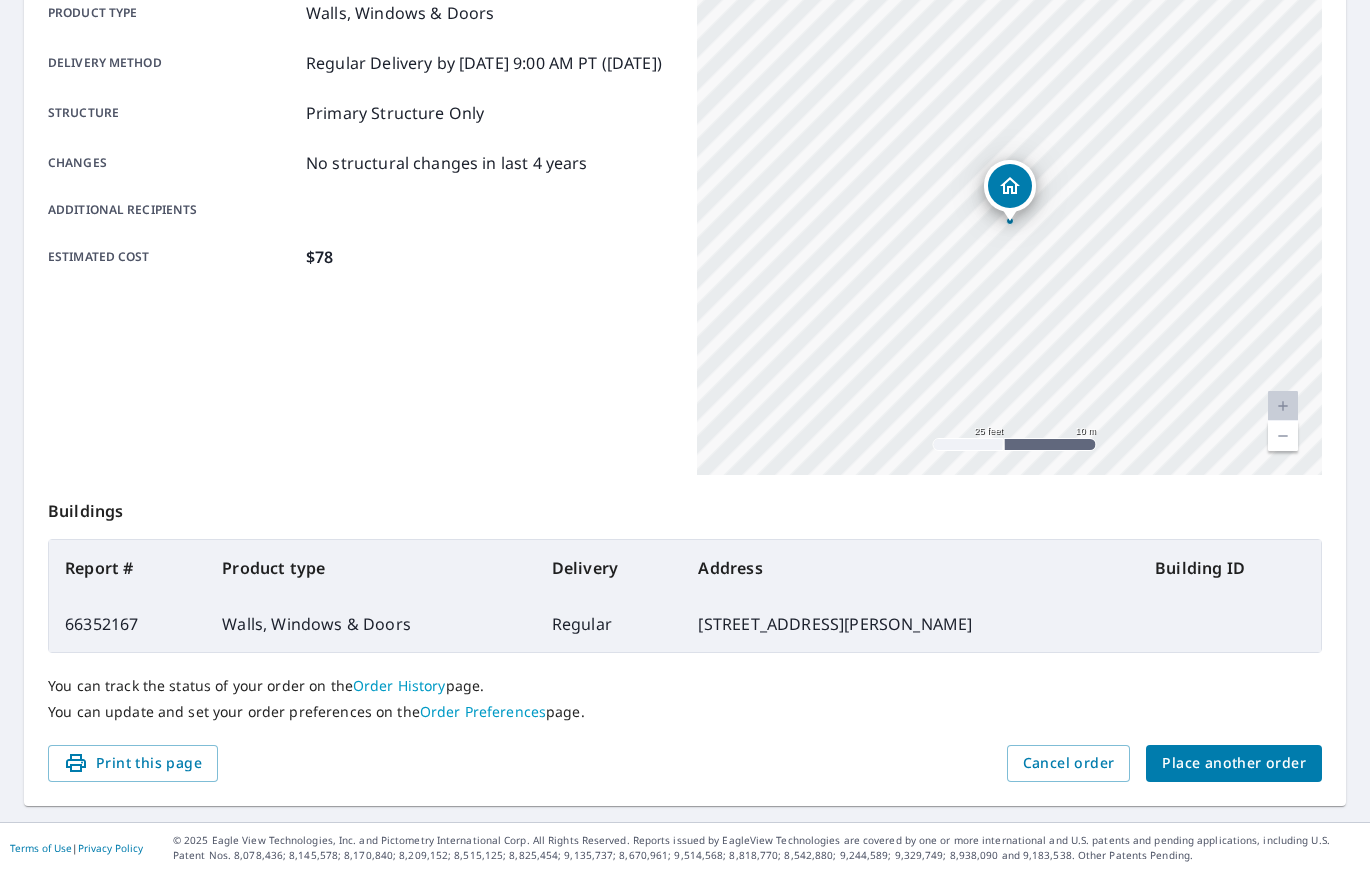 scroll, scrollTop: 0, scrollLeft: 0, axis: both 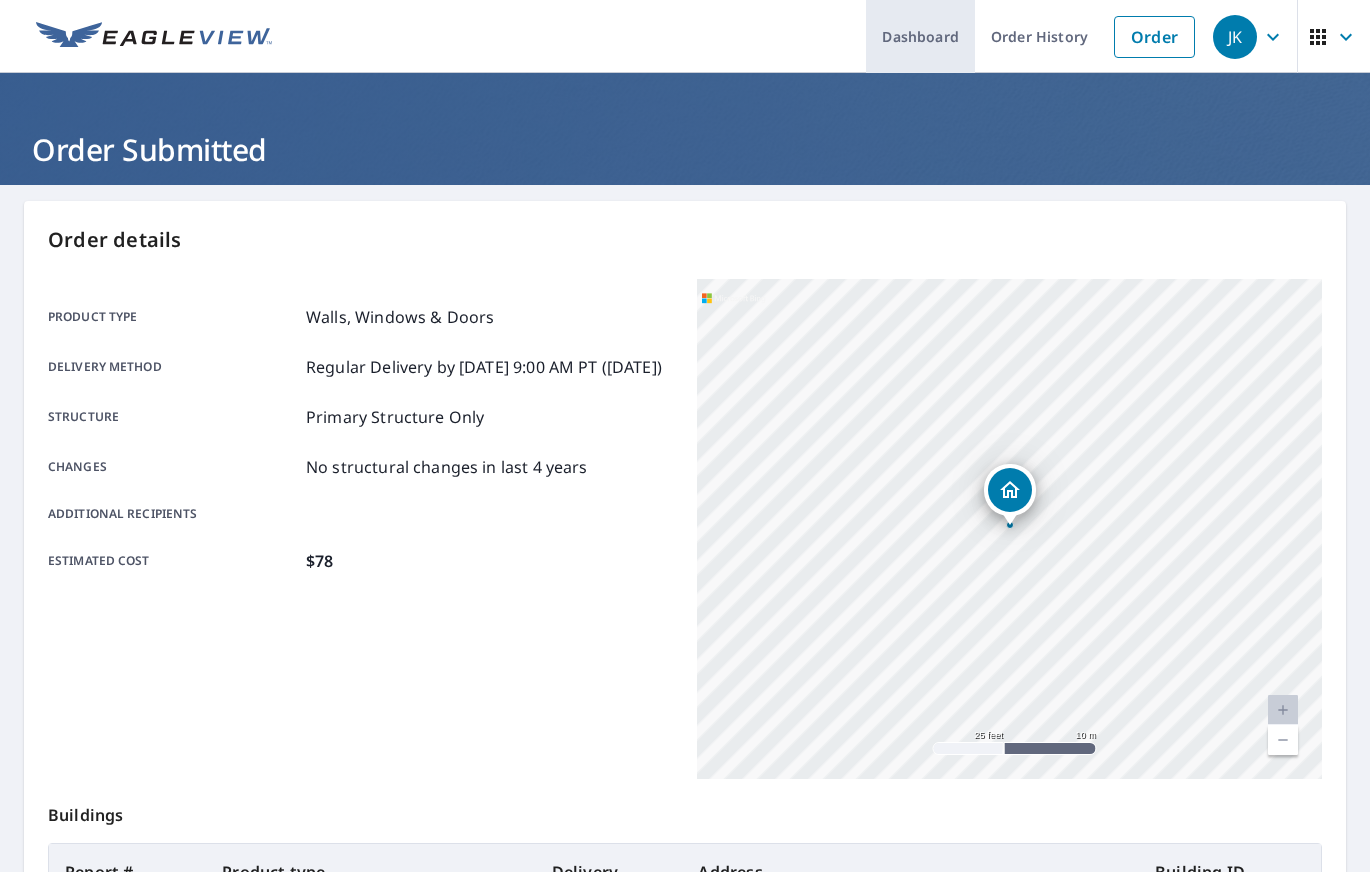 click on "Dashboard" at bounding box center [920, 36] 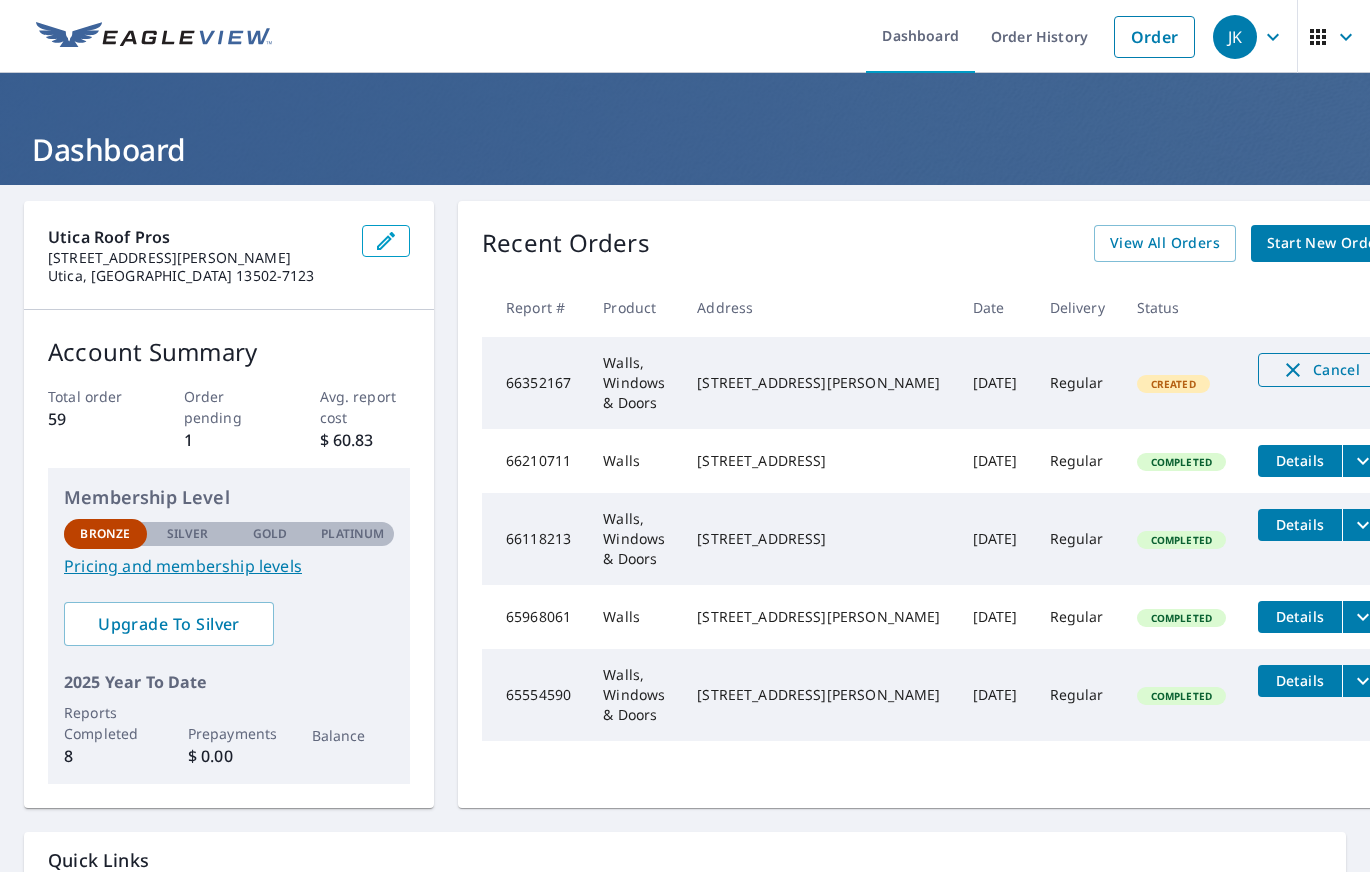 click on "Cancel" at bounding box center (1320, 370) 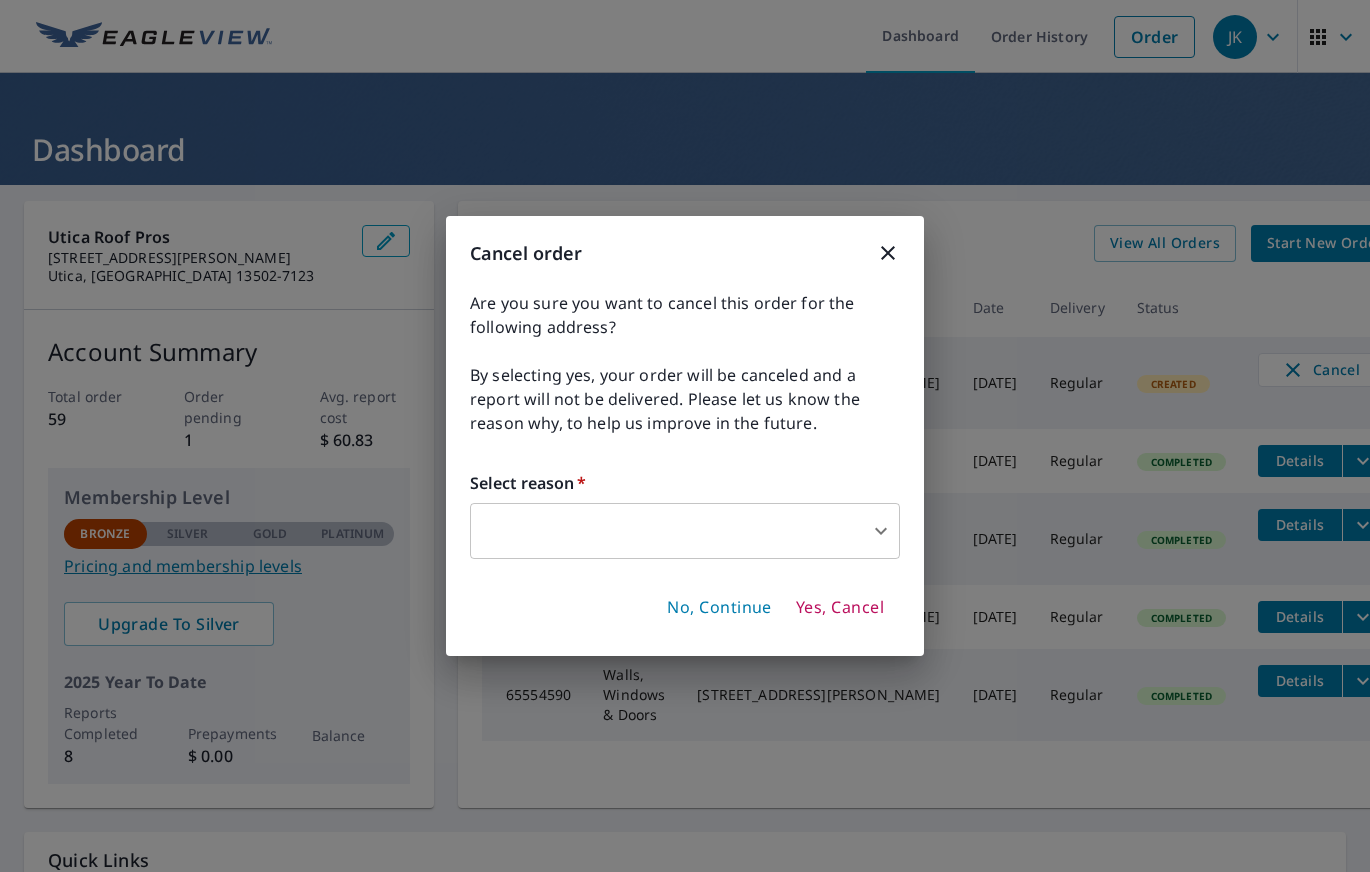click on "JK JK
Dashboard Order History Order JK Dashboard Utica Roof Pros 6405 Walker Rd Utica, NY 13502-7123 Account Summary Total order 59 Order pending 1 Avg. report cost $ 60.83 Membership Level Bronze Silver Gold Platinum Bronze Pricing and membership levels Upgrade To Silver 2025 Year To Date Reports Completed 8 Prepayments $ 0.00 Balance Recent Orders View All Orders Start New Order Report # Product Address Date Delivery Status 66352167 Walls, Windows & Doors 2421 Brookview Dr
Hamilton, NY 13346 Jul 11, 2025 Regular Created Cancel 66210711 Walls 18 Juniper Ln
New Hartford, NY 13413 Jul 02, 2025 Regular Completed Details 66118213 Walls, Windows & Doors 101 Mill St
Barneveld, NY 13304 Jun 27, 2025 Regular Completed Details 65968061 Walls 27 Myers Ave
Yorkville, NY 13495 Jun 19, 2025 Regular Completed Details 65554590 Walls, Windows & Doors 310 Mcintyre Rd
Frankfort, NY 13340 May 30, 2025 Regular Completed Details Quick Links Reports and order history Billing information Order preferences Contact information" at bounding box center (685, 436) 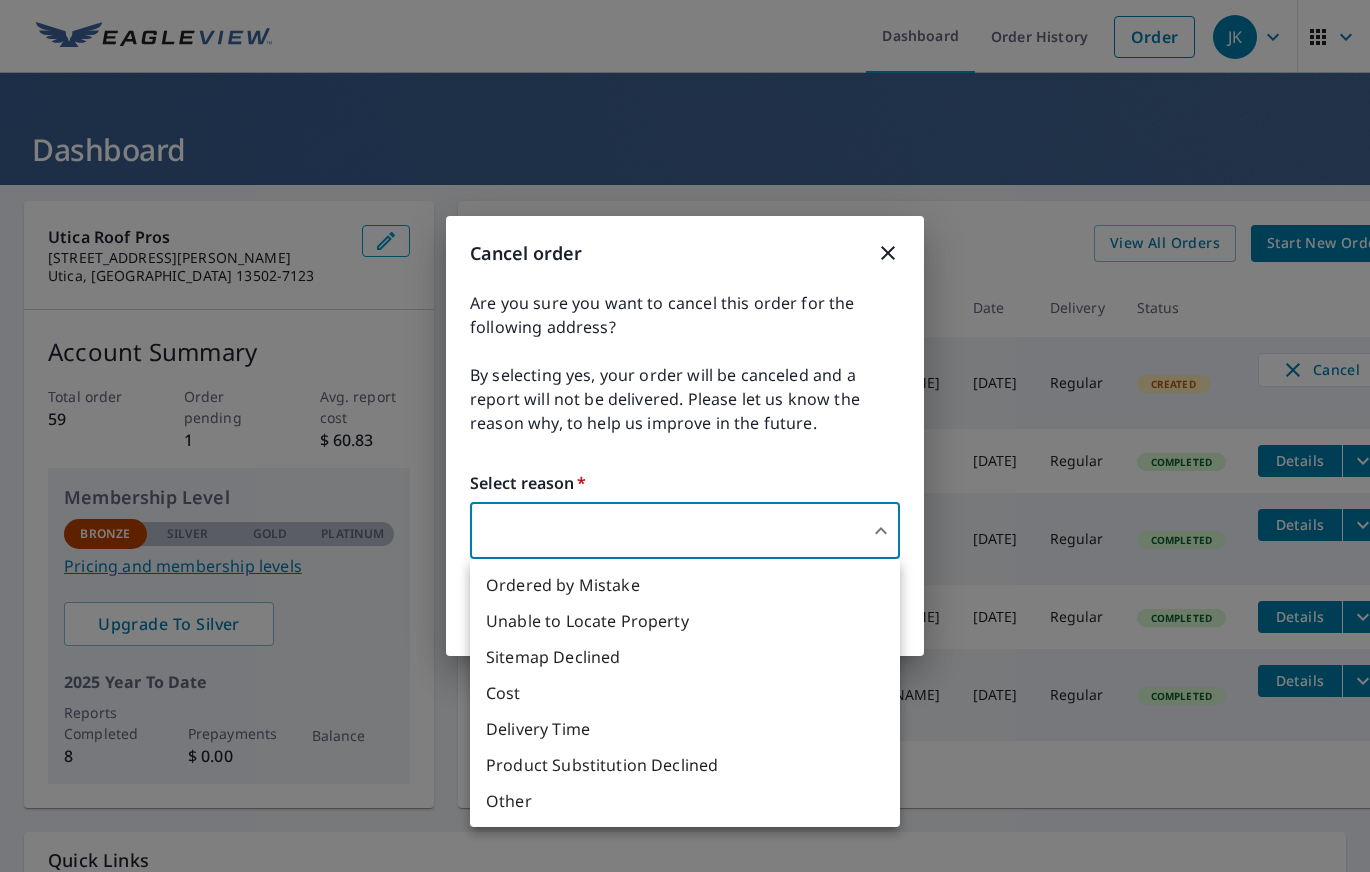 click at bounding box center [685, 436] 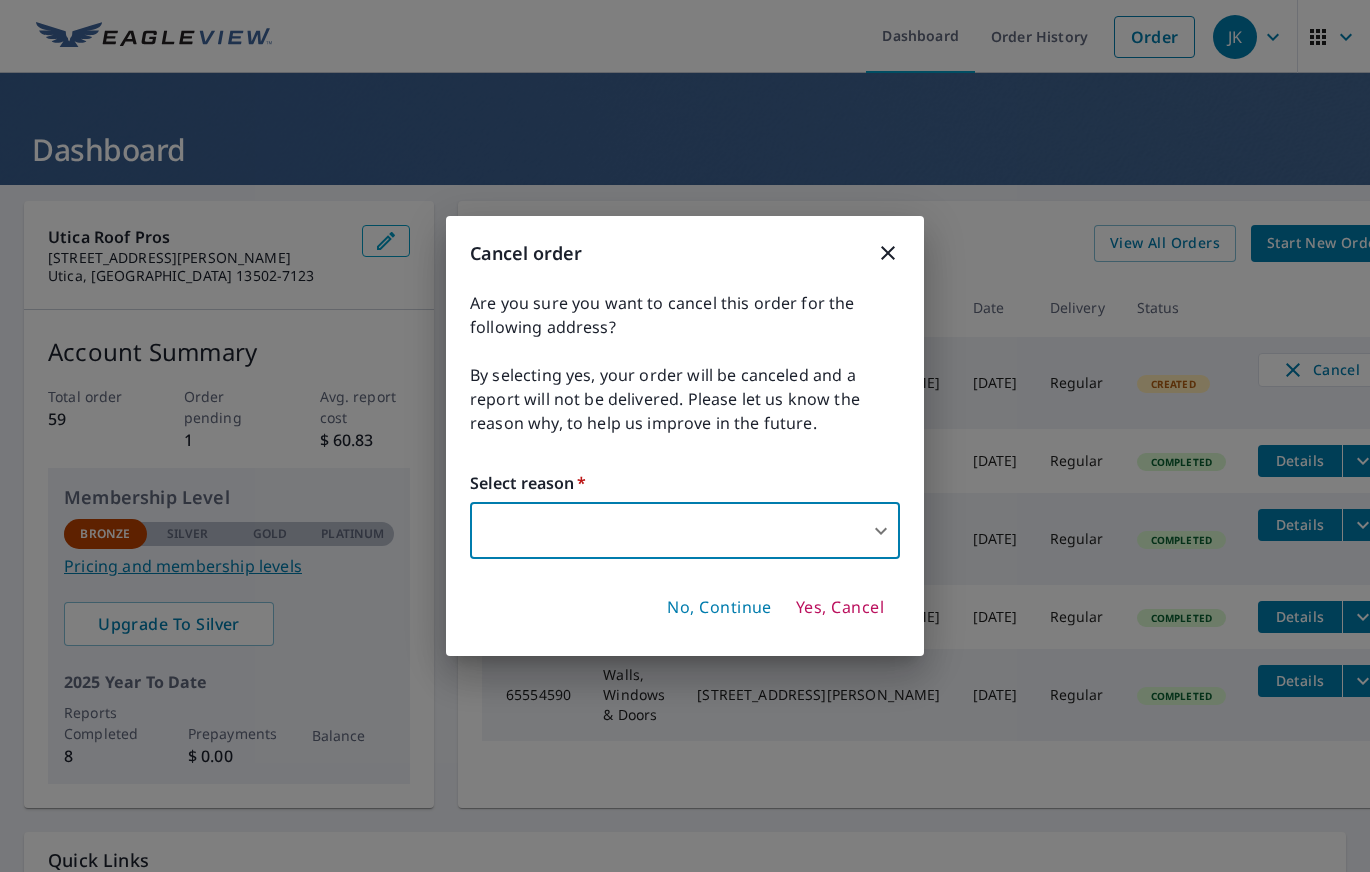 click 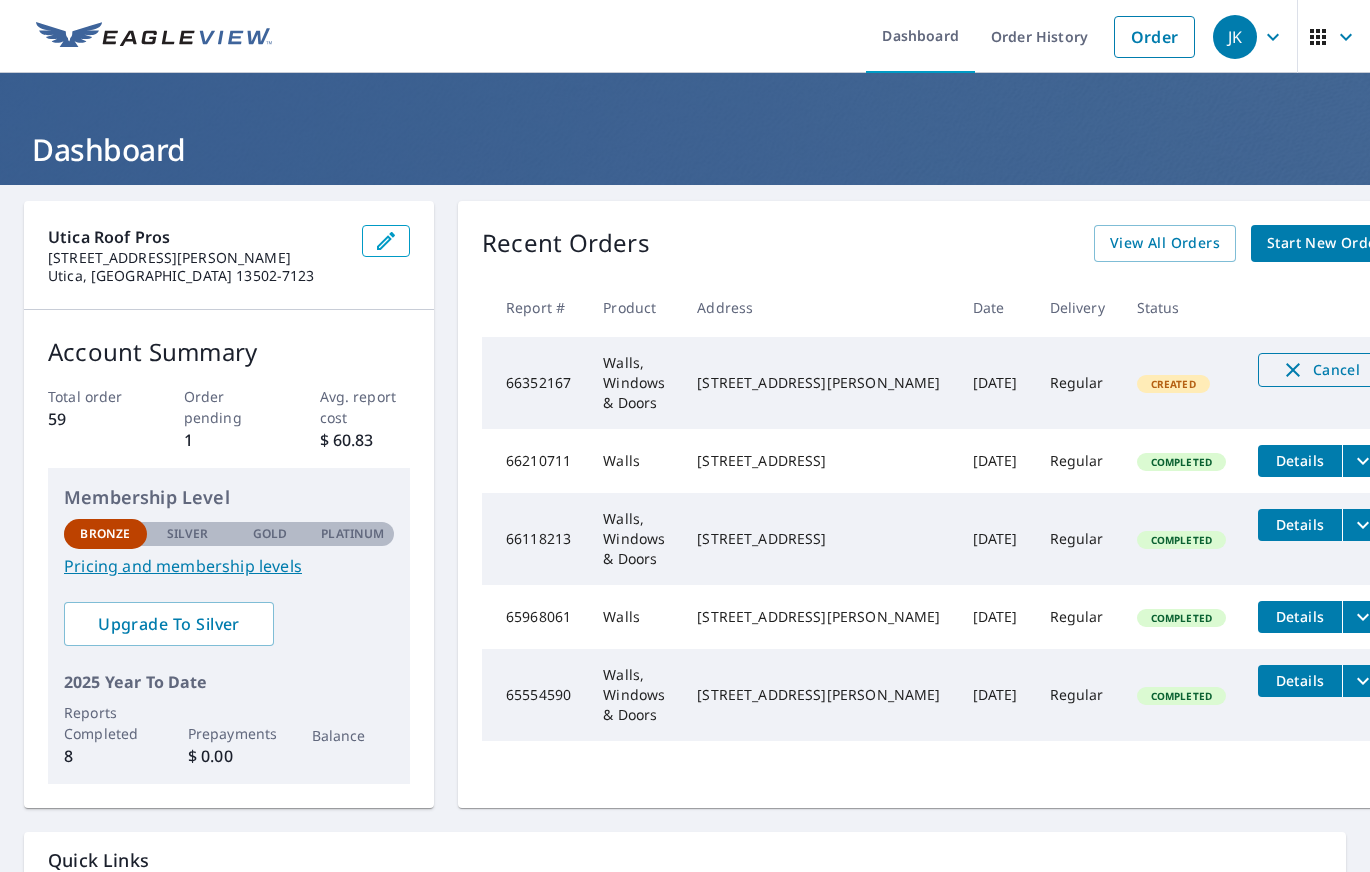 click on "Cancel" at bounding box center [1320, 370] 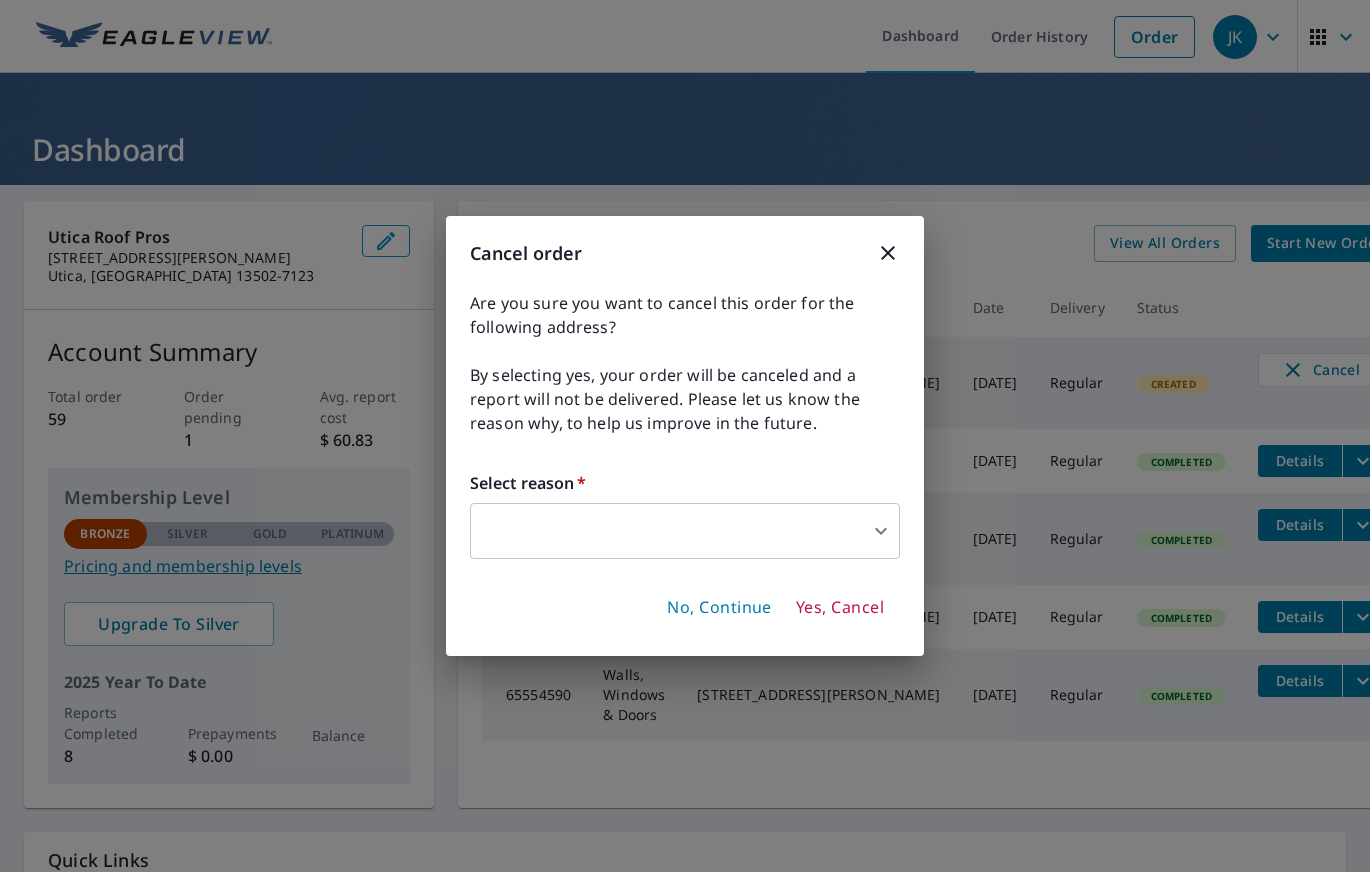 click on "Yes, Cancel" at bounding box center [840, 608] 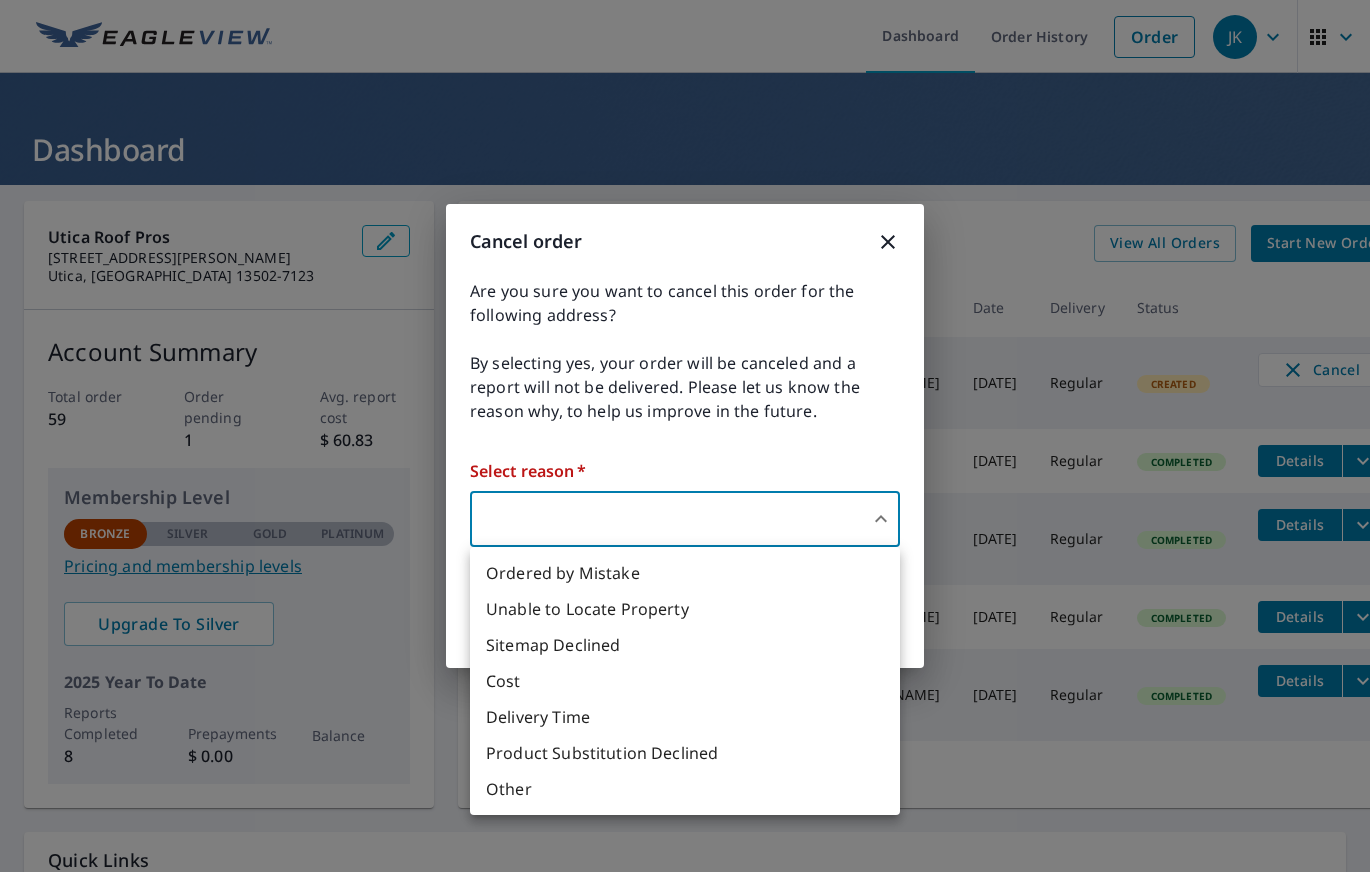 click on "JK JK
Dashboard Order History Order JK Dashboard Utica Roof Pros 6405 Walker Rd Utica, NY 13502-7123 Account Summary Total order 59 Order pending 1 Avg. report cost $ 60.83 Membership Level Bronze Silver Gold Platinum Bronze Pricing and membership levels Upgrade To Silver 2025 Year To Date Reports Completed 8 Prepayments $ 0.00 Balance Recent Orders View All Orders Start New Order Report # Product Address Date Delivery Status 66352167 Walls, Windows & Doors 2421 Brookview Dr
Hamilton, NY 13346 Jul 11, 2025 Regular Created Cancel 66210711 Walls 18 Juniper Ln
New Hartford, NY 13413 Jul 02, 2025 Regular Completed Details 66118213 Walls, Windows & Doors 101 Mill St
Barneveld, NY 13304 Jun 27, 2025 Regular Completed Details 65968061 Walls 27 Myers Ave
Yorkville, NY 13495 Jun 19, 2025 Regular Completed Details 65554590 Walls, Windows & Doors 310 Mcintyre Rd
Frankfort, NY 13340 May 30, 2025 Regular Completed Details Quick Links Reports and order history Billing information Order preferences Contact information" at bounding box center (685, 436) 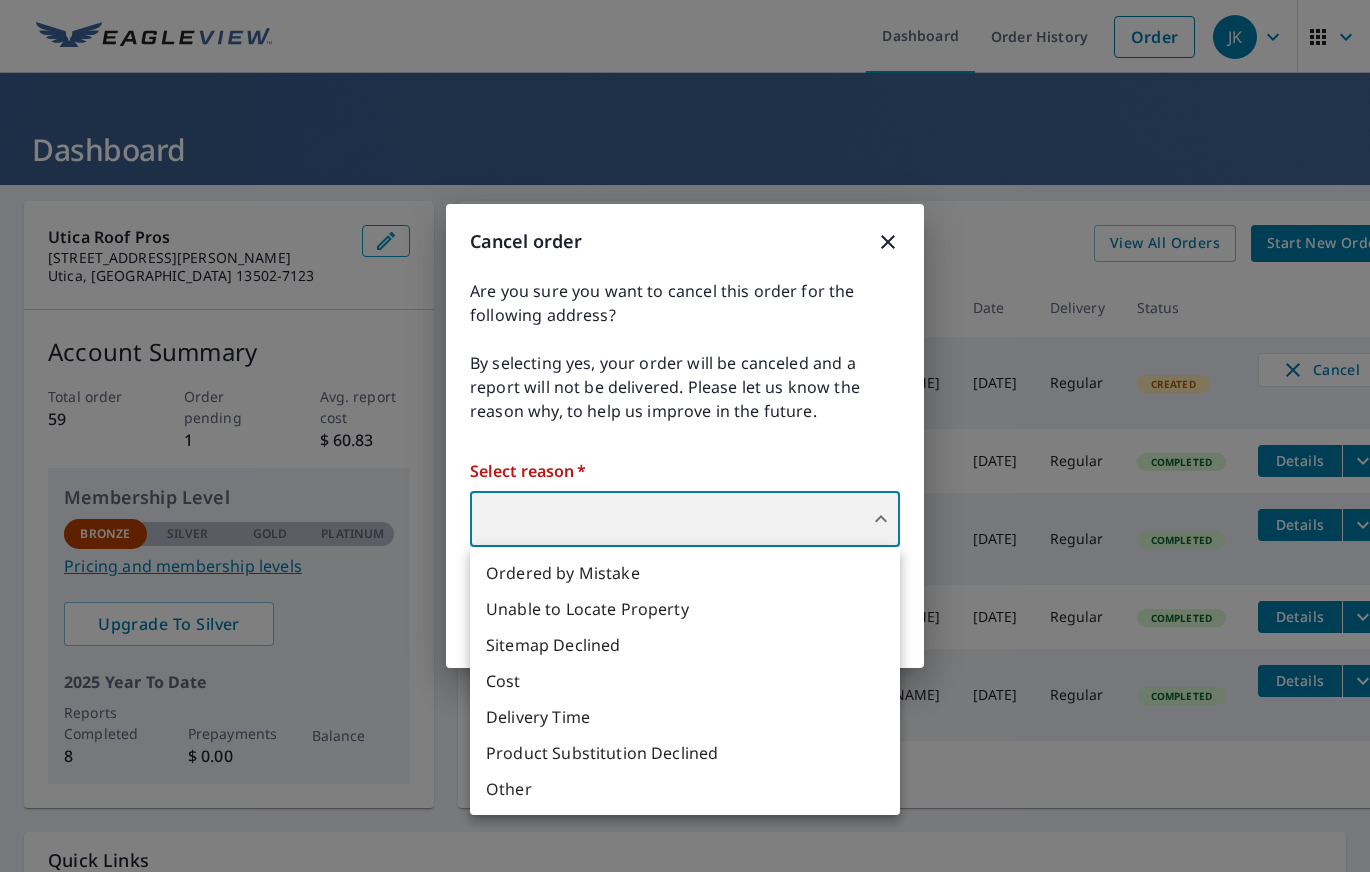 type on "36" 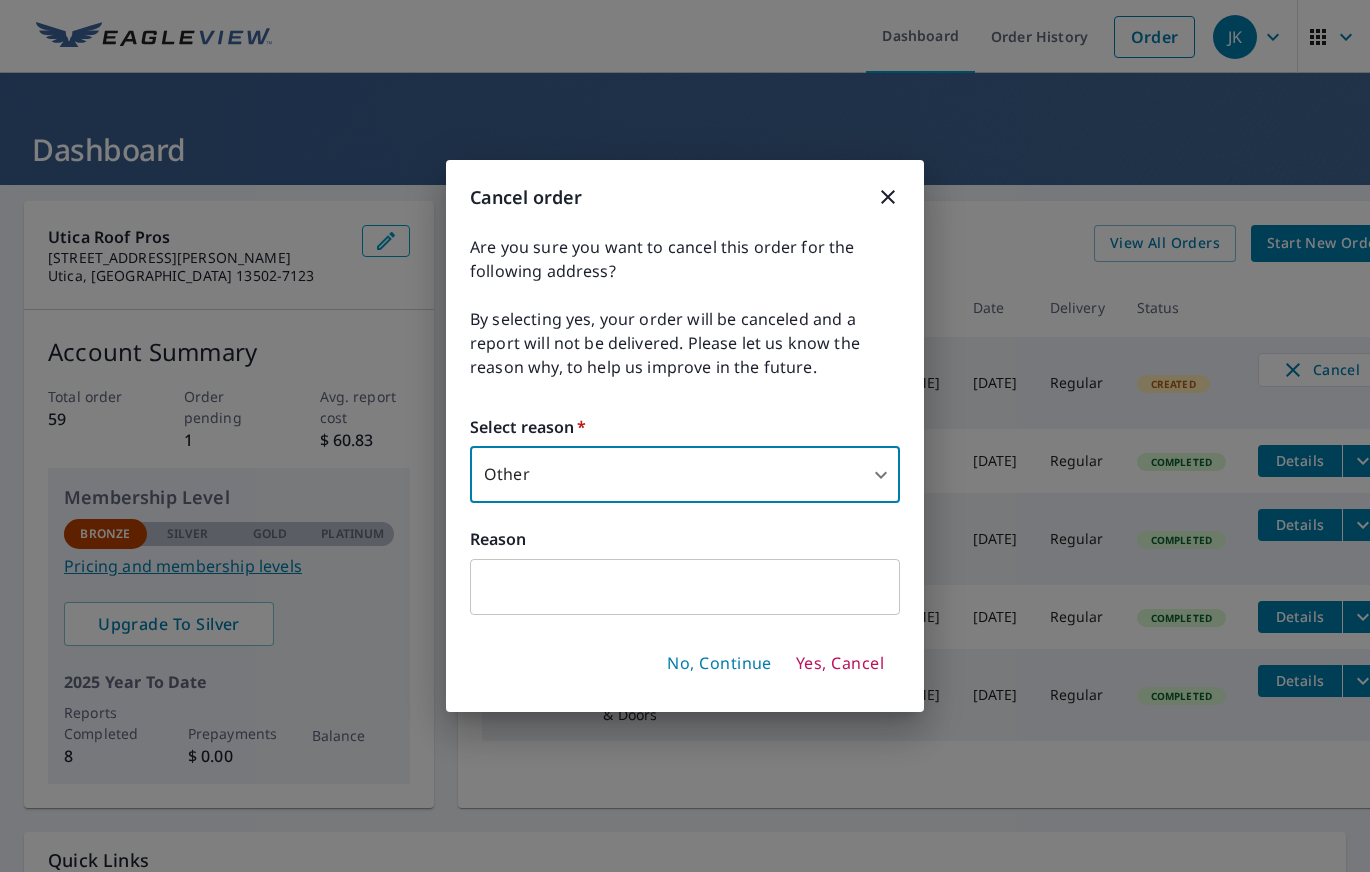 click at bounding box center [685, 587] 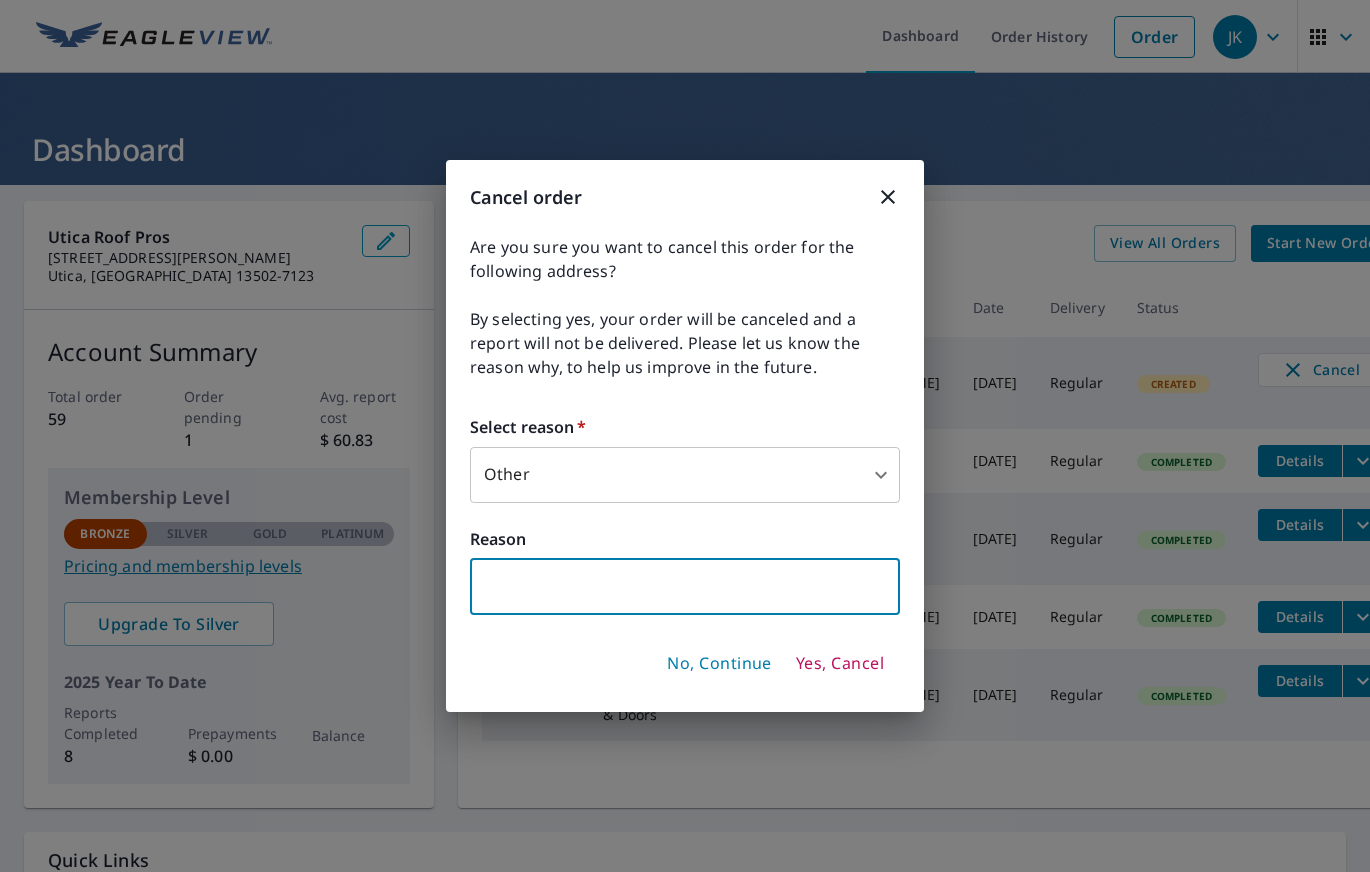 click on "Yes, Cancel" at bounding box center (840, 664) 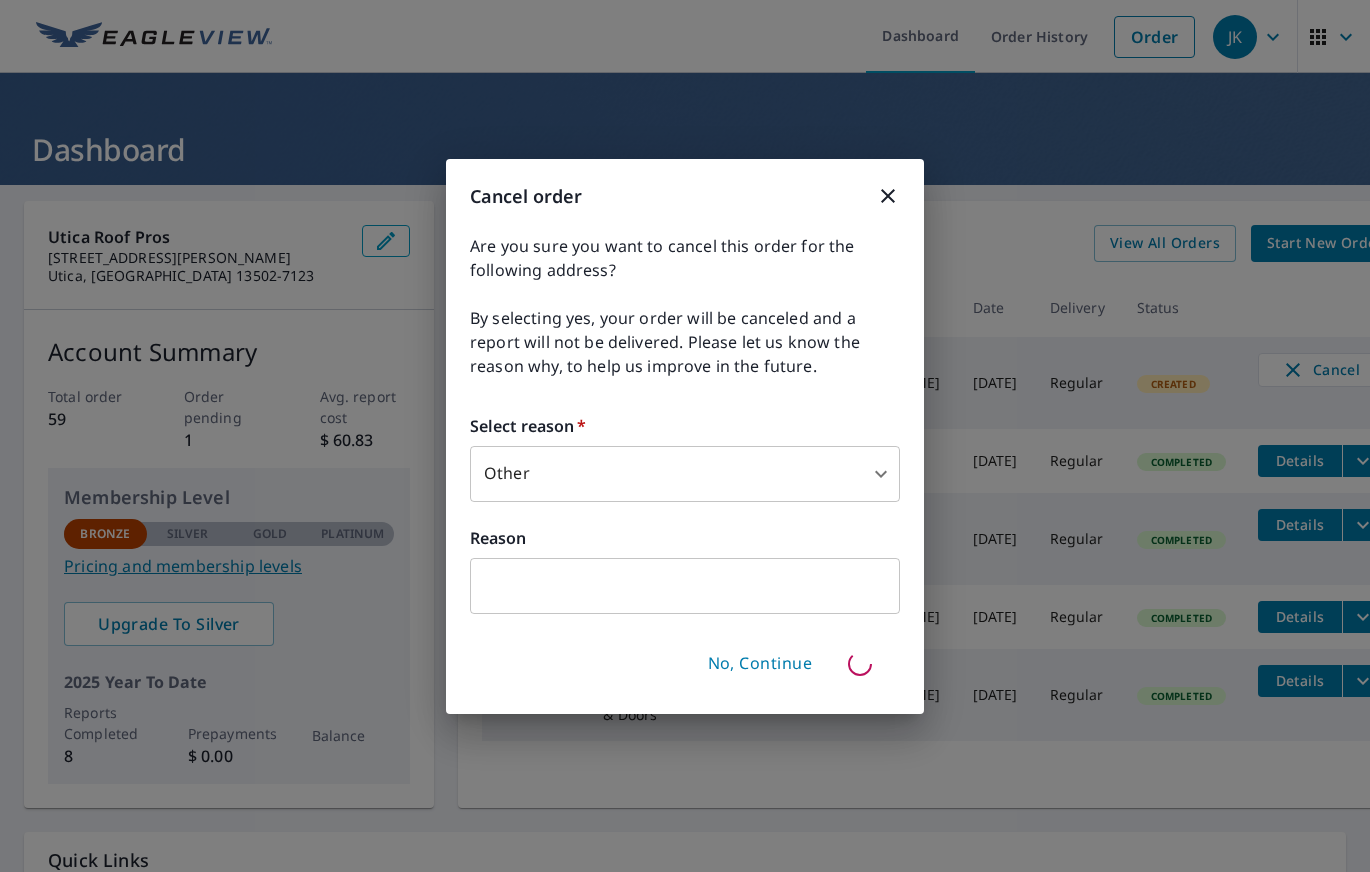 type 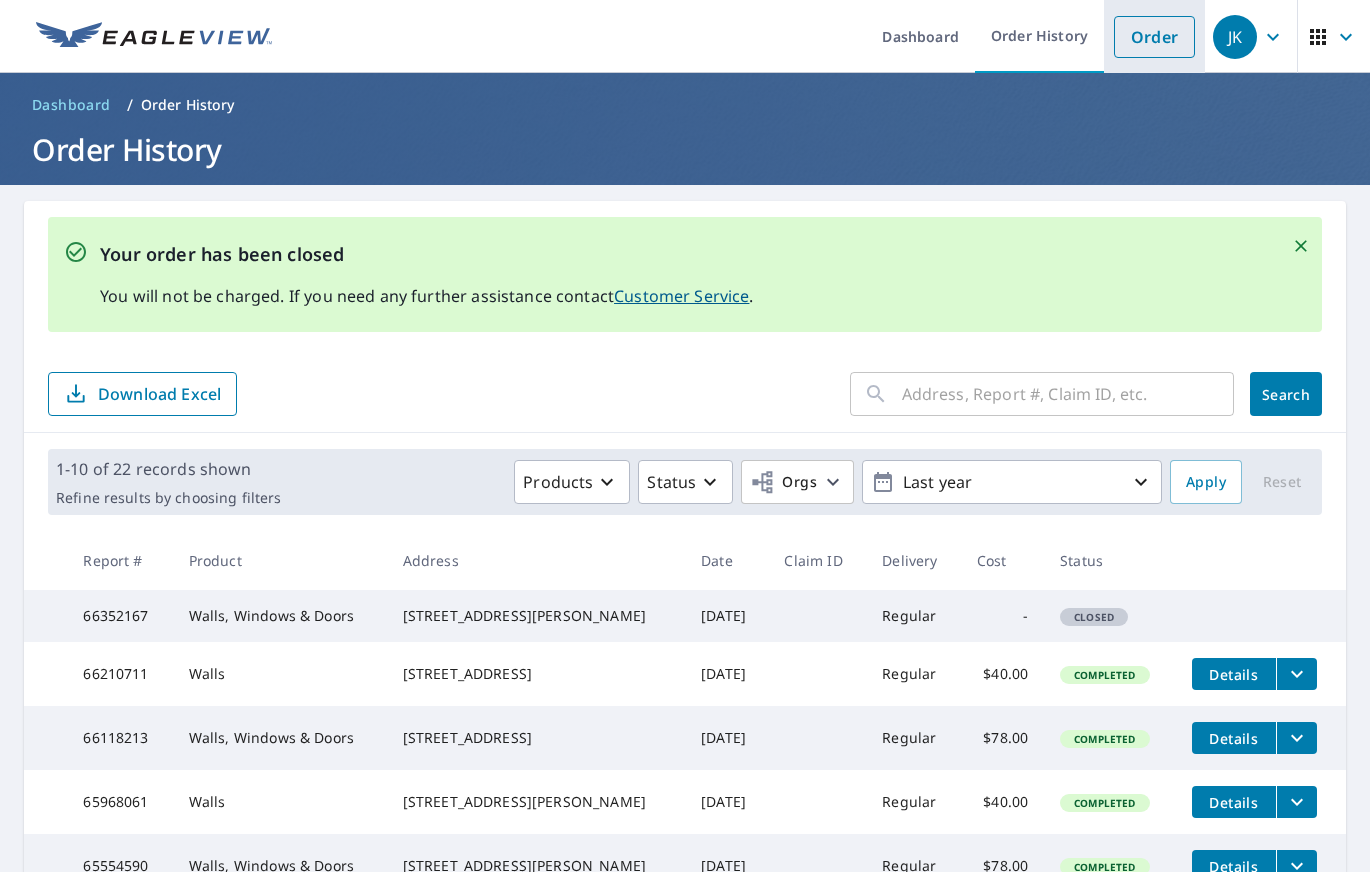 click on "Order" at bounding box center [1154, 37] 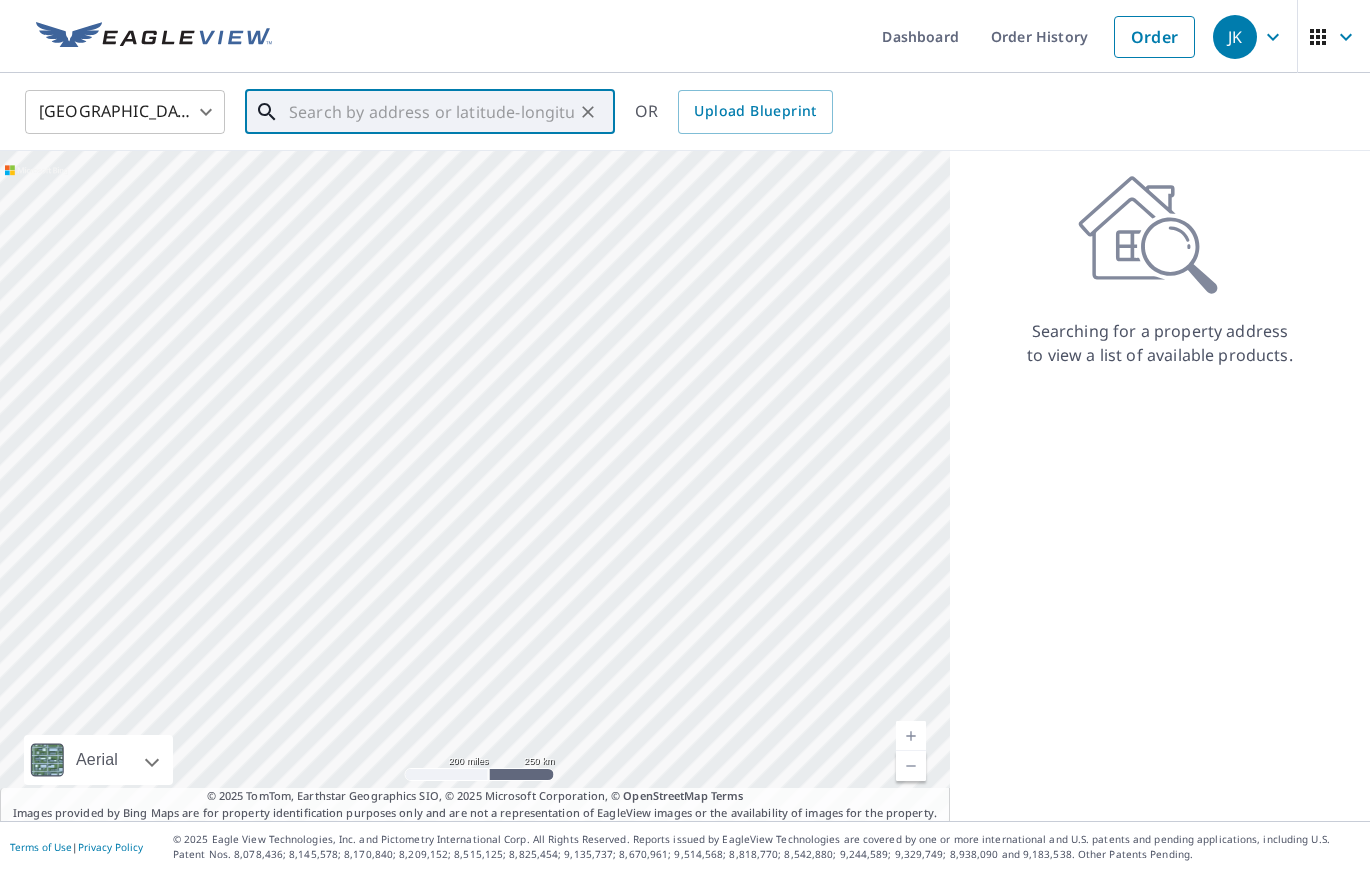 click at bounding box center [431, 112] 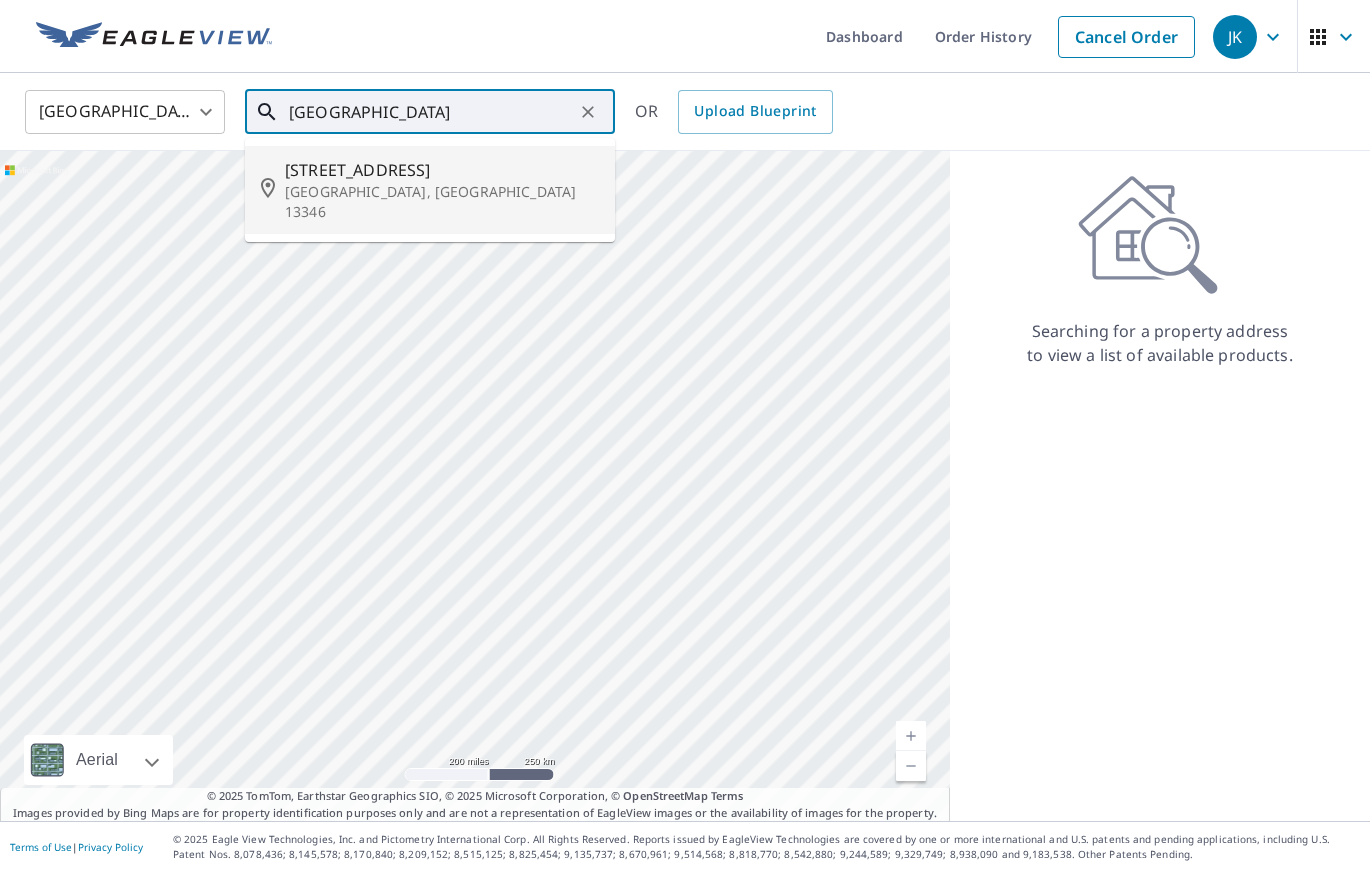 click on "[GEOGRAPHIC_DATA], [GEOGRAPHIC_DATA] 13346" at bounding box center [442, 202] 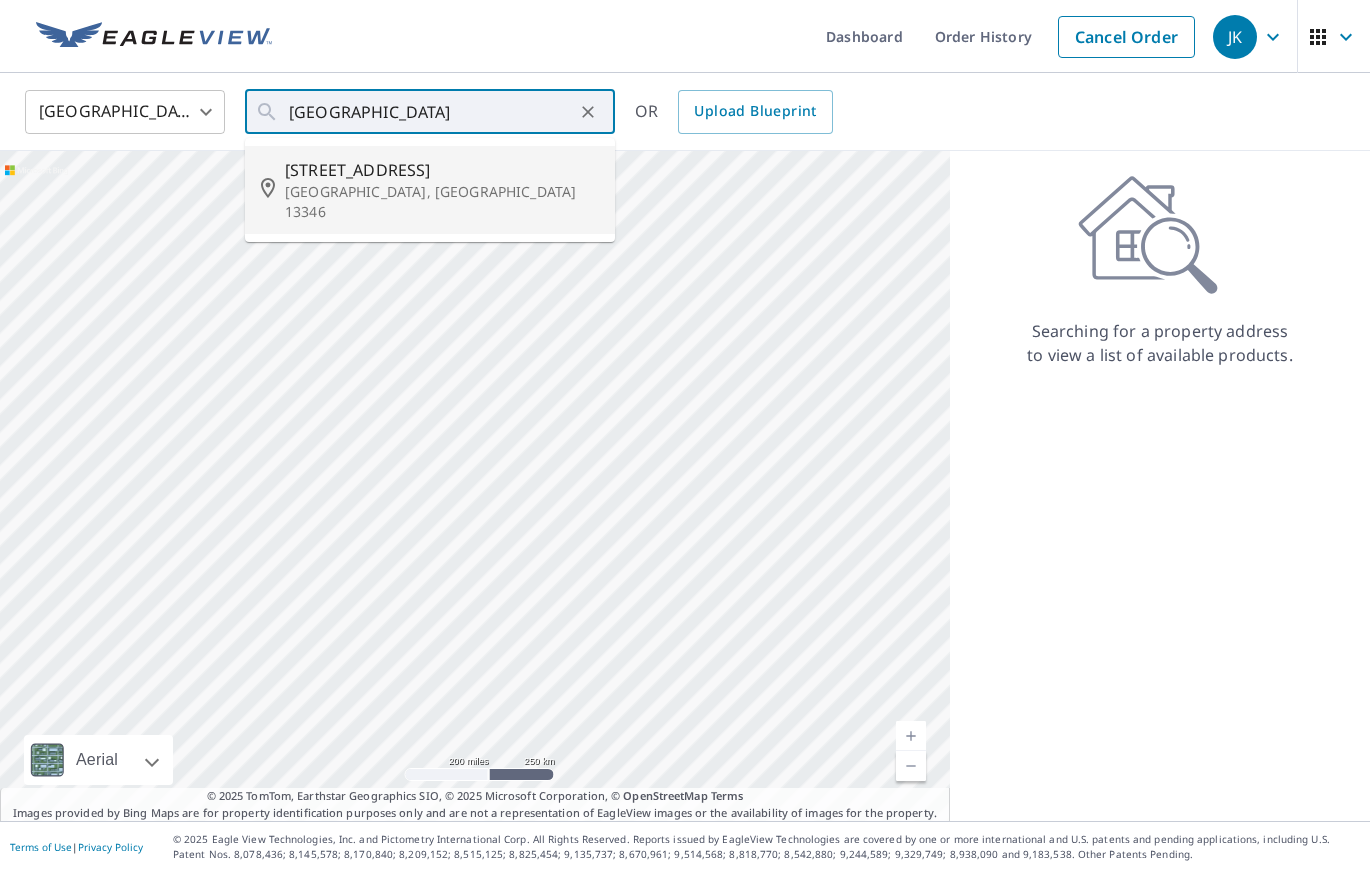 type on "[STREET_ADDRESS][PERSON_NAME]" 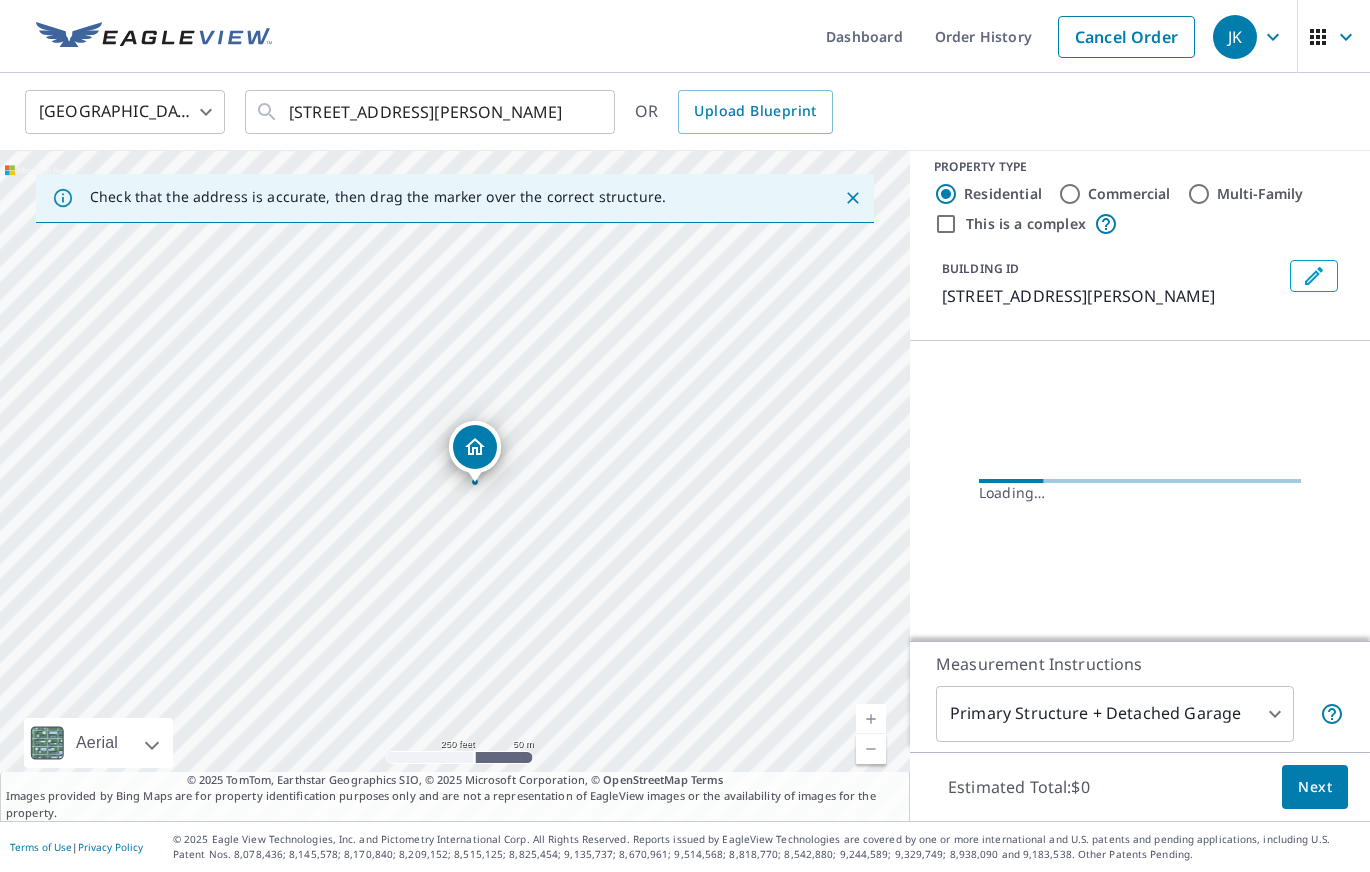 scroll, scrollTop: 13, scrollLeft: 0, axis: vertical 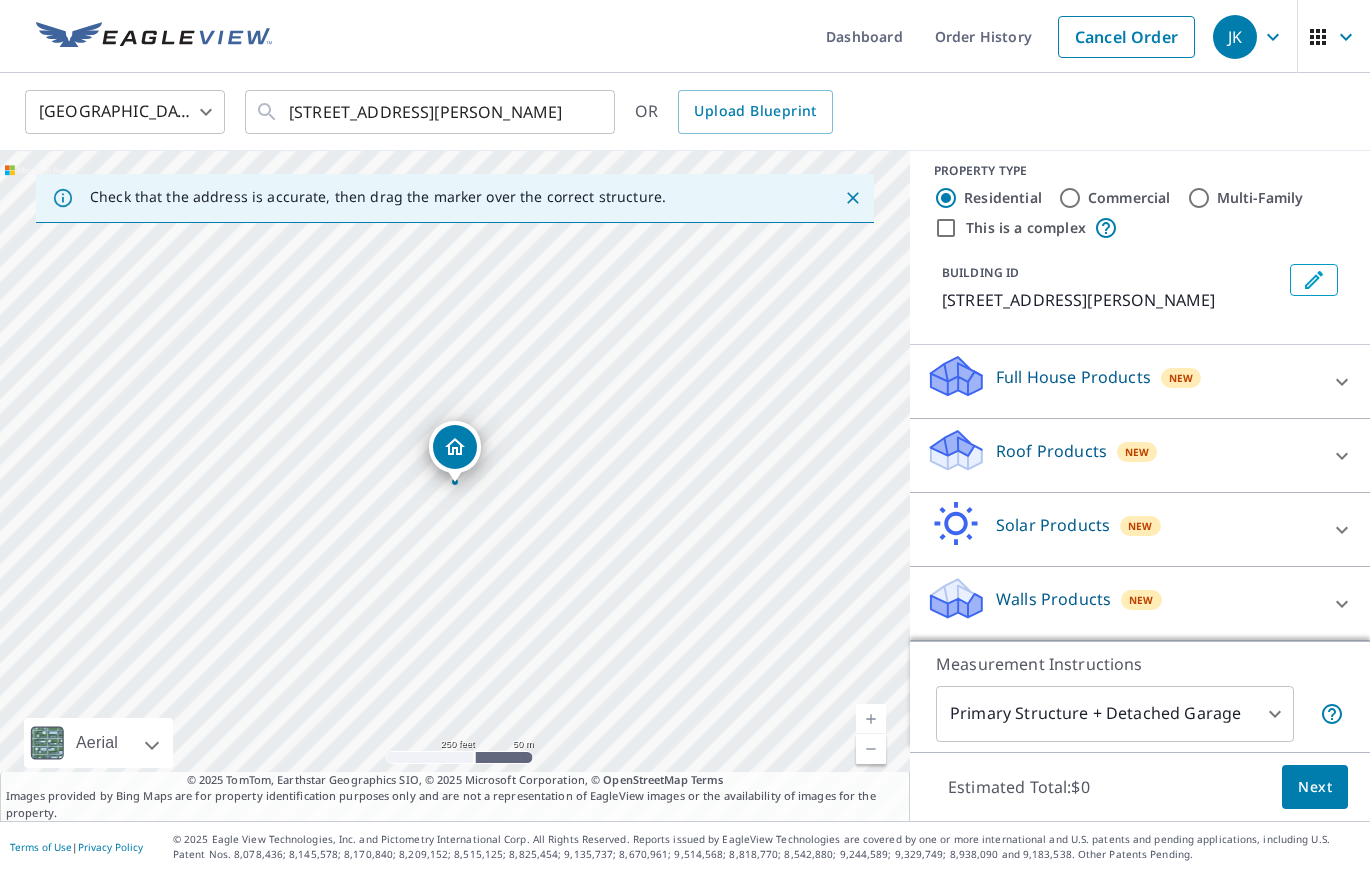 click on "JK JK
Dashboard Order History Cancel Order JK United States US ​ [STREET_ADDRESS][PERSON_NAME] ​ OR Upload Blueprint Check that the address is accurate, then drag the marker over the correct structure. [STREET_ADDRESS][PERSON_NAME] A standard road map Aerial A detailed look from above Labels Labels 250 feet 50 m © 2025 TomTom, © Vexcel Imaging, © 2025 Microsoft Corporation,  © OpenStreetMap Terms © 2025 TomTom, Earthstar Geographics SIO, © 2025 Microsoft Corporation, ©   OpenStreetMap   Terms Images provided by Bing Maps are for property identification purposes only and are not a representation of EagleView images or the availability of images for the property. PROPERTY TYPE Residential Commercial Multi-Family This is a complex BUILDING ID [STREET_ADDRESS][PERSON_NAME] Full House Products New Full House™ $105 Roof Products New Premium $32.75 - $87 QuickSquares™ $18 Gutter $13.75 Bid Perfect™ $18 Solar Products New Inform Essentials+ $63.25 $79 $30 New" at bounding box center (685, 436) 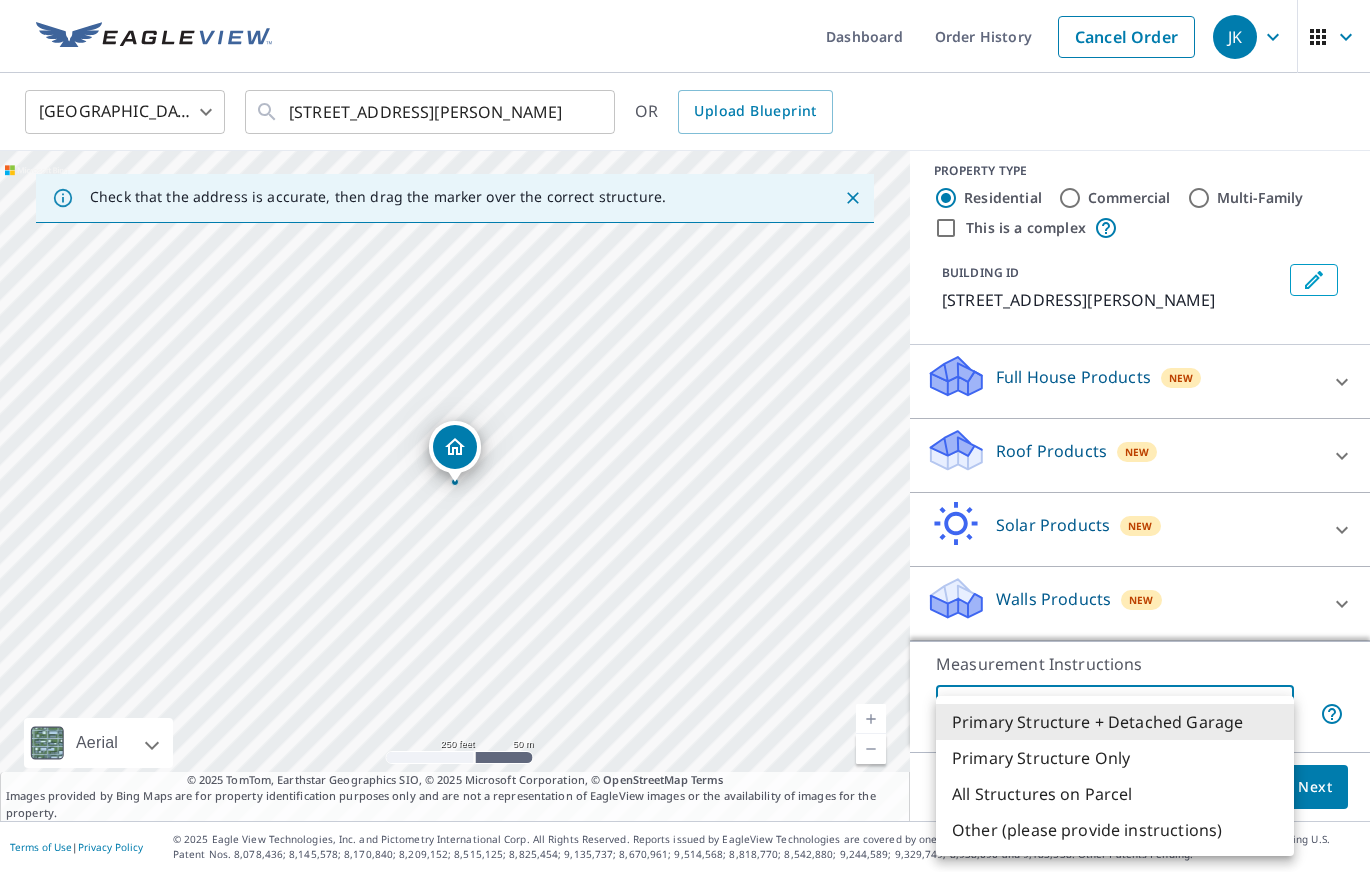 click on "Primary Structure Only" at bounding box center (1115, 758) 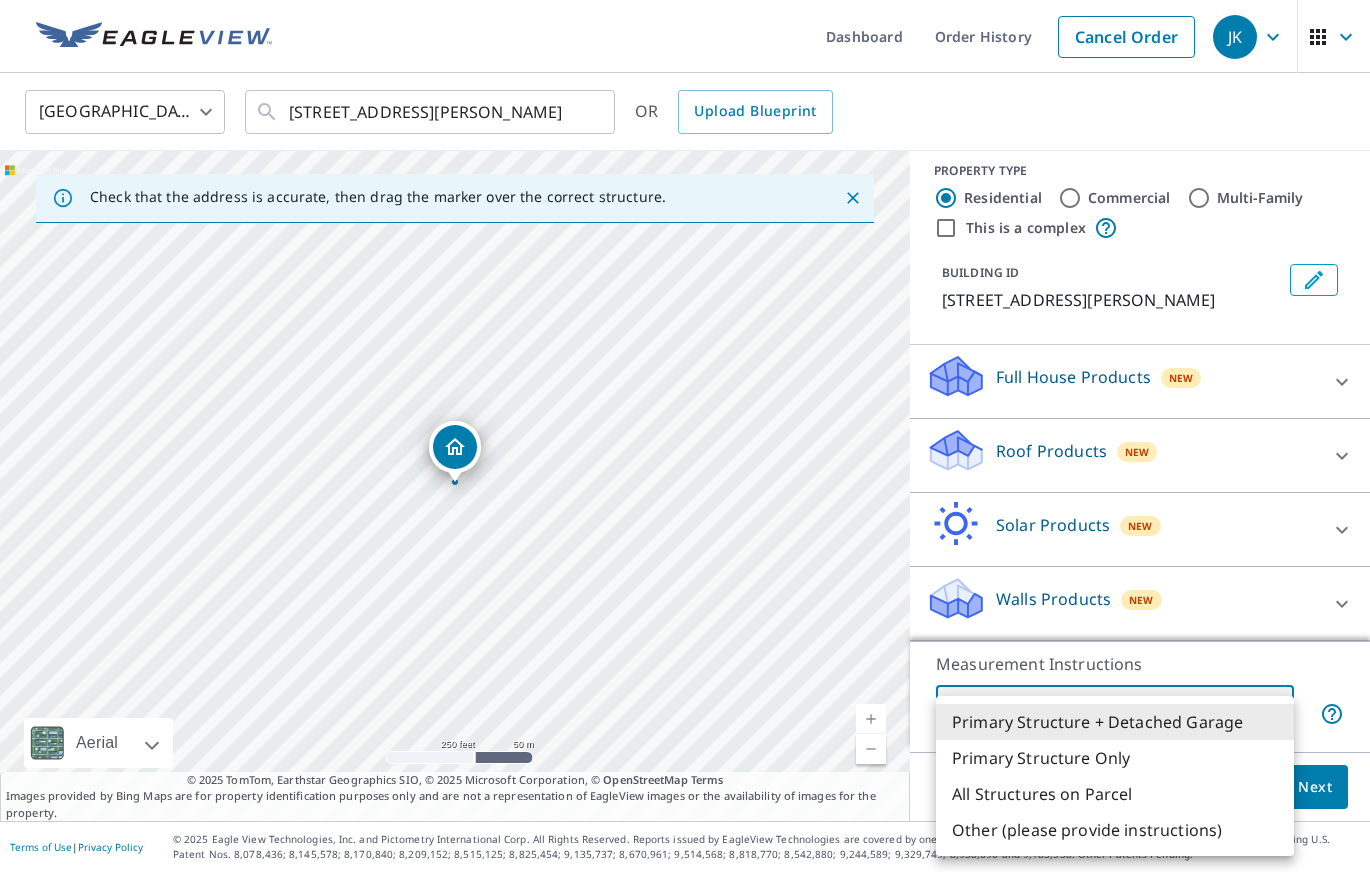 type on "2" 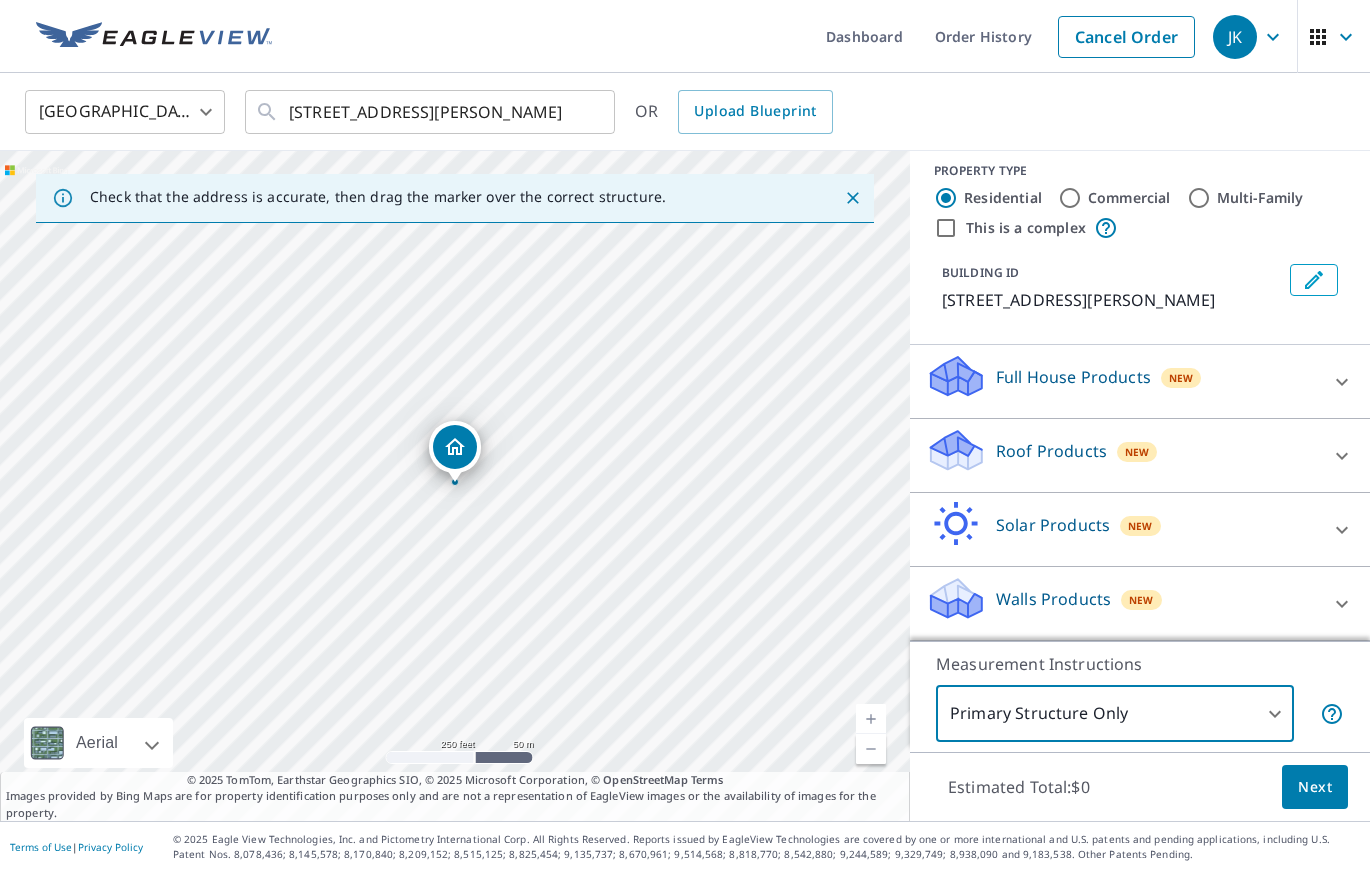 click on "Walls Products New" at bounding box center [1122, 603] 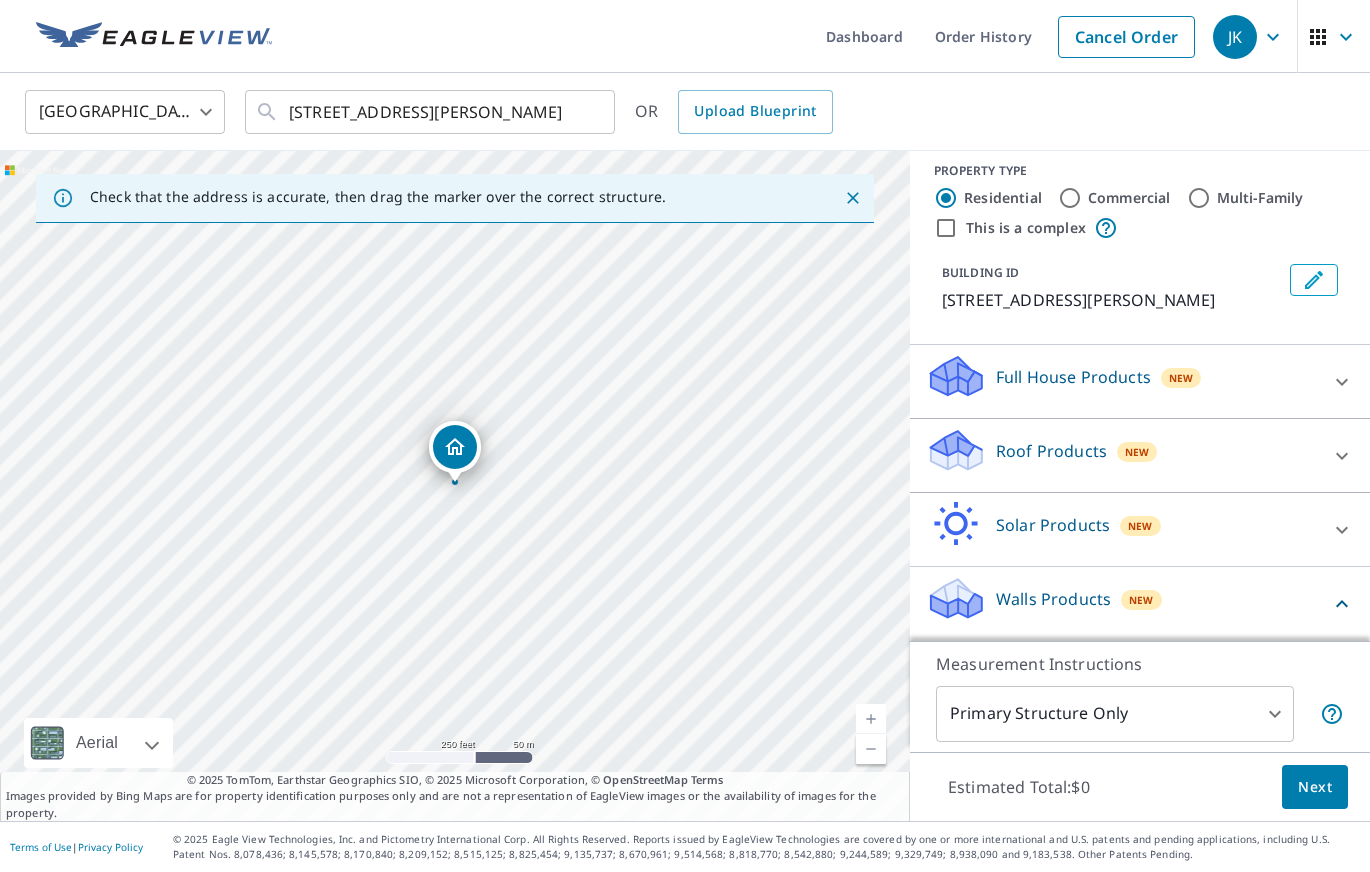 scroll, scrollTop: 128, scrollLeft: 0, axis: vertical 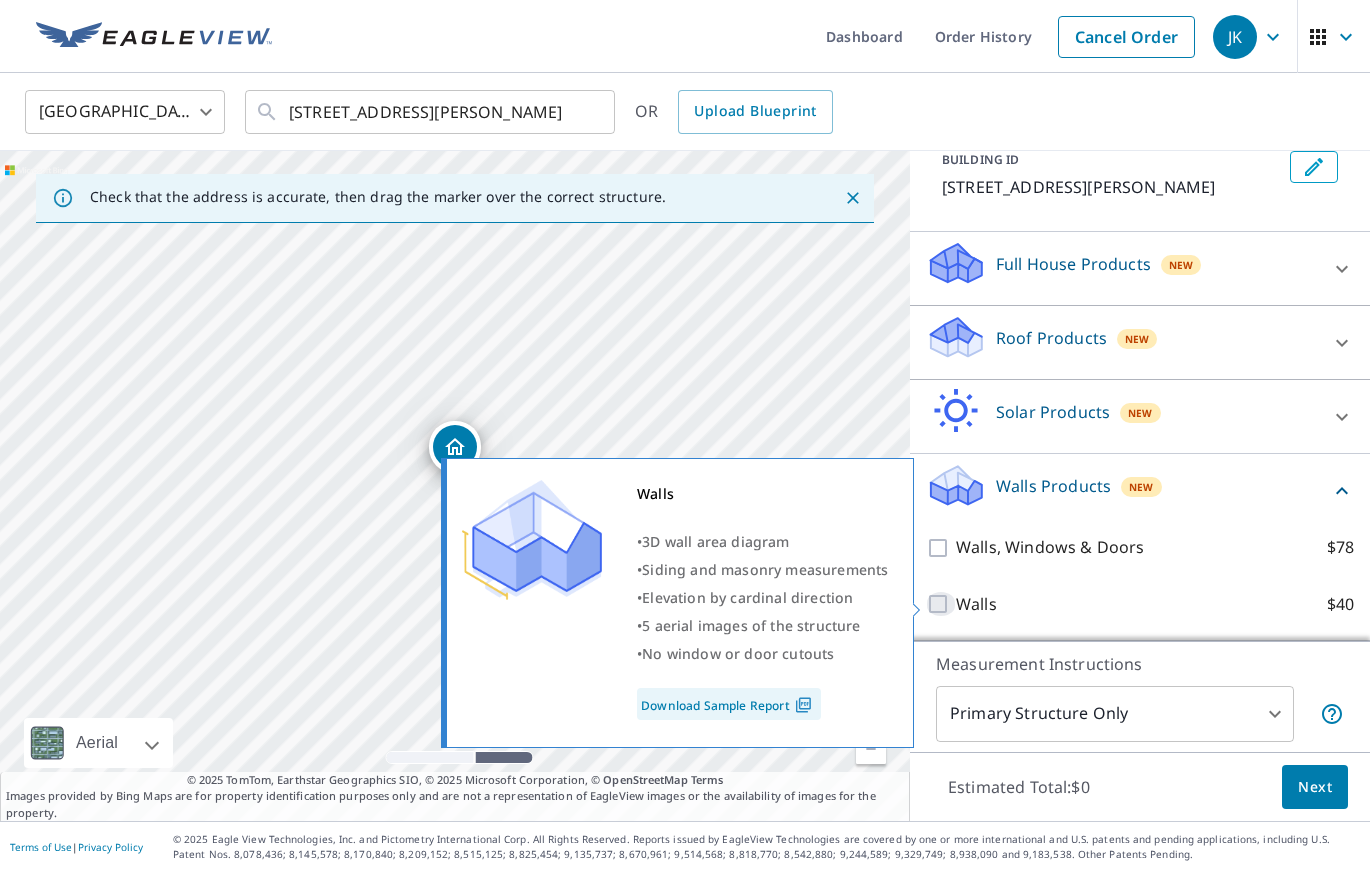click on "Walls $40" at bounding box center (941, 604) 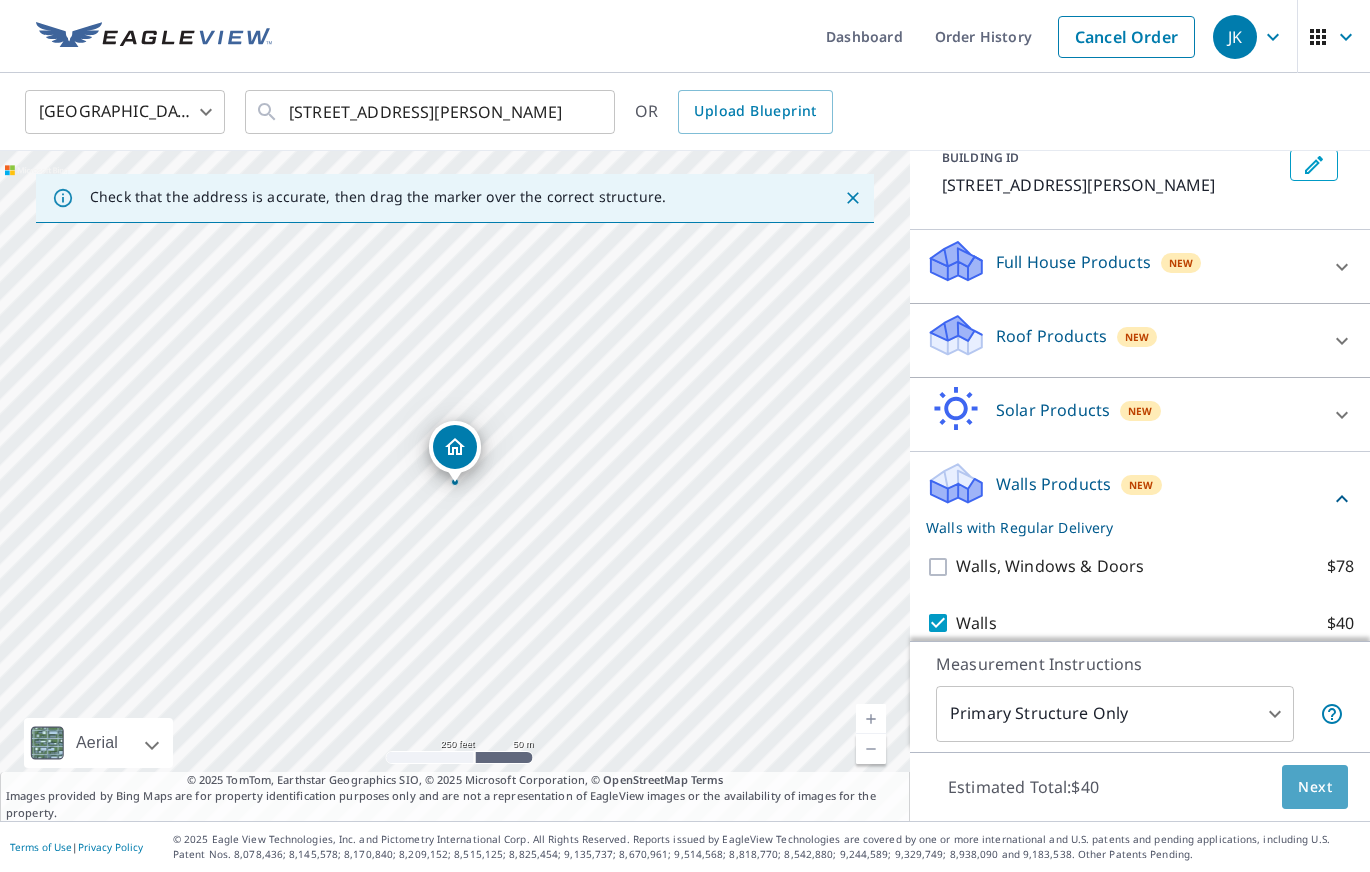 click on "Next" at bounding box center (1315, 787) 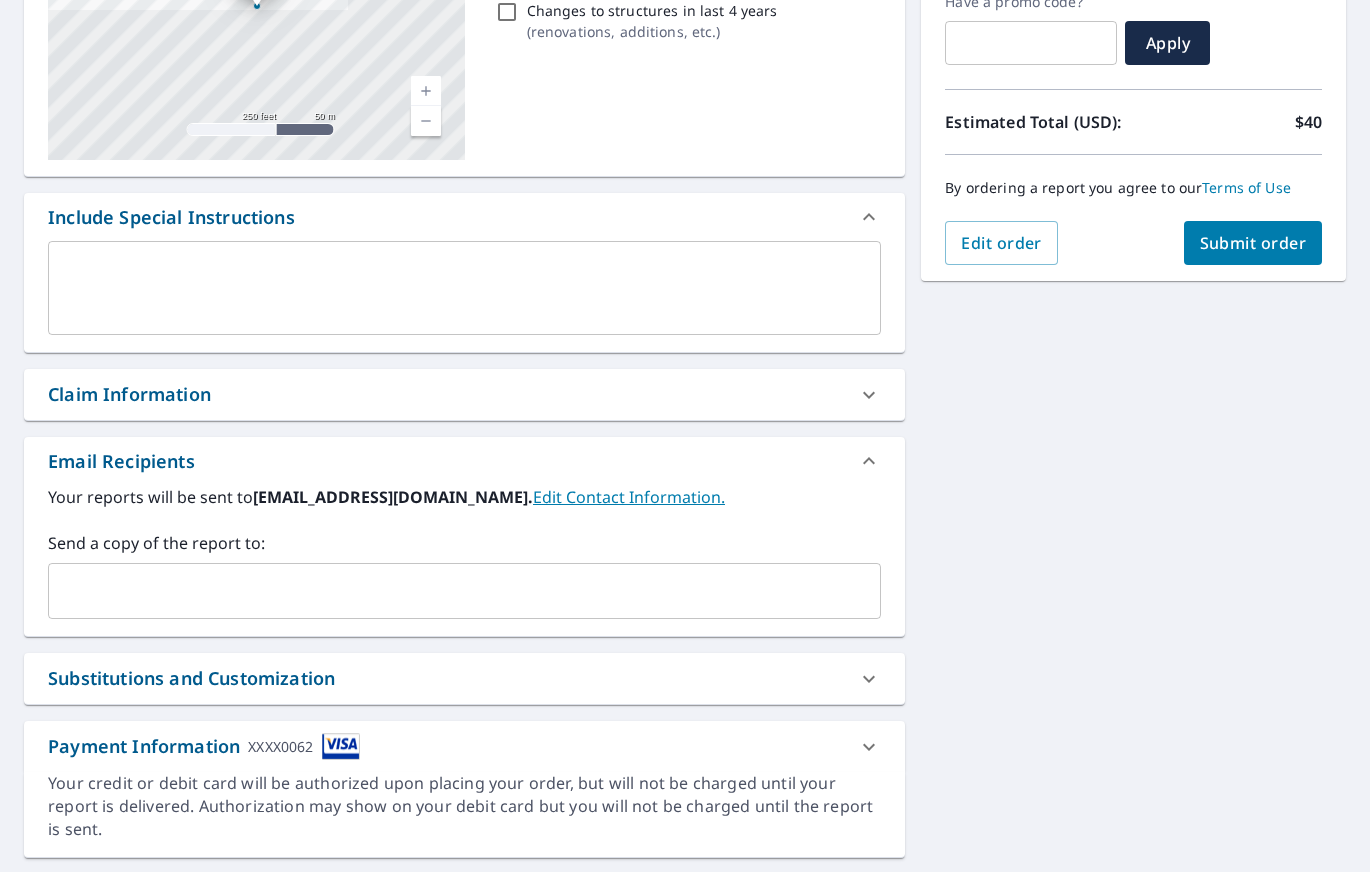 scroll, scrollTop: 387, scrollLeft: 0, axis: vertical 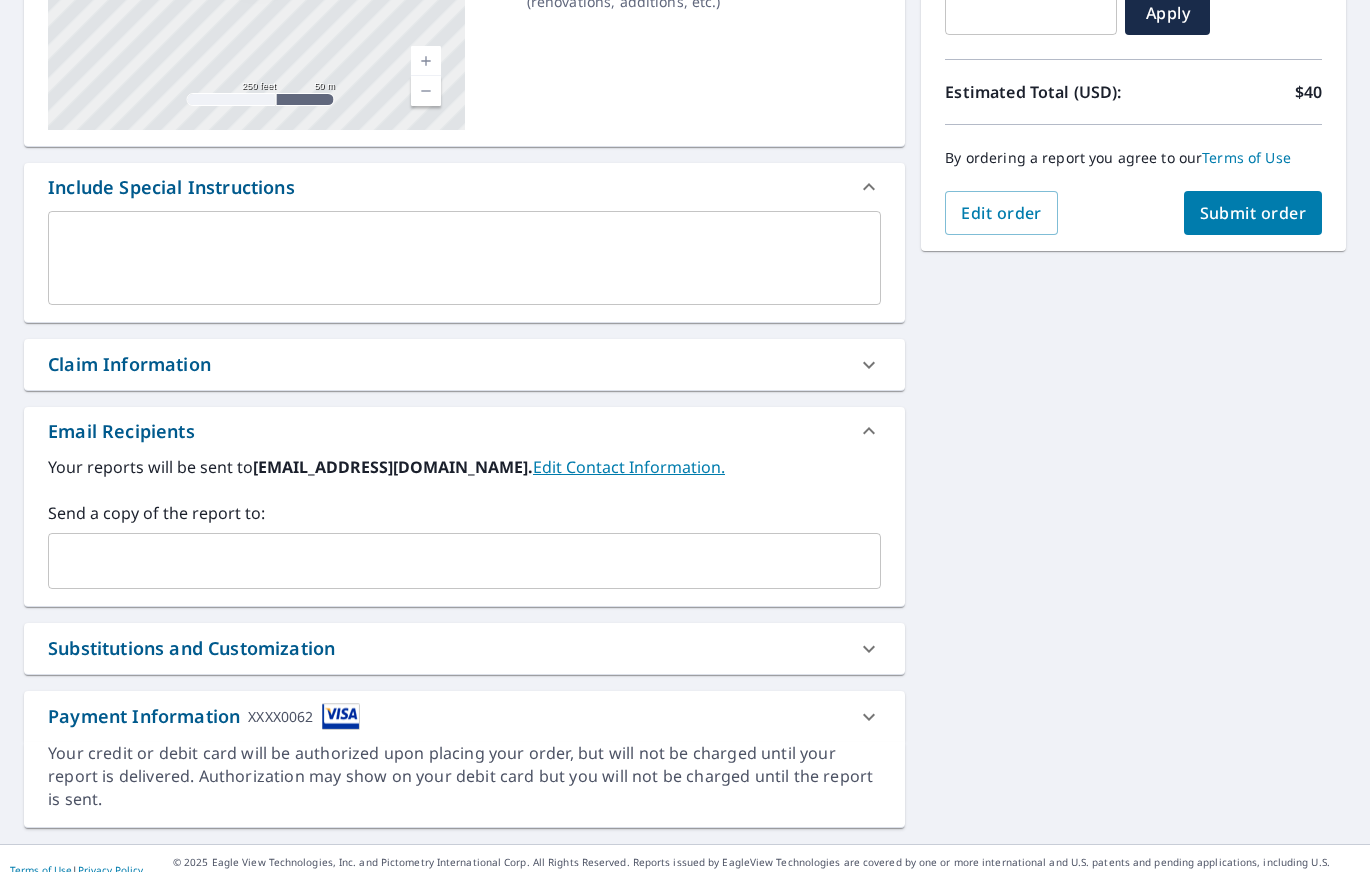 click on "​" at bounding box center (464, 561) 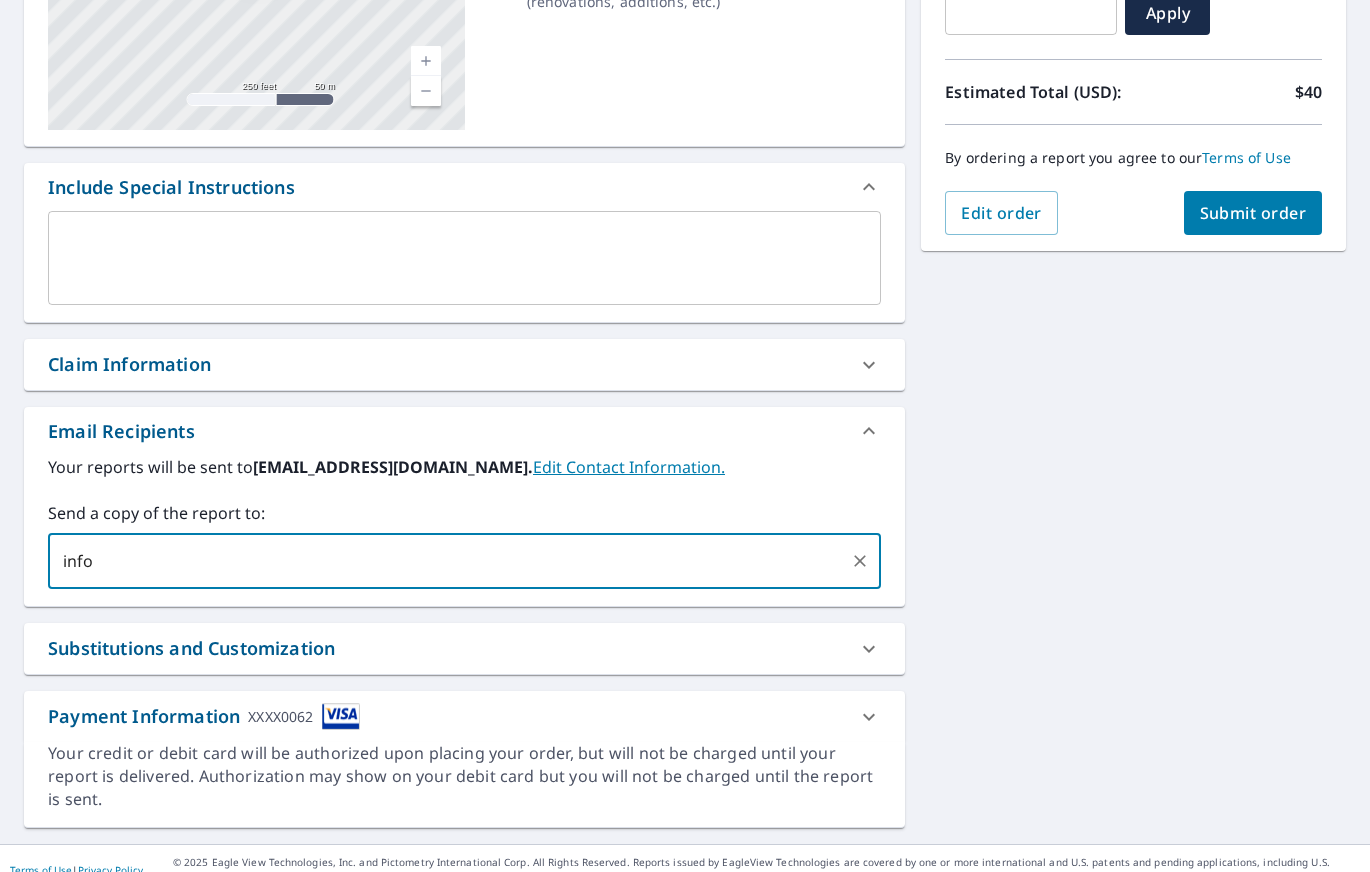 type on "[EMAIL_ADDRESS][DOMAIN_NAME]" 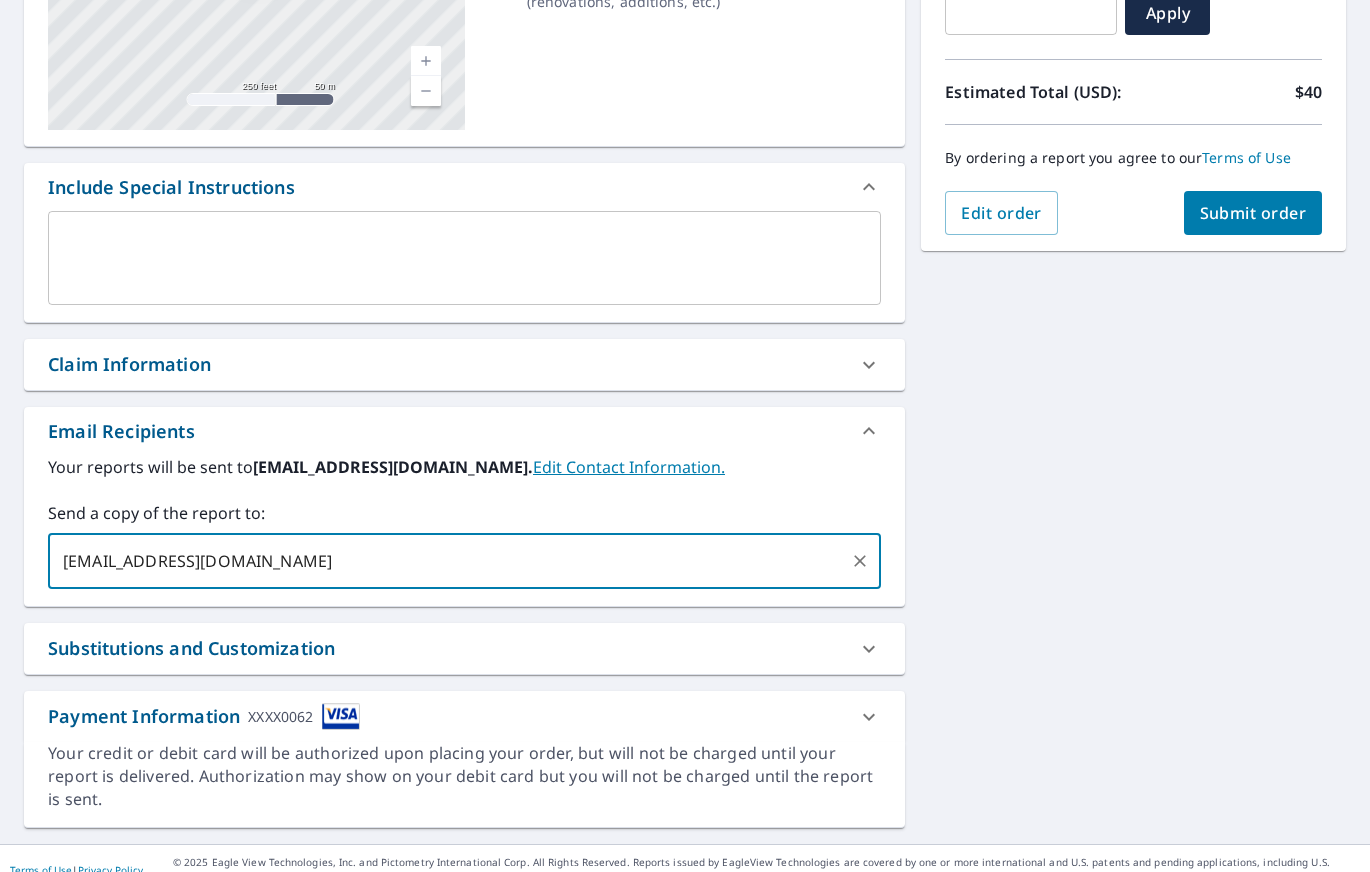 type 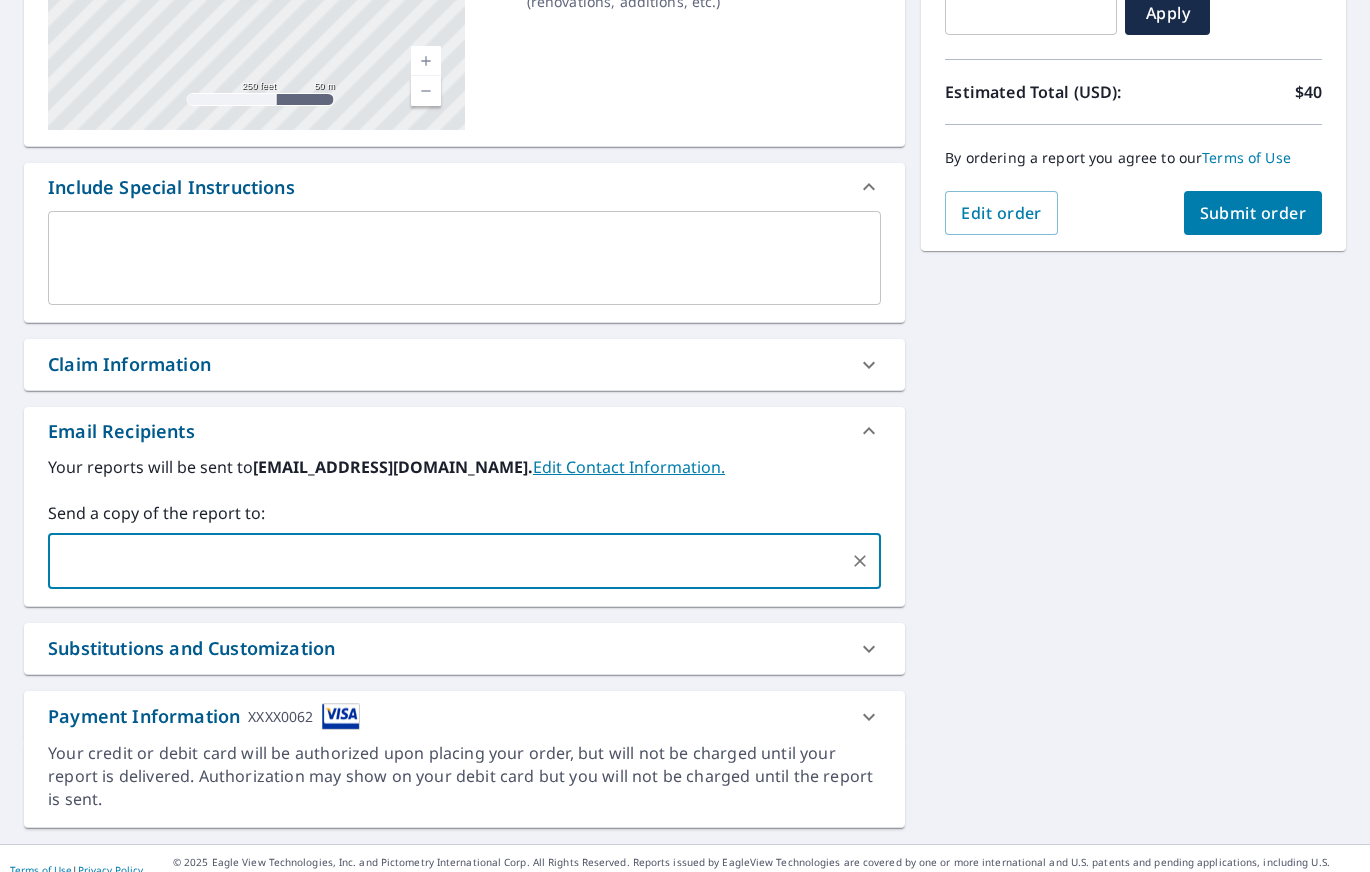 click on "Order Summary Walls $40 Regular Delivery $0 Have a promo code? ​ Apply Estimated Total (USD): $40 By ordering a report you agree to our  Terms of Use Edit order Submit order" at bounding box center [1133, 32] 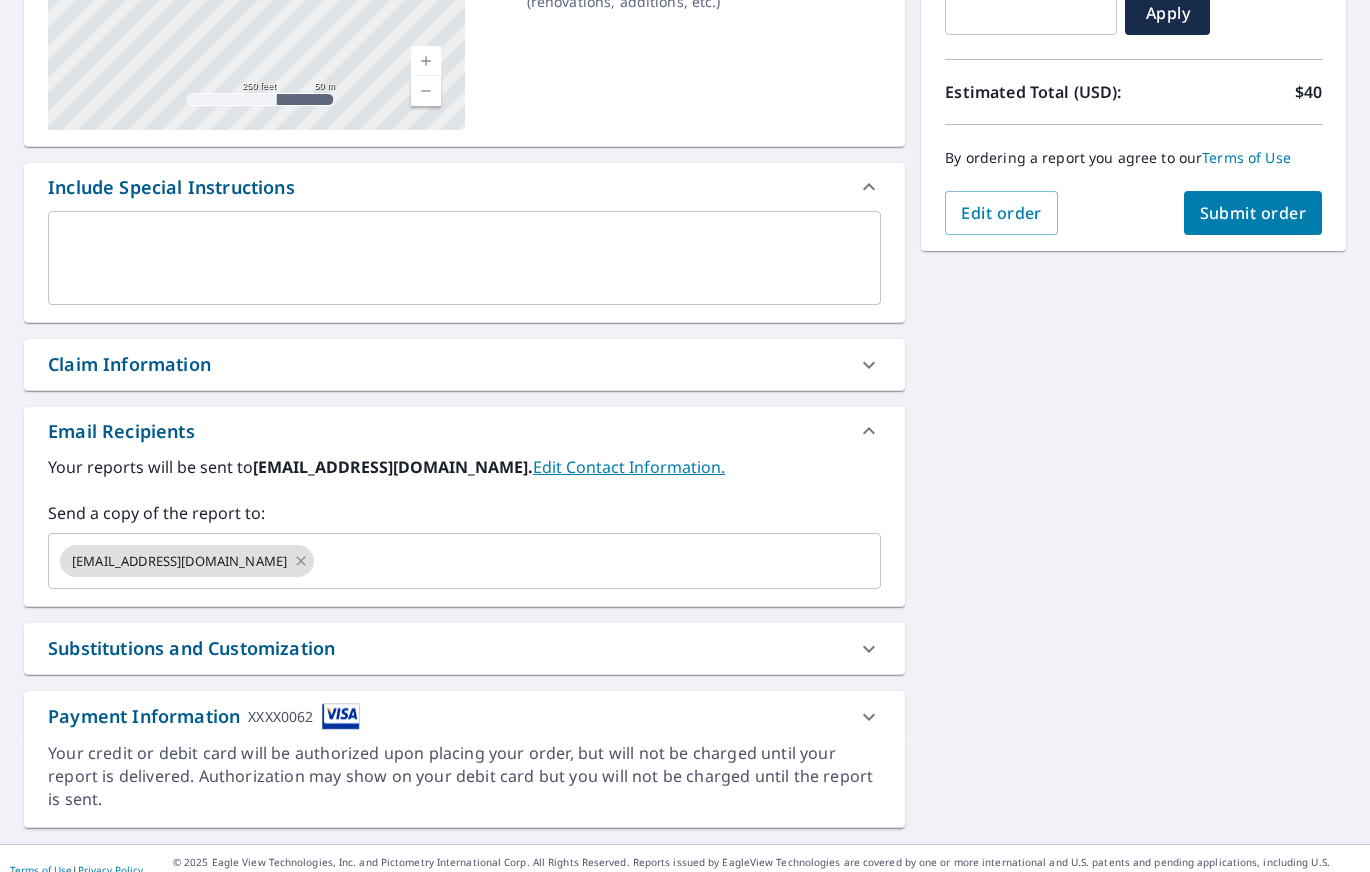 click on "Submit order" at bounding box center [1253, 213] 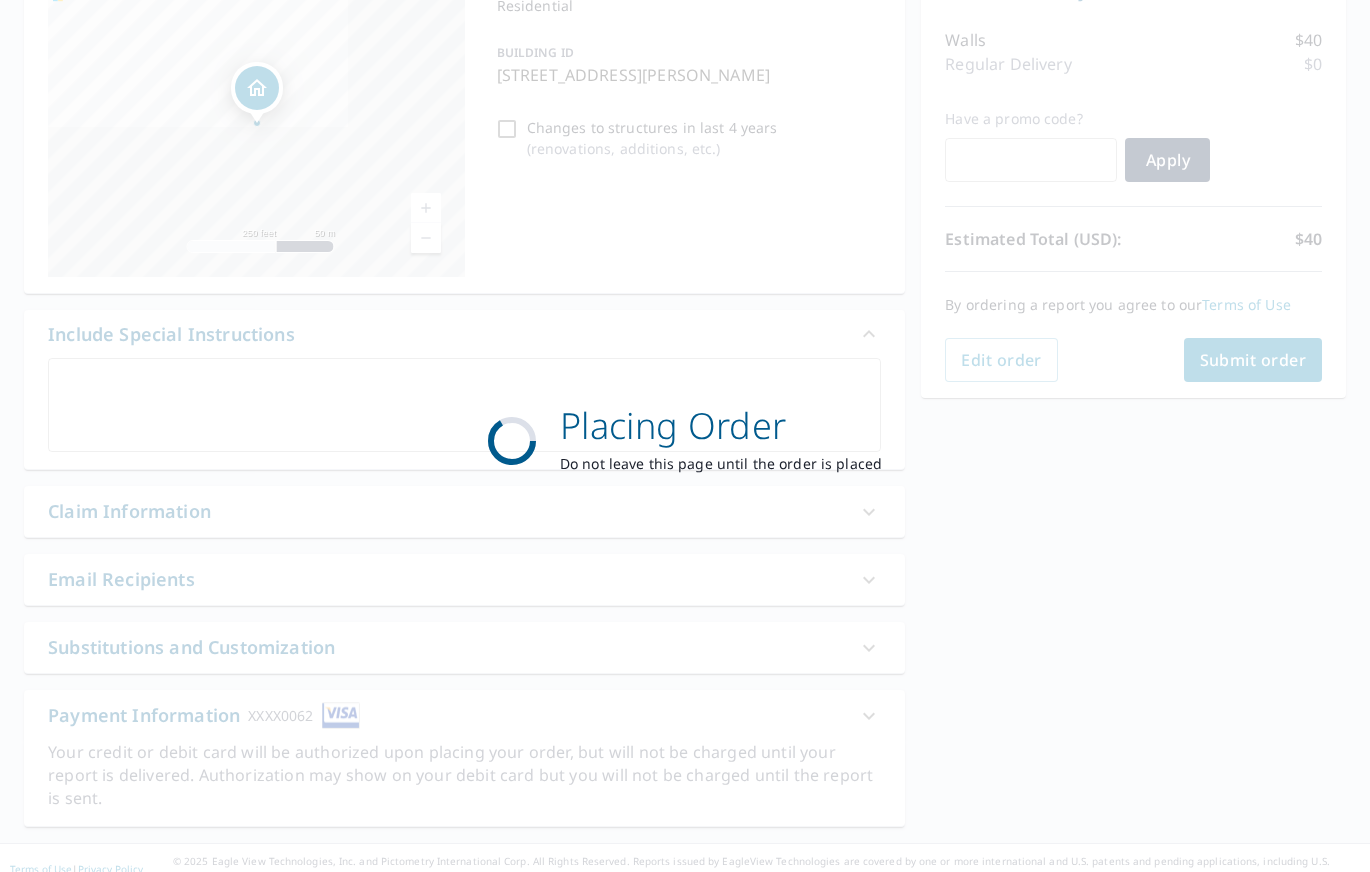 scroll, scrollTop: 239, scrollLeft: 0, axis: vertical 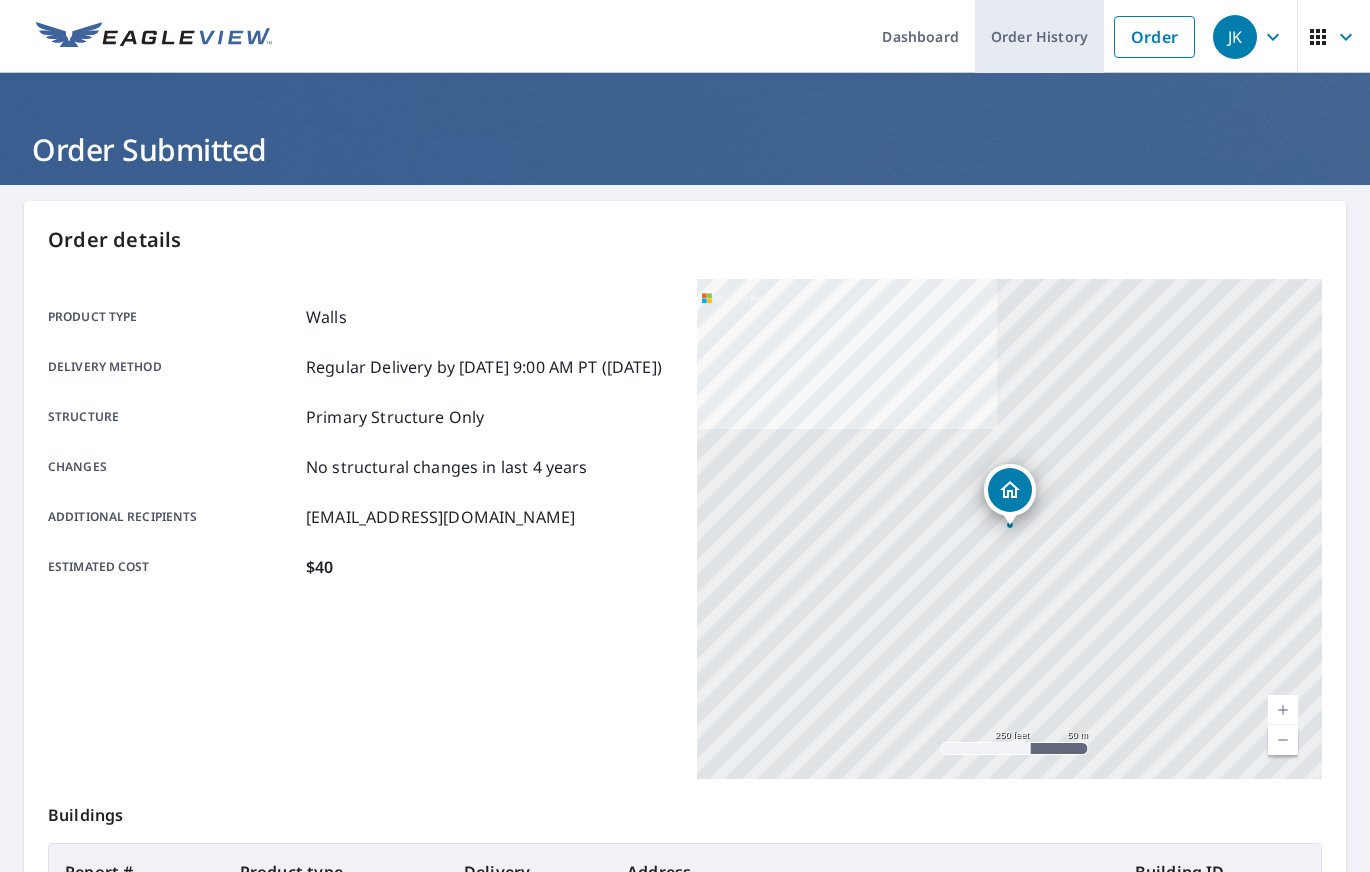 click on "Order History" at bounding box center (1039, 36) 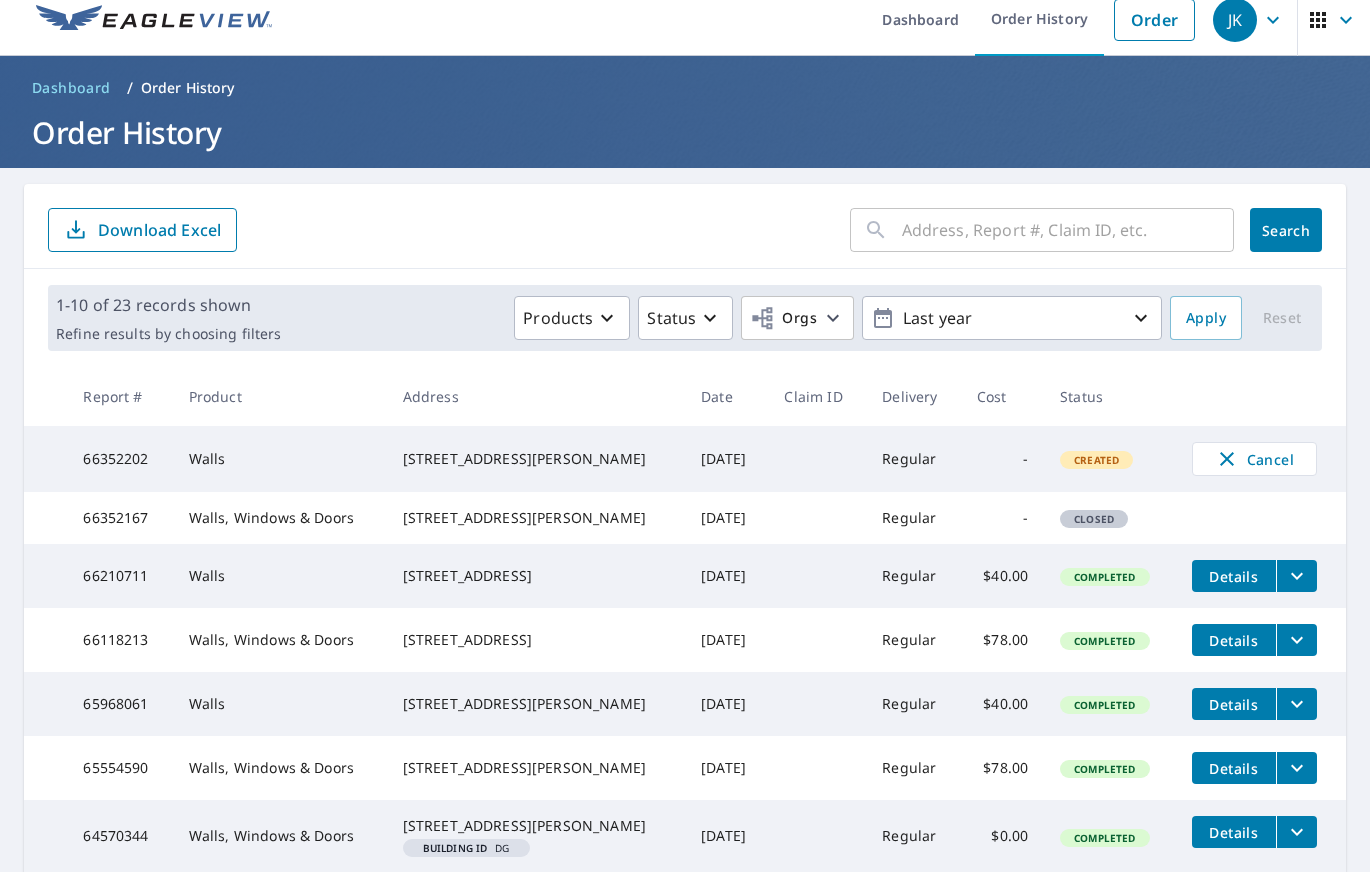 scroll, scrollTop: 0, scrollLeft: 0, axis: both 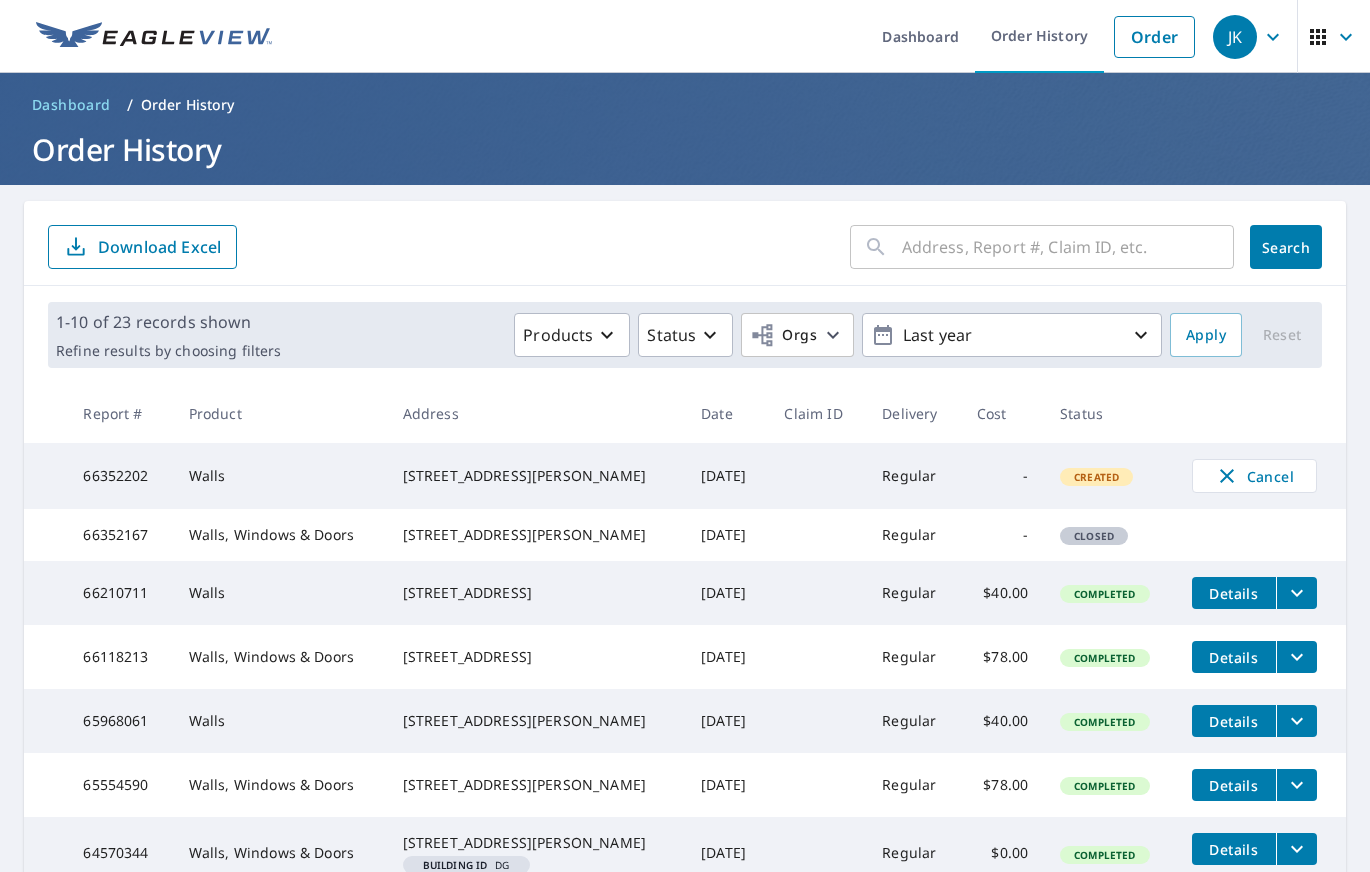 click 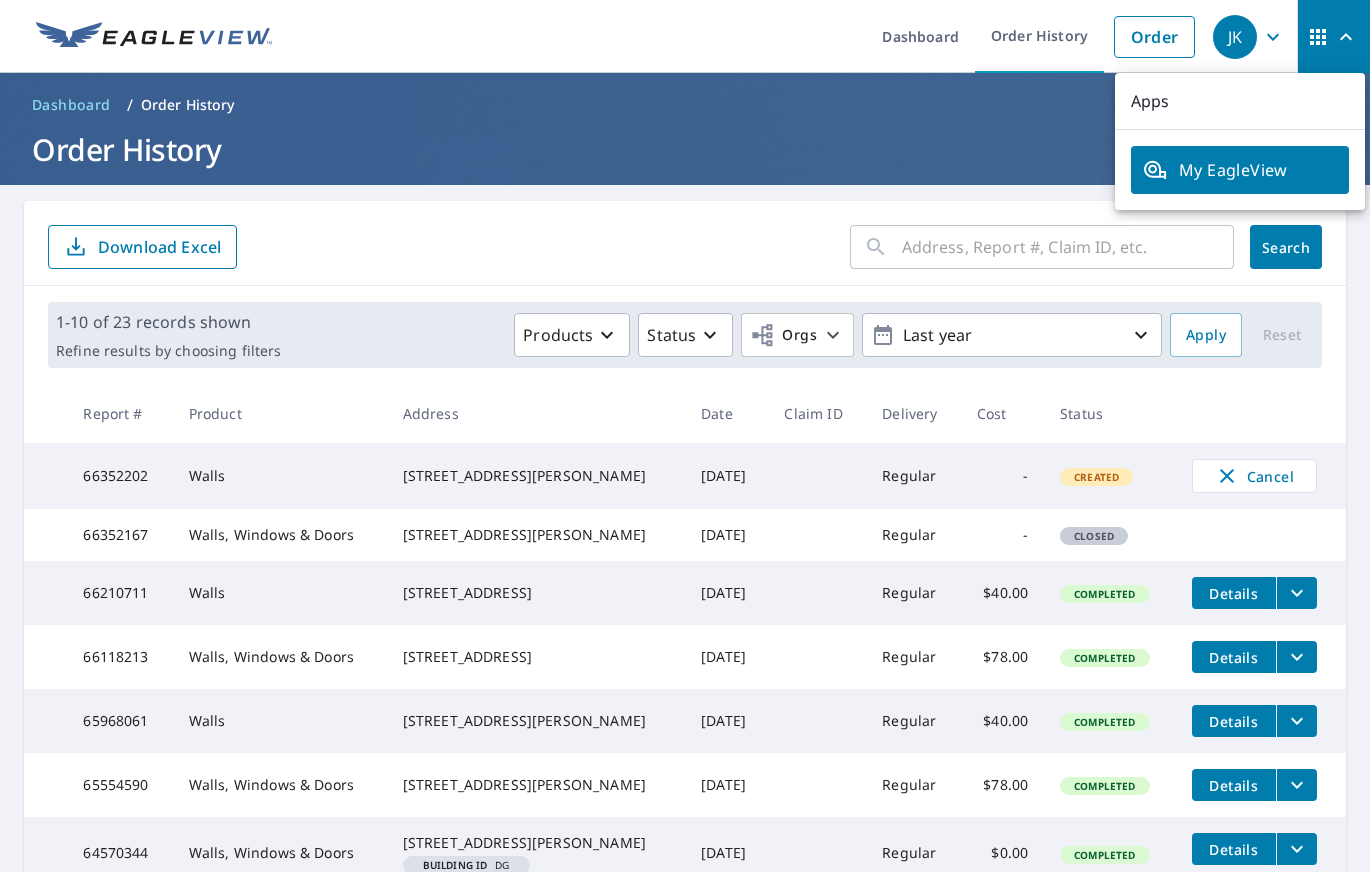 click 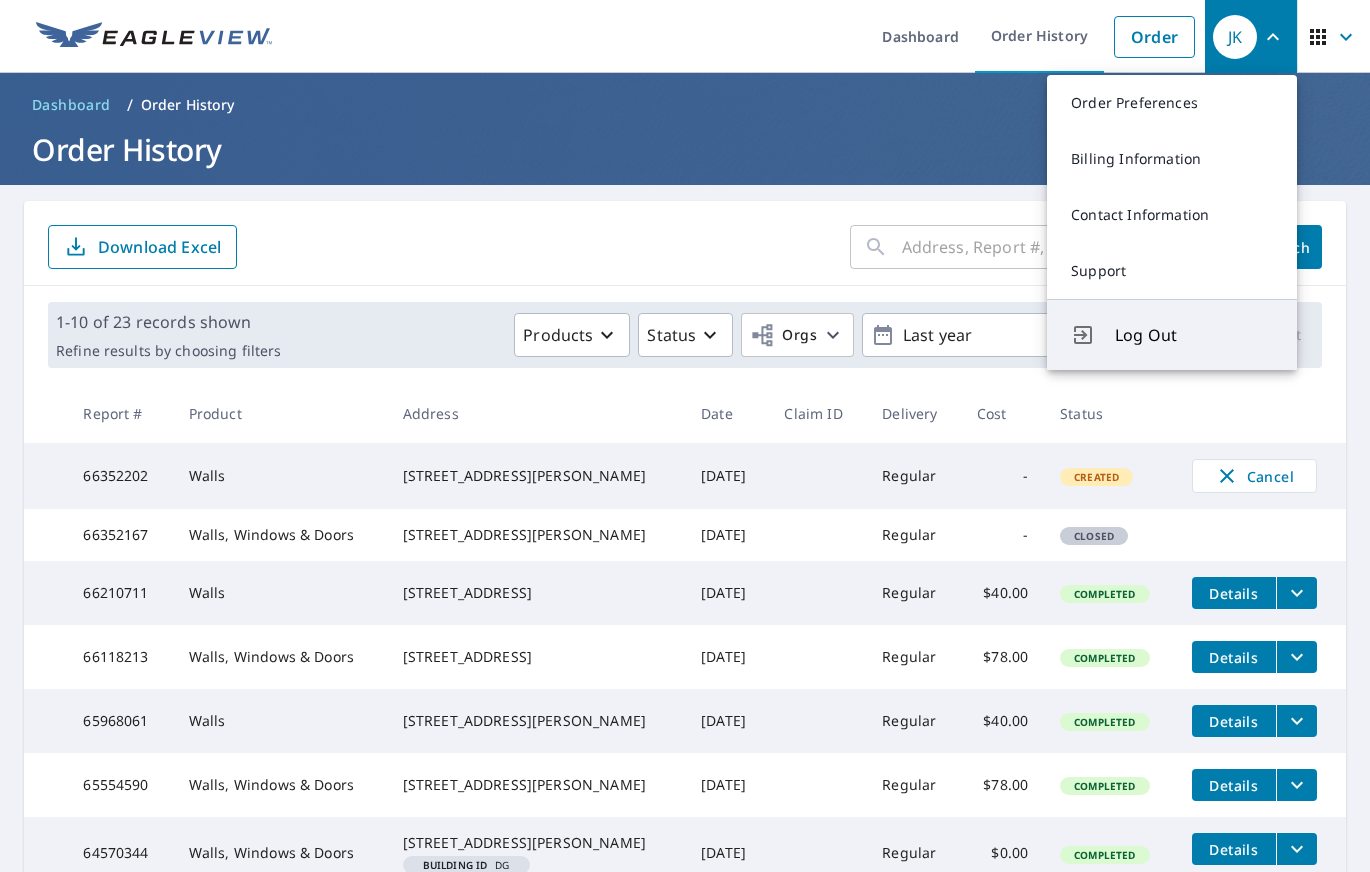 click on "Log Out" at bounding box center [1194, 335] 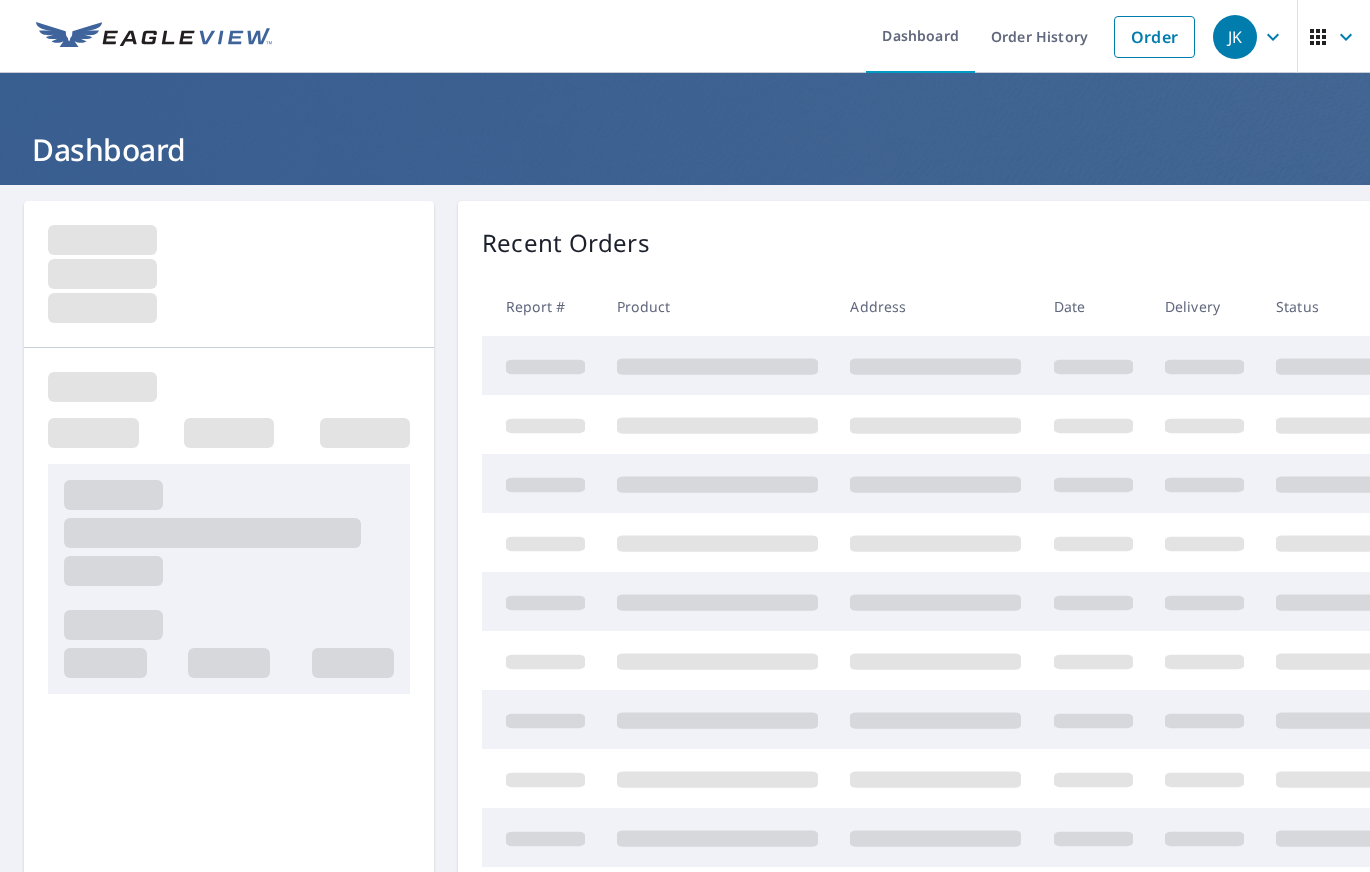 scroll, scrollTop: 0, scrollLeft: 0, axis: both 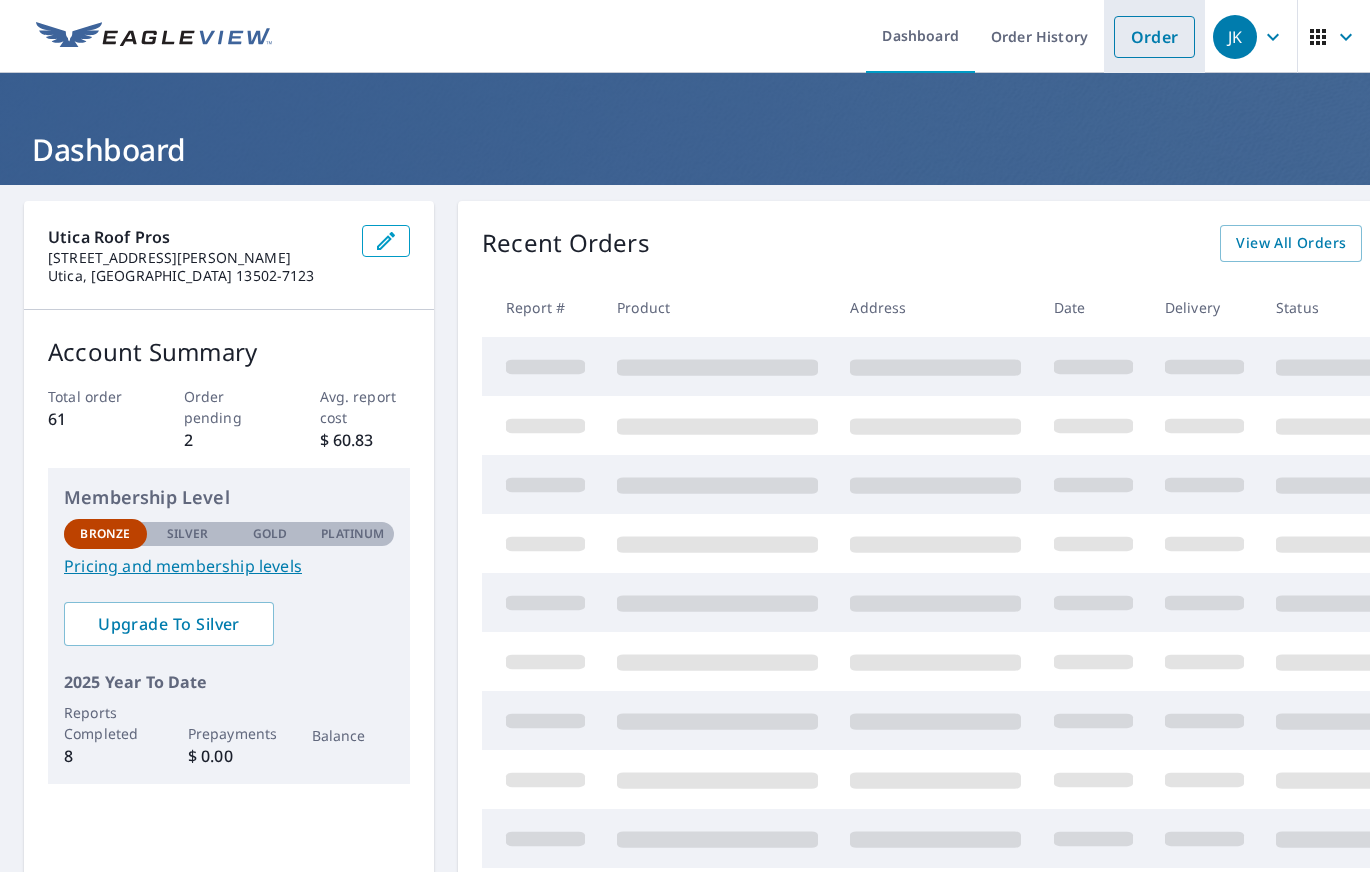 click on "Order" at bounding box center (1154, 37) 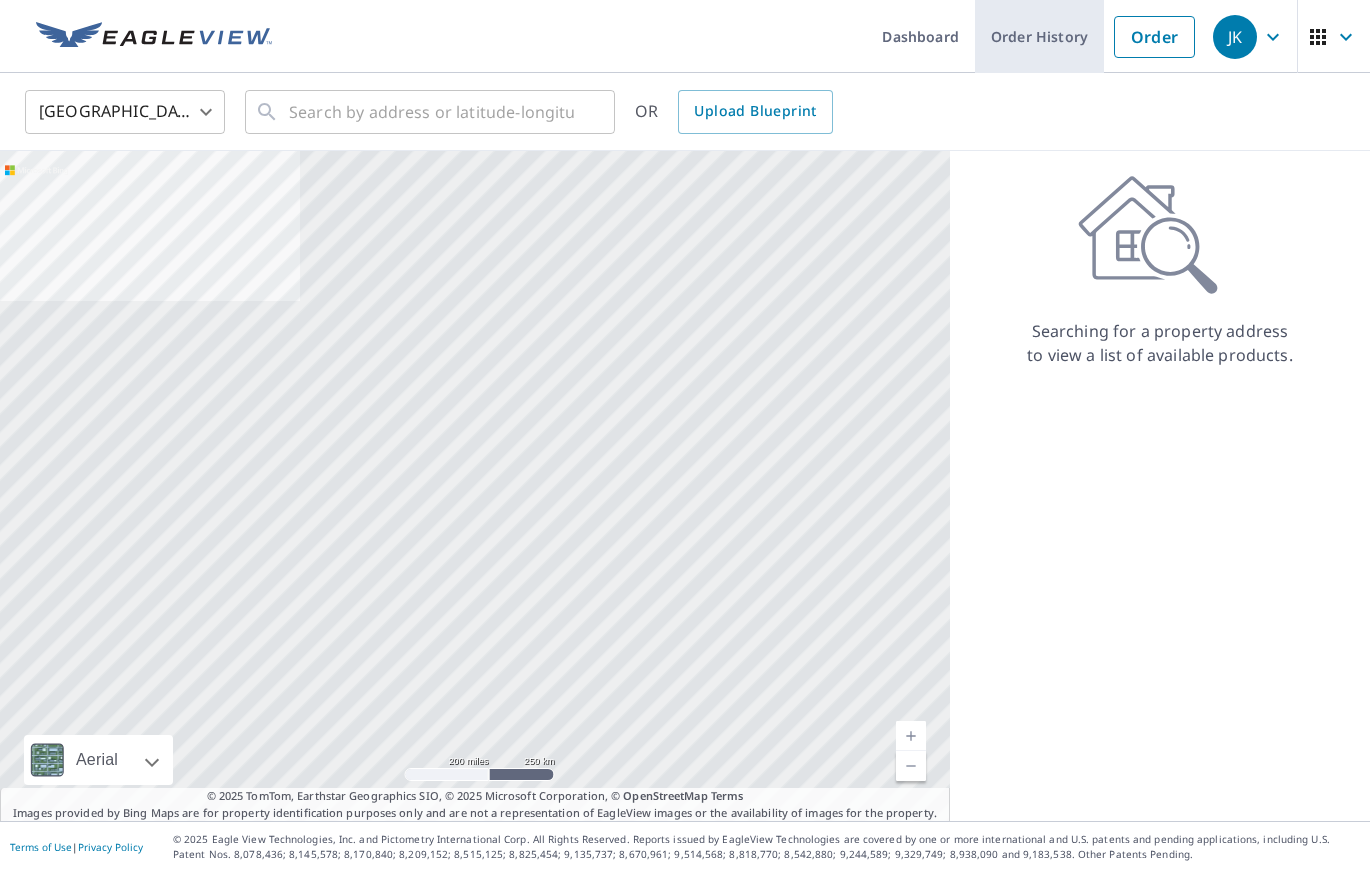 click on "Order History" at bounding box center (1039, 36) 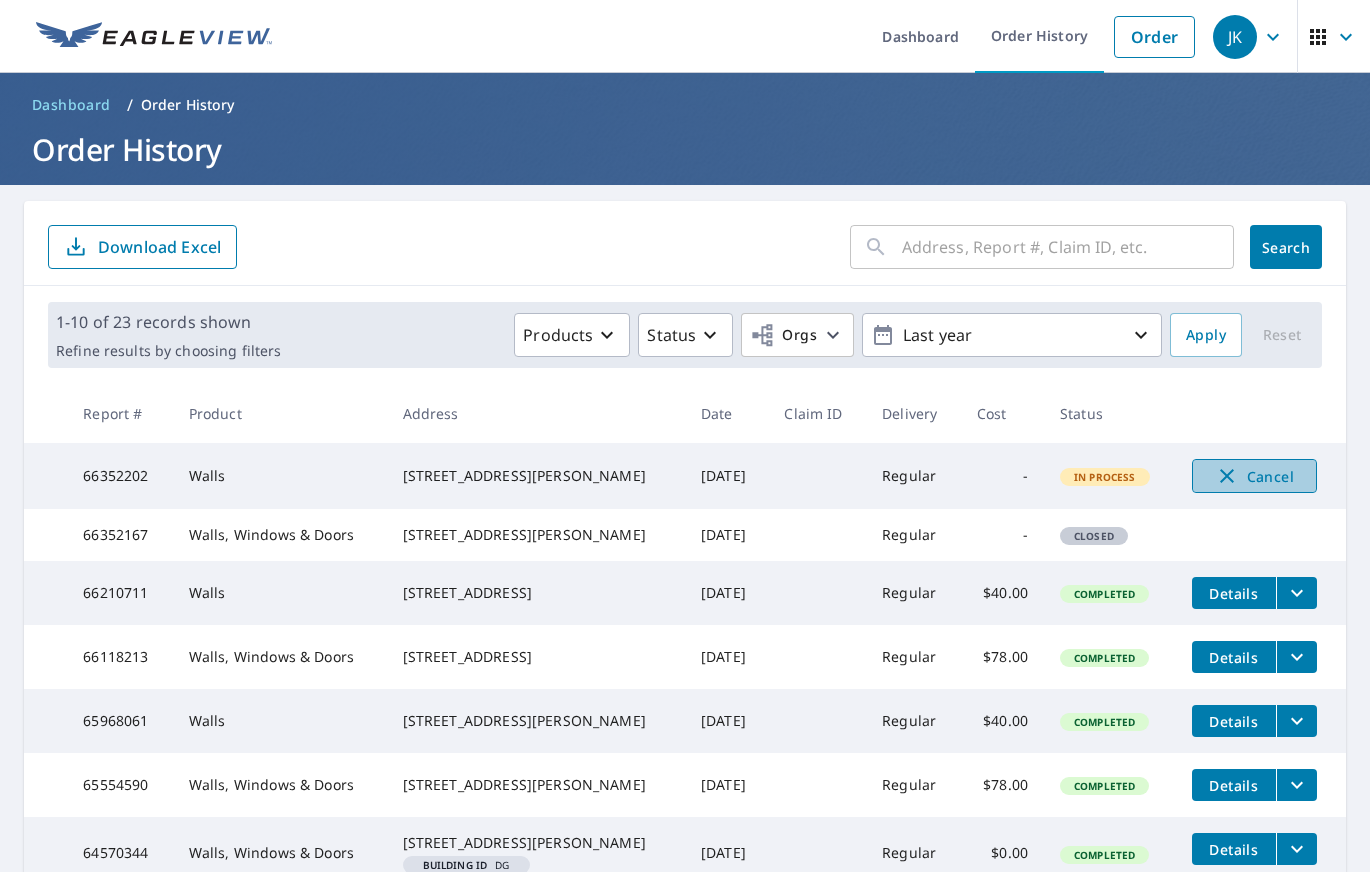 click on "Cancel" at bounding box center (1254, 476) 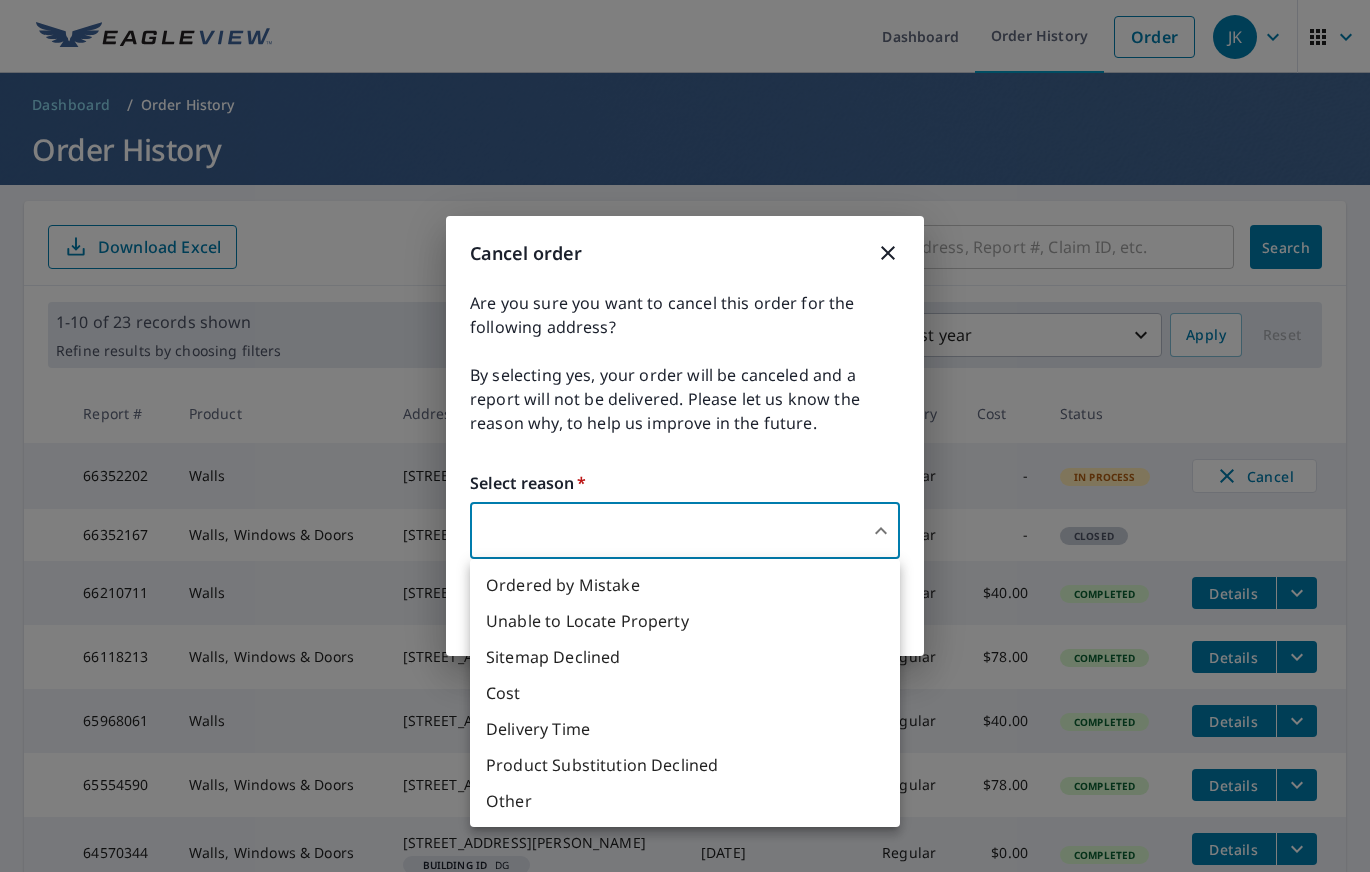 click on "JK JK
Dashboard Order History Order JK Dashboard / Order History Order History ​ Search Download Excel 1-10 of 23 records shown Refine results by choosing filters Products Status Orgs Last year Apply Reset Report # Product Address Date Claim ID Delivery Cost Status 66352202 Walls [STREET_ADDRESS][PERSON_NAME] [DATE] Regular - In Process Cancel 66352167 Walls, Windows & Doors [STREET_ADDRESS][PERSON_NAME] [DATE] Regular - Closed 66210711 Walls 18 [GEOGRAPHIC_DATA] [DATE] Regular $40.00 Completed Details 66118213 Walls, Windows & Doors [STREET_ADDRESS] [DATE] Regular $78.00 Completed Details 65968061 Walls [STREET_ADDRESS][PERSON_NAME] [DATE] Regular $40.00 Completed Details 65554590 Walls, Windows & Doors [STREET_ADDRESS][PERSON_NAME] [DATE] Regular $78.00 Completed Details 64570344 Walls, Windows & Doors [STREET_ADDRESS][PERSON_NAME] Building ID DG  [DATE] Regular $0.00 Completed Details 64556955 10" at bounding box center [685, 436] 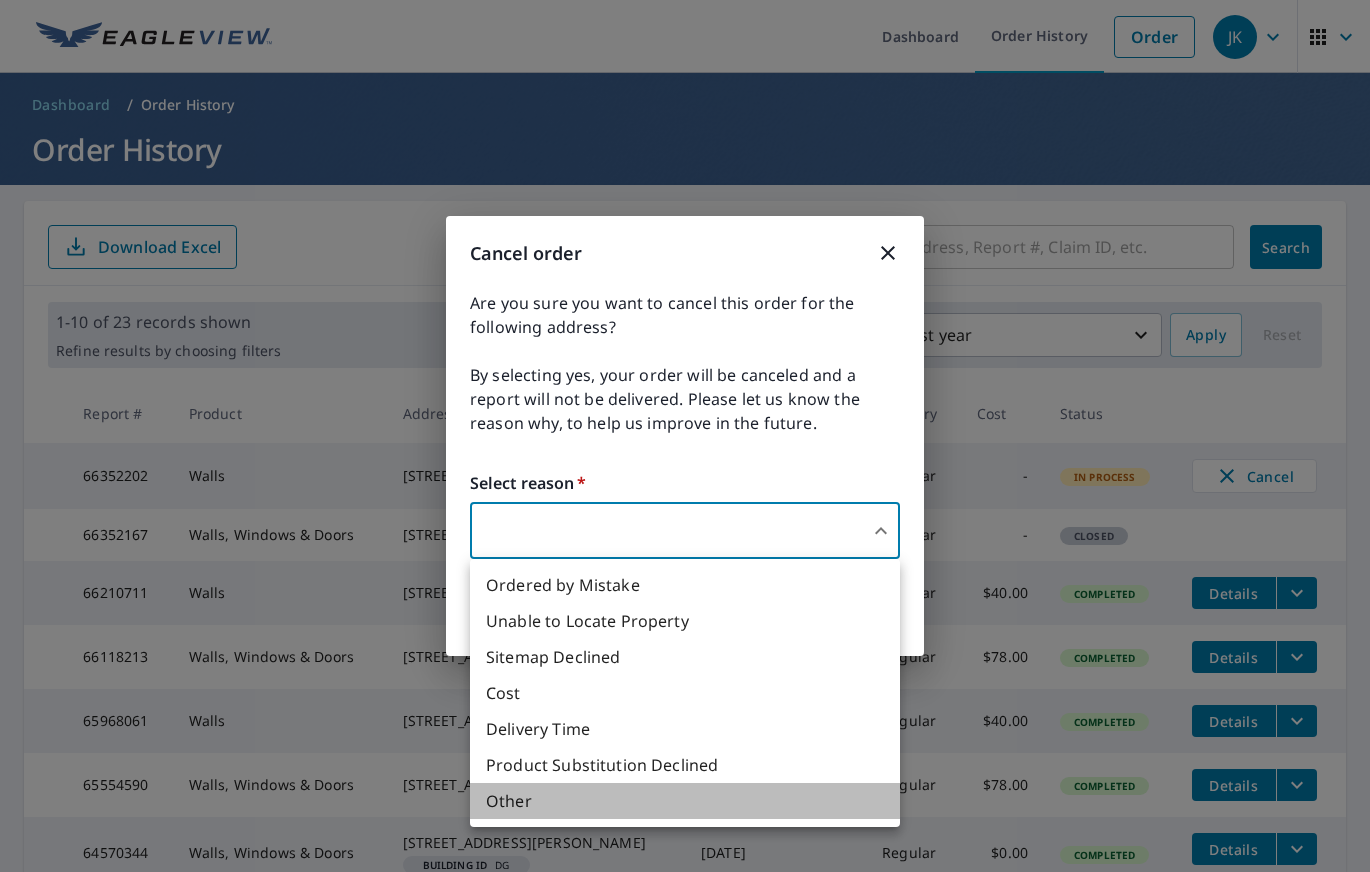 click on "Other" at bounding box center (685, 801) 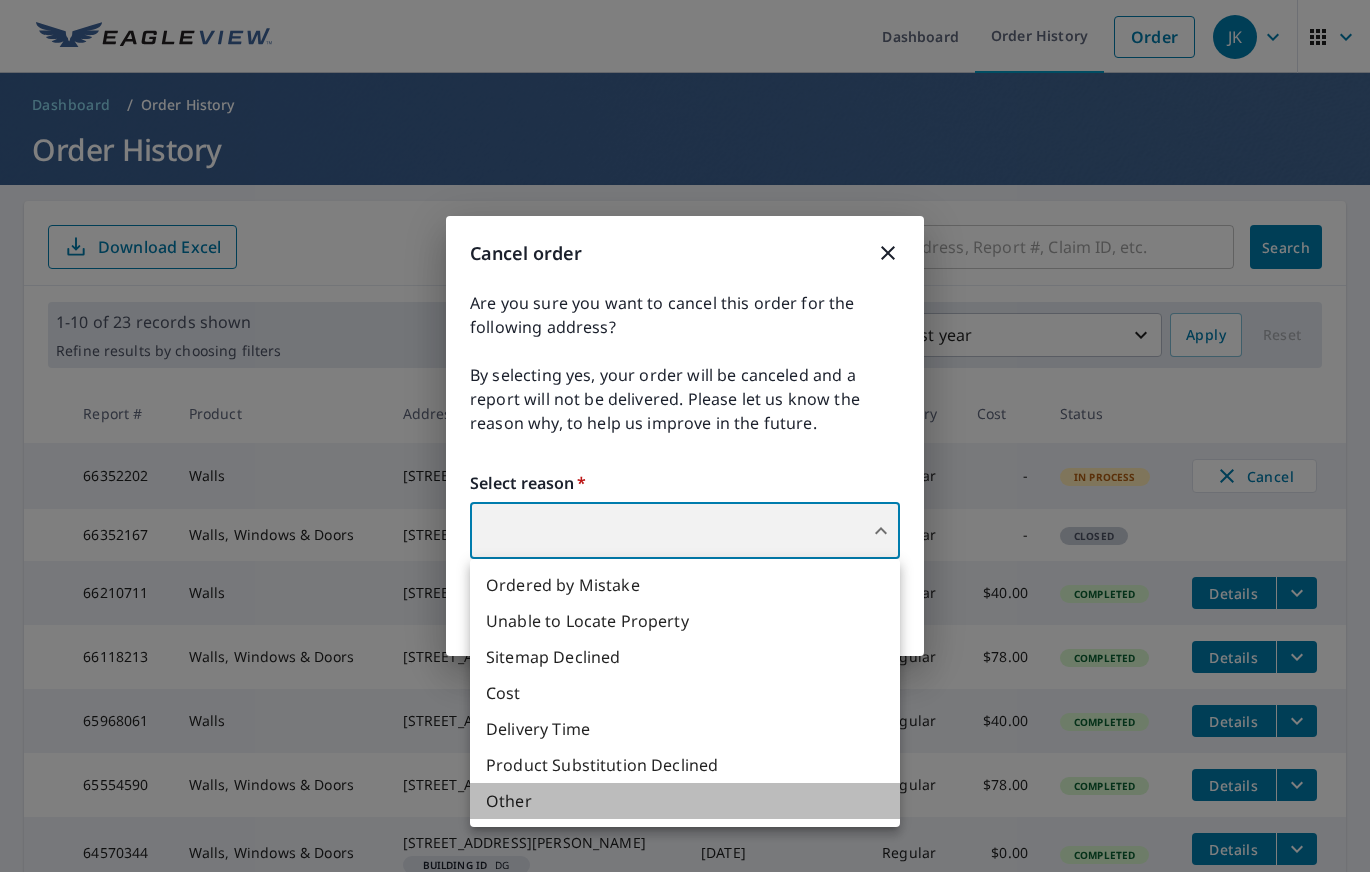 type on "36" 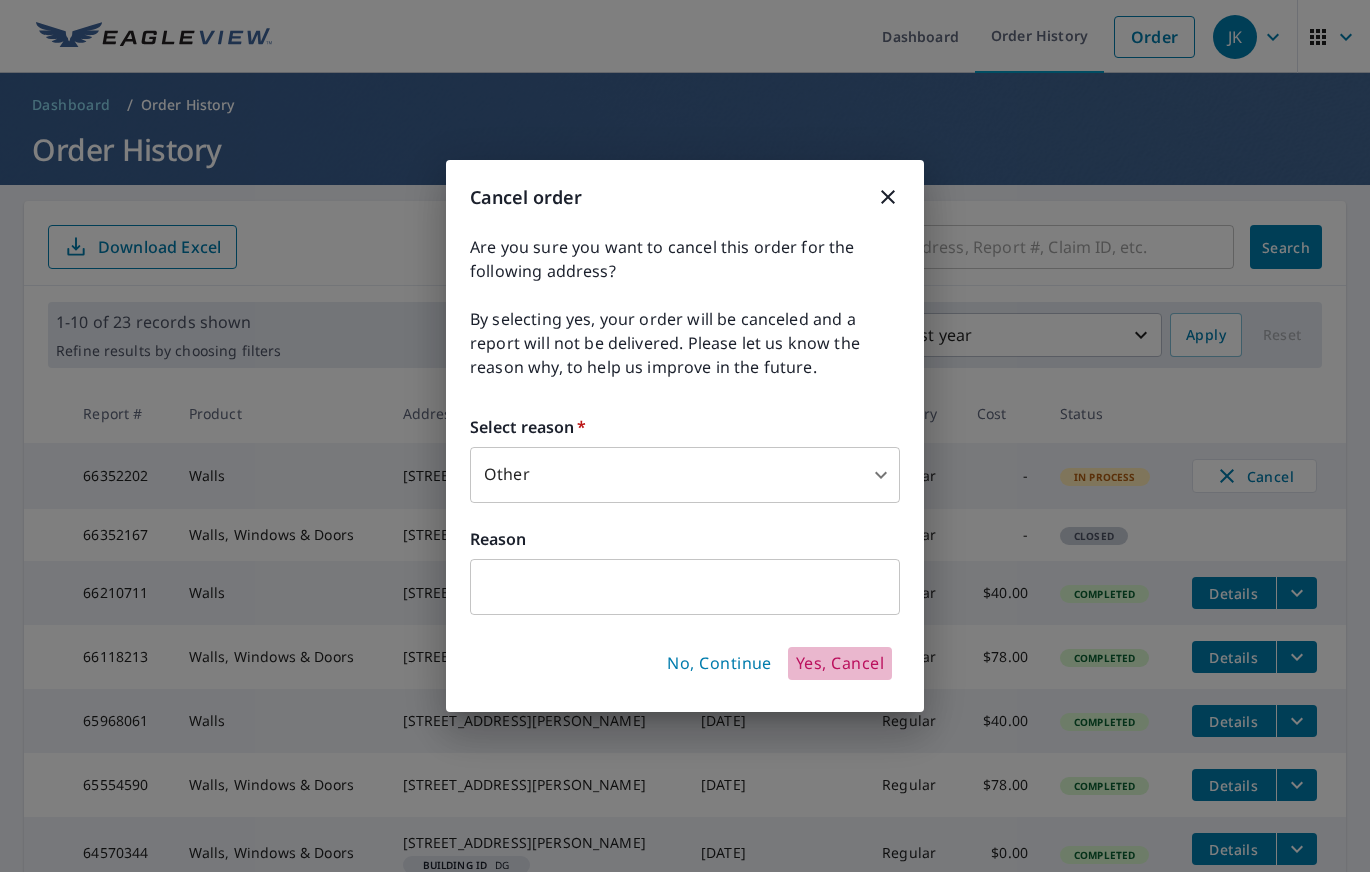 click on "Yes, Cancel" at bounding box center [840, 664] 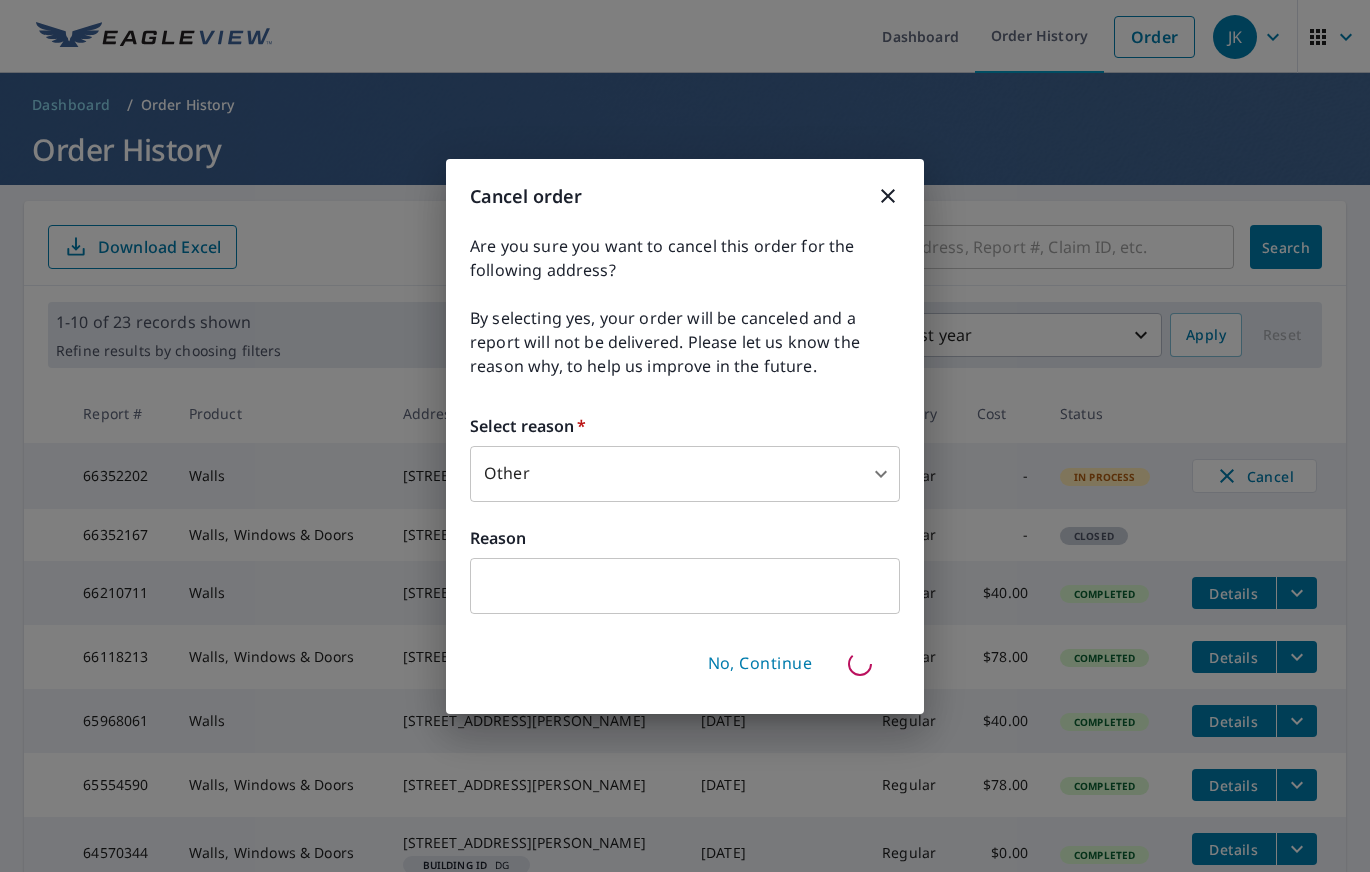 type 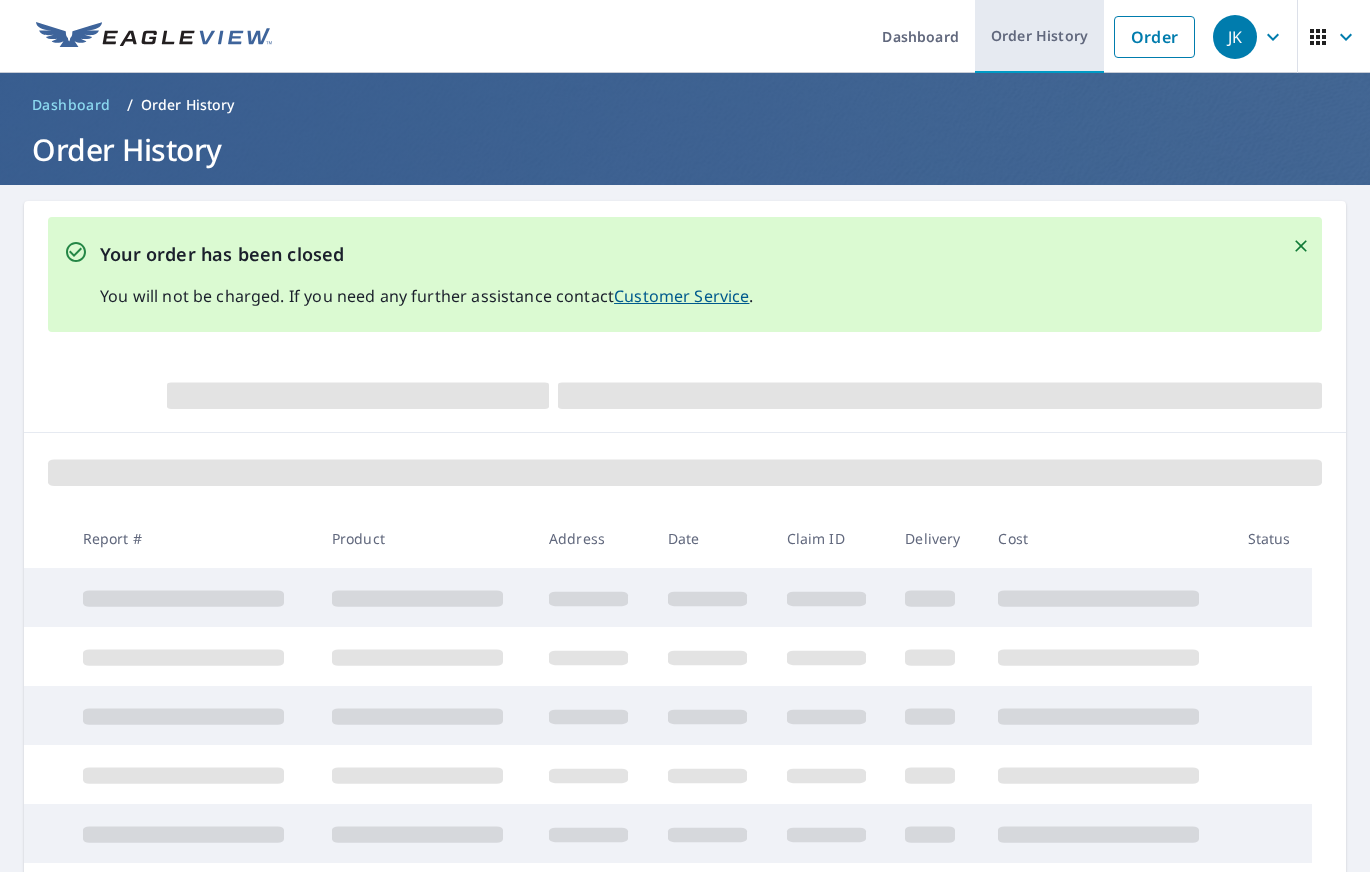 click on "Order History" at bounding box center (1039, 36) 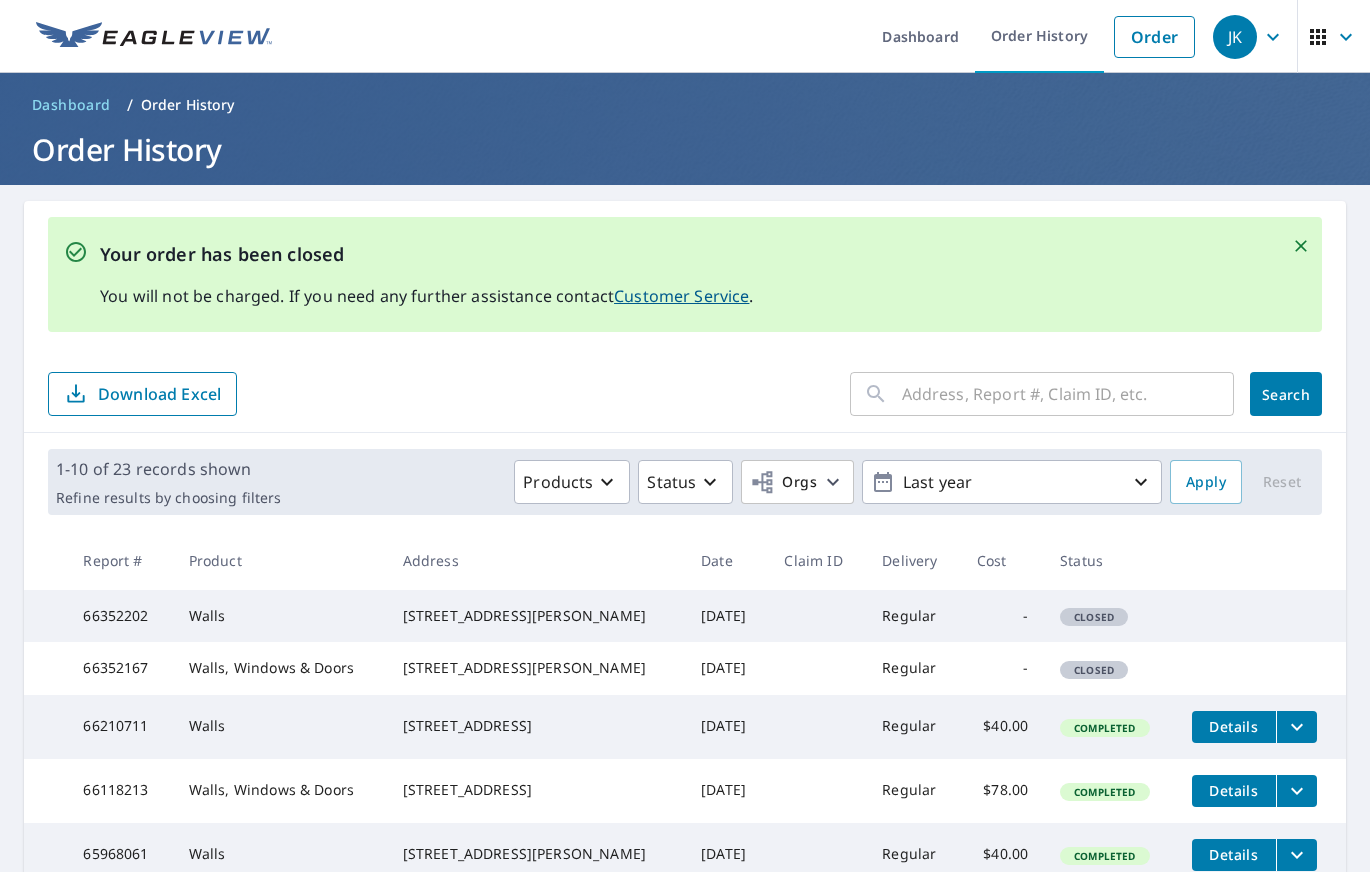 click on "[STREET_ADDRESS][PERSON_NAME]" at bounding box center [536, 668] 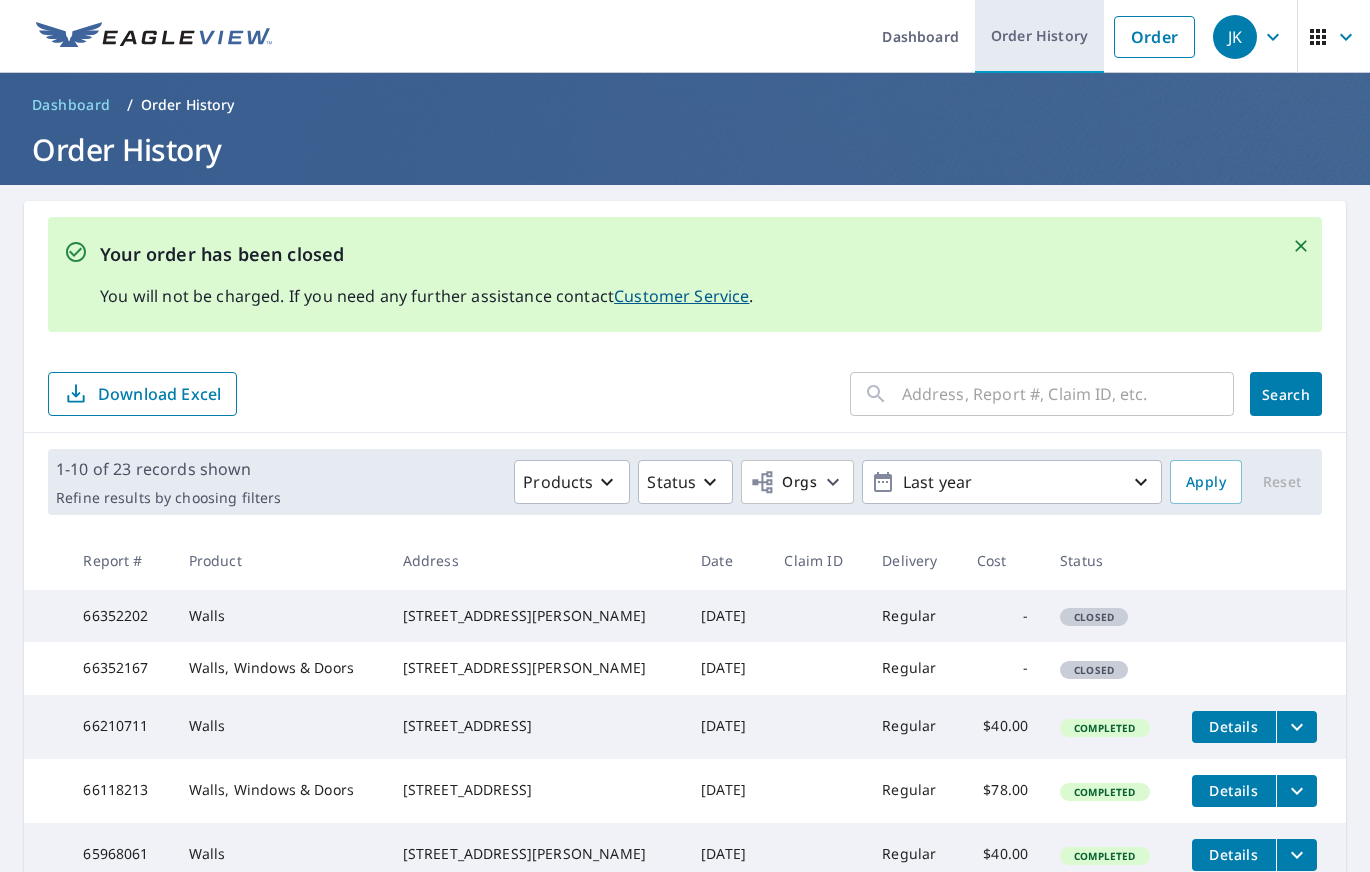 click on "Order History" at bounding box center [1039, 36] 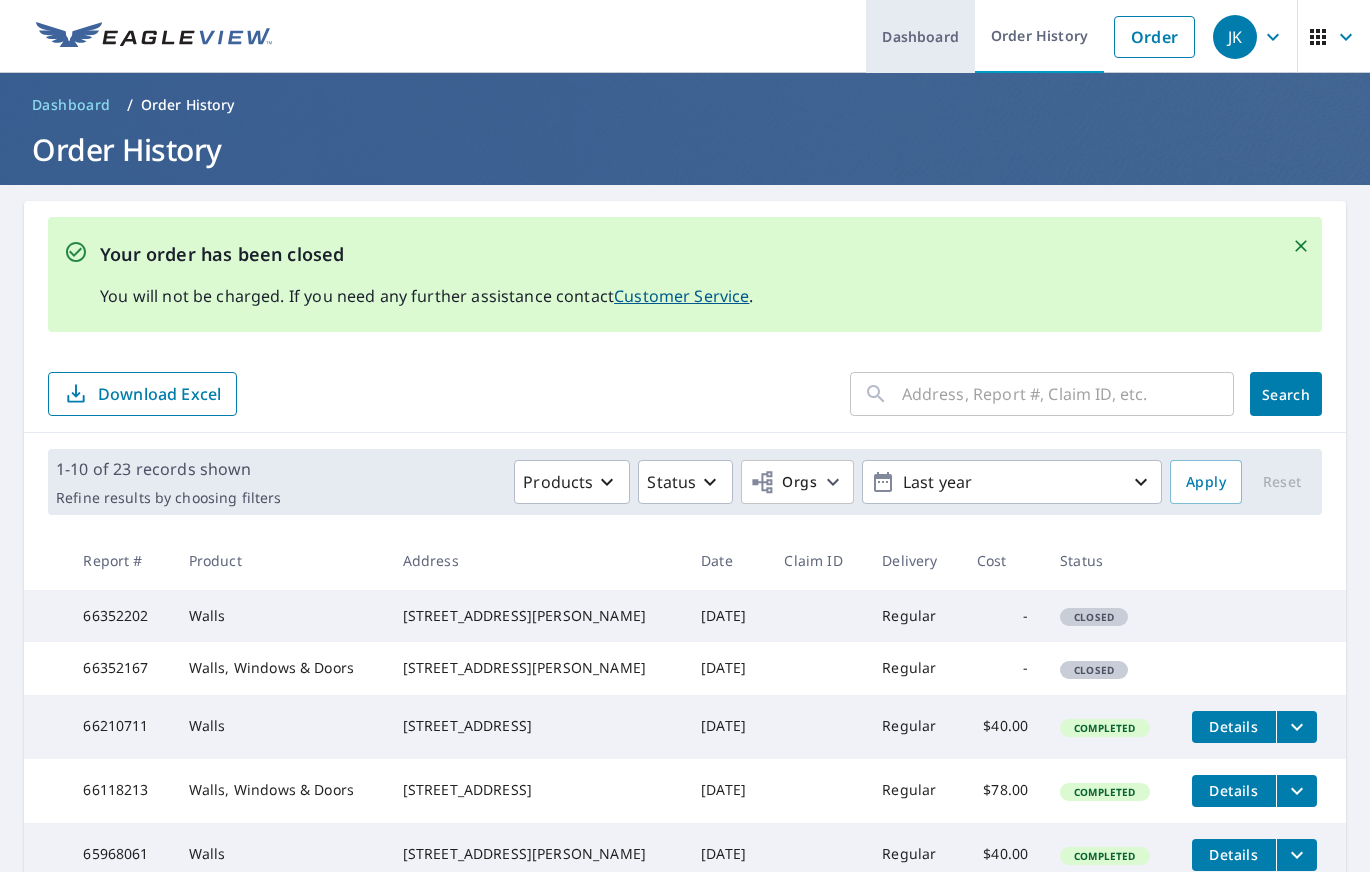 click on "Dashboard" at bounding box center (920, 36) 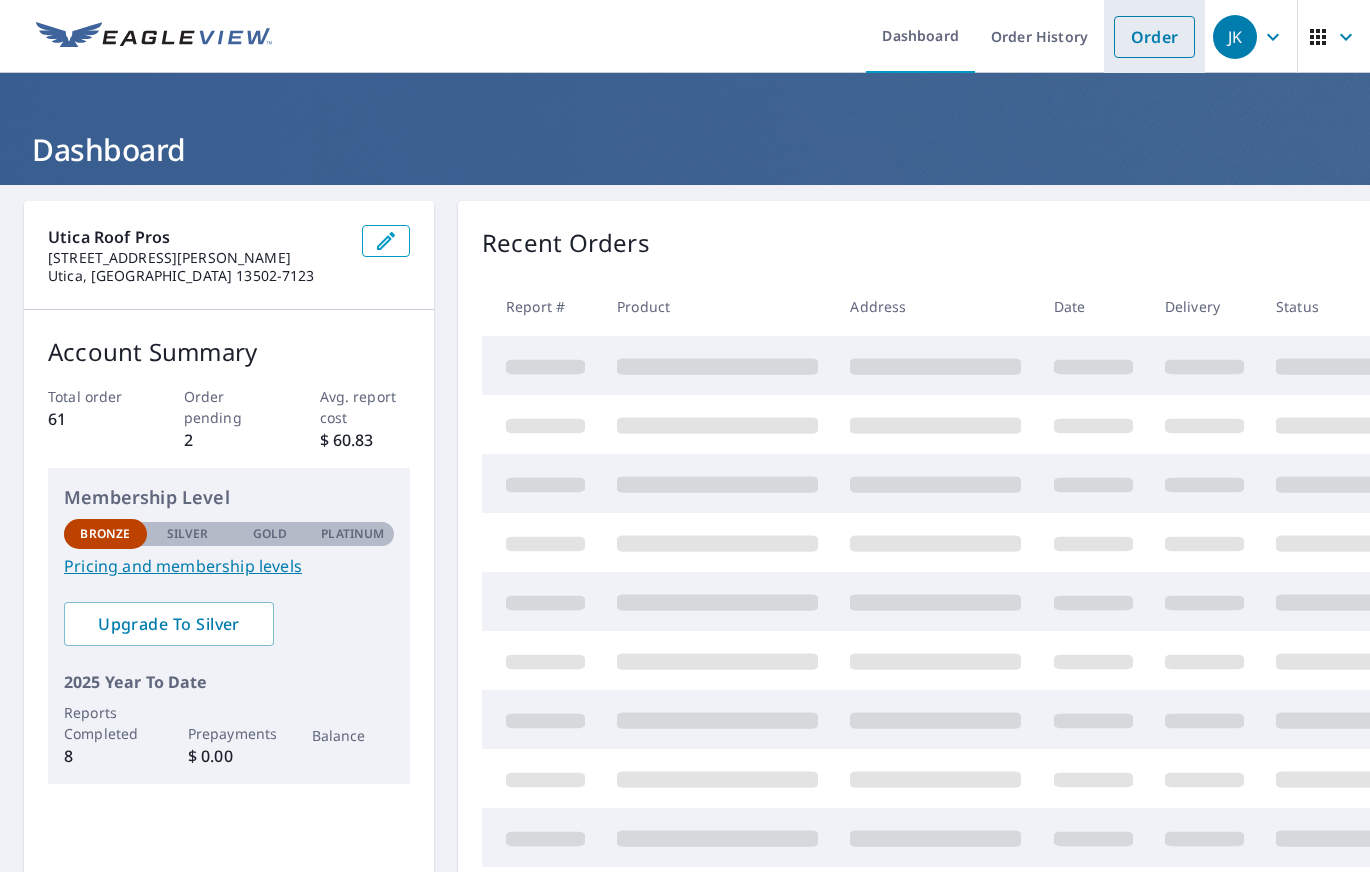click on "Order" at bounding box center (1154, 37) 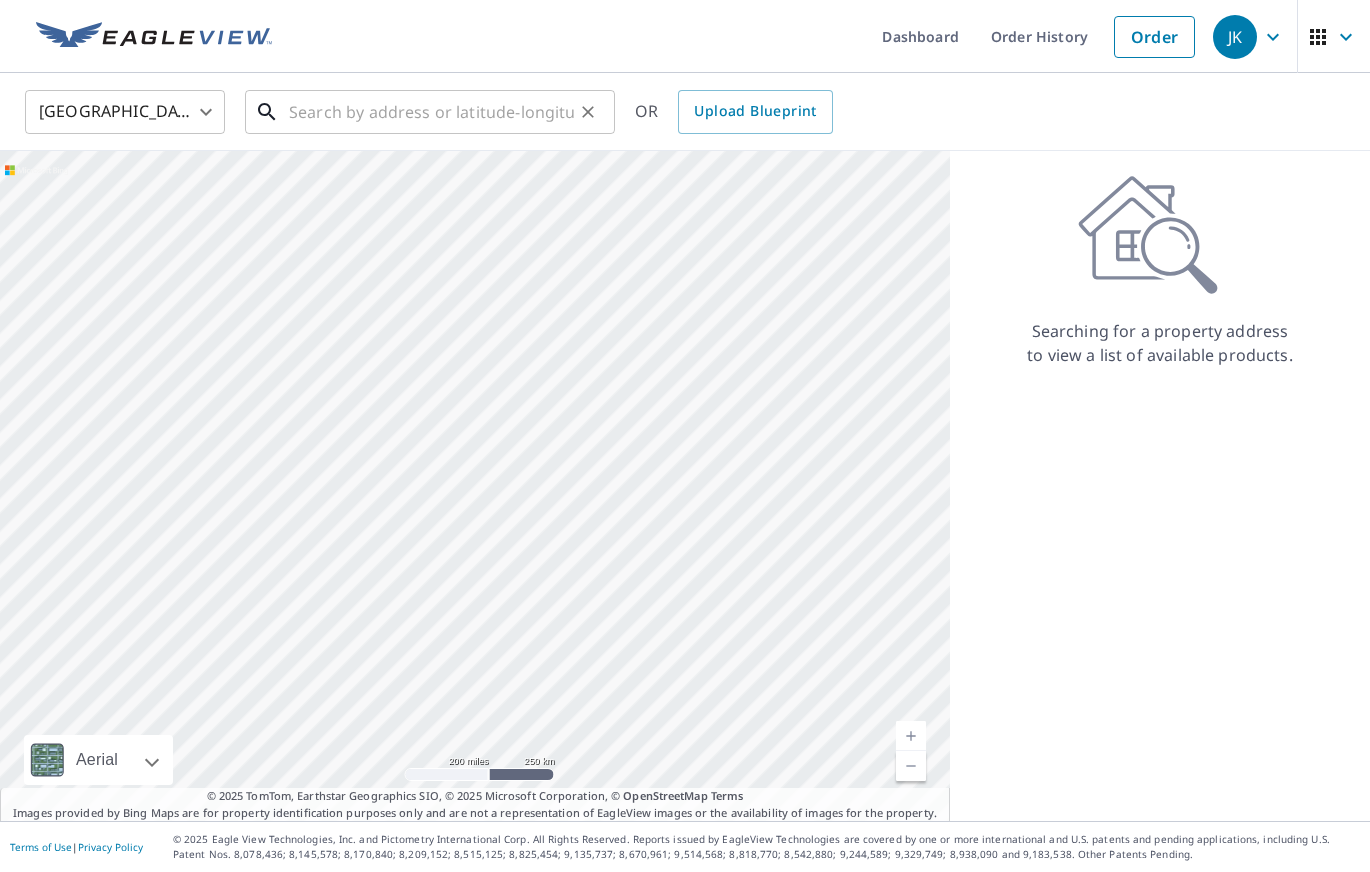 click at bounding box center [431, 112] 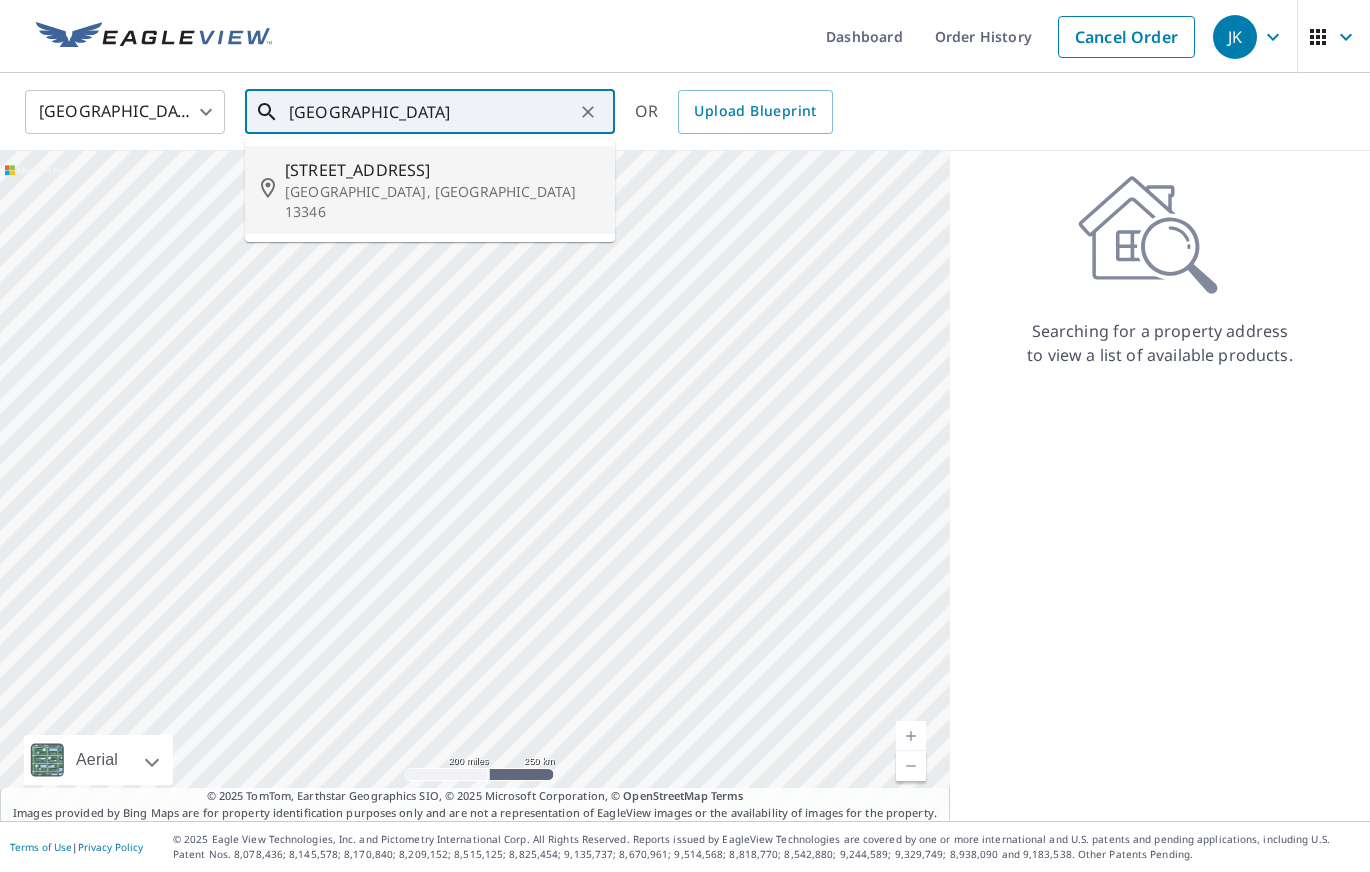 click on "[STREET_ADDRESS]" at bounding box center (442, 170) 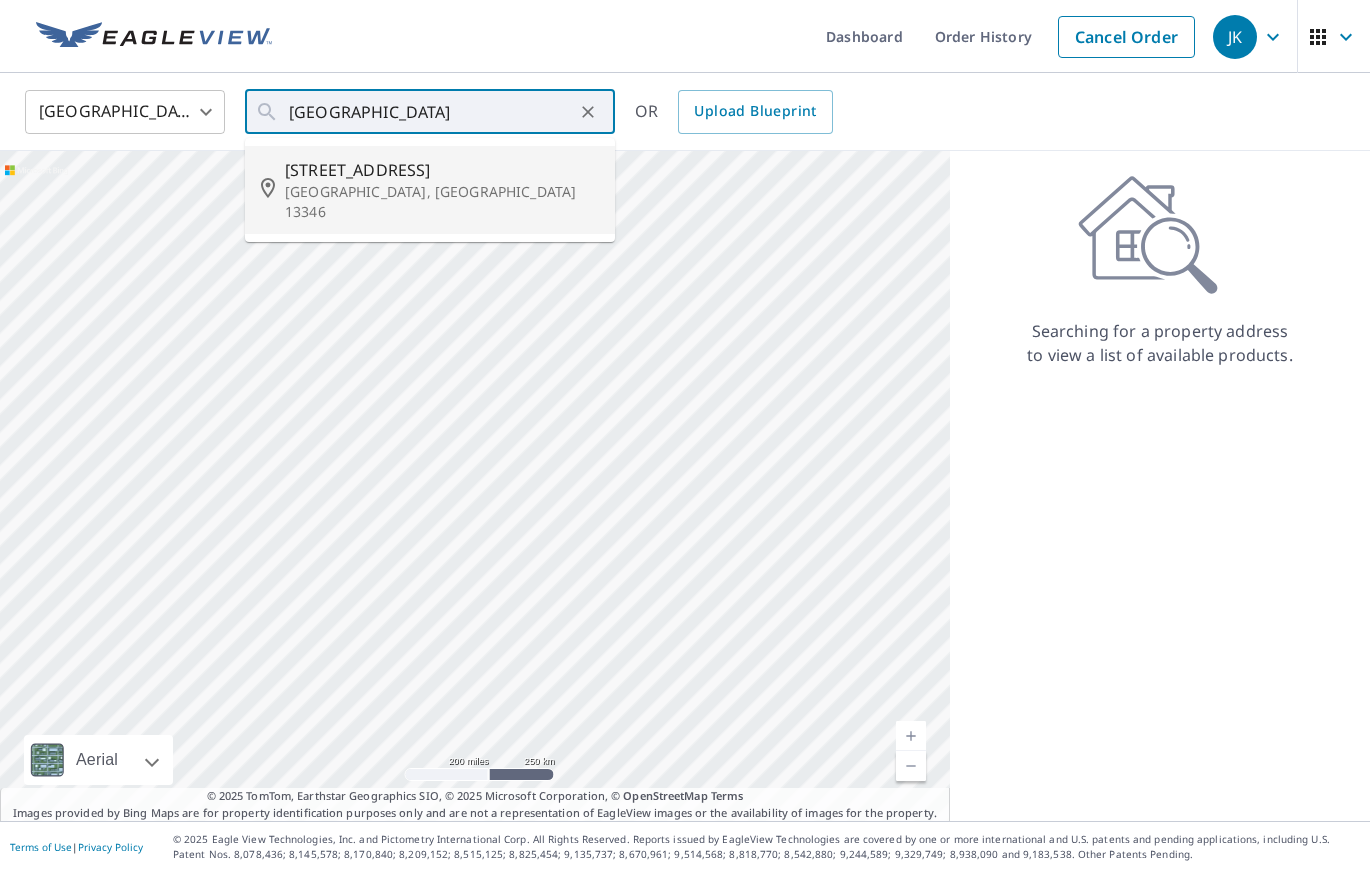 type on "[STREET_ADDRESS][PERSON_NAME]" 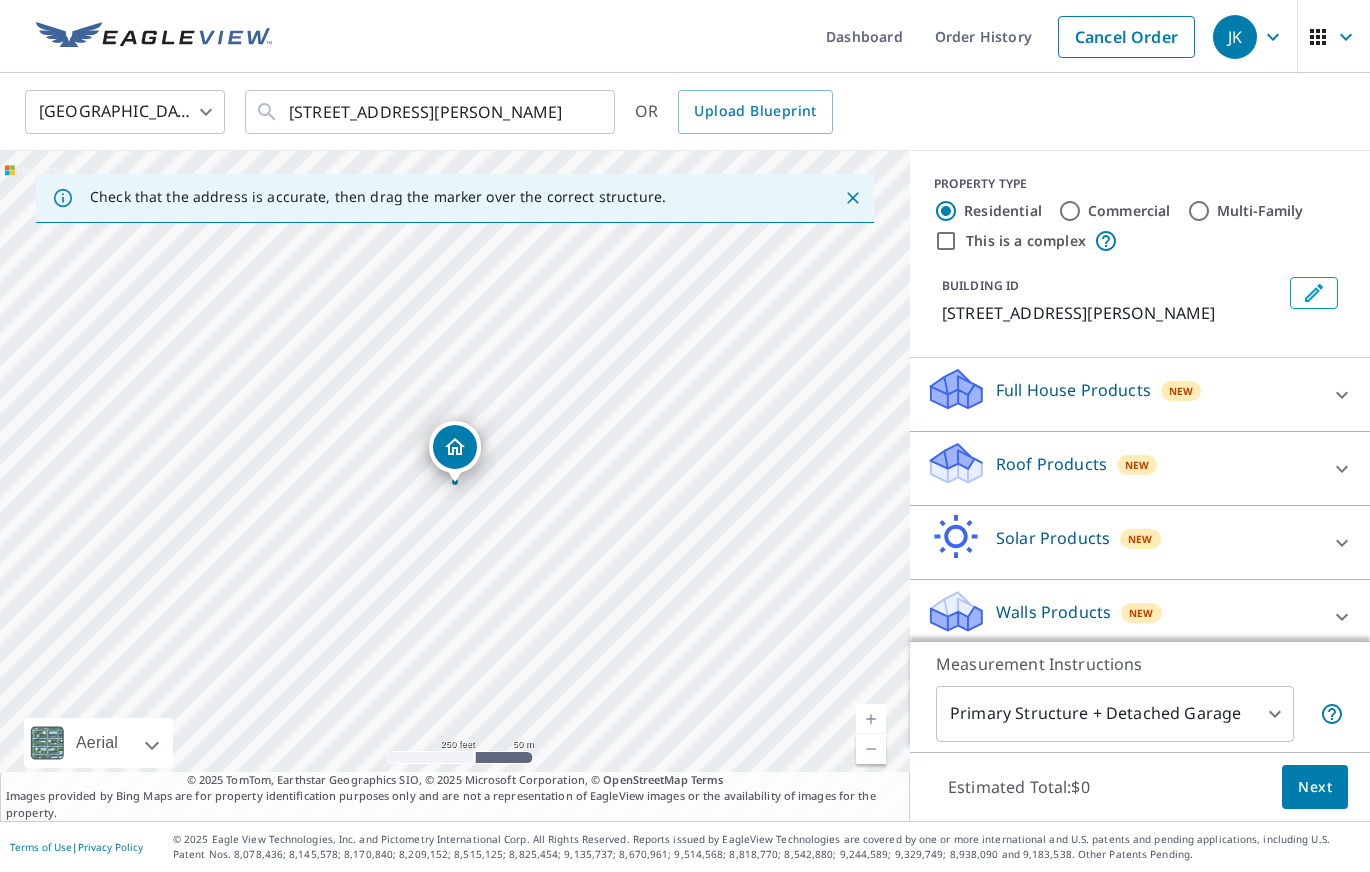 click on "JK JK
Dashboard Order History Cancel Order JK United States US ​ [STREET_ADDRESS][PERSON_NAME] ​ OR Upload Blueprint Check that the address is accurate, then drag the marker over the correct structure. [STREET_ADDRESS][PERSON_NAME] A standard road map Aerial A detailed look from above Labels Labels 250 feet 50 m © 2025 TomTom, © Vexcel Imaging, © 2025 Microsoft Corporation,  © OpenStreetMap Terms © 2025 TomTom, Earthstar Geographics SIO, © 2025 Microsoft Corporation, ©   OpenStreetMap   Terms Images provided by Bing Maps are for property identification purposes only and are not a representation of EagleView images or the availability of images for the property. PROPERTY TYPE Residential Commercial Multi-Family This is a complex BUILDING ID [STREET_ADDRESS][PERSON_NAME] Full House Products New Full House™ $105 Roof Products New Premium $32.75 - $87 QuickSquares™ $18 Gutter $13.75 Bid Perfect™ $18 Solar Products New Inform Essentials+ $63.25 $79 $30 New" at bounding box center [685, 436] 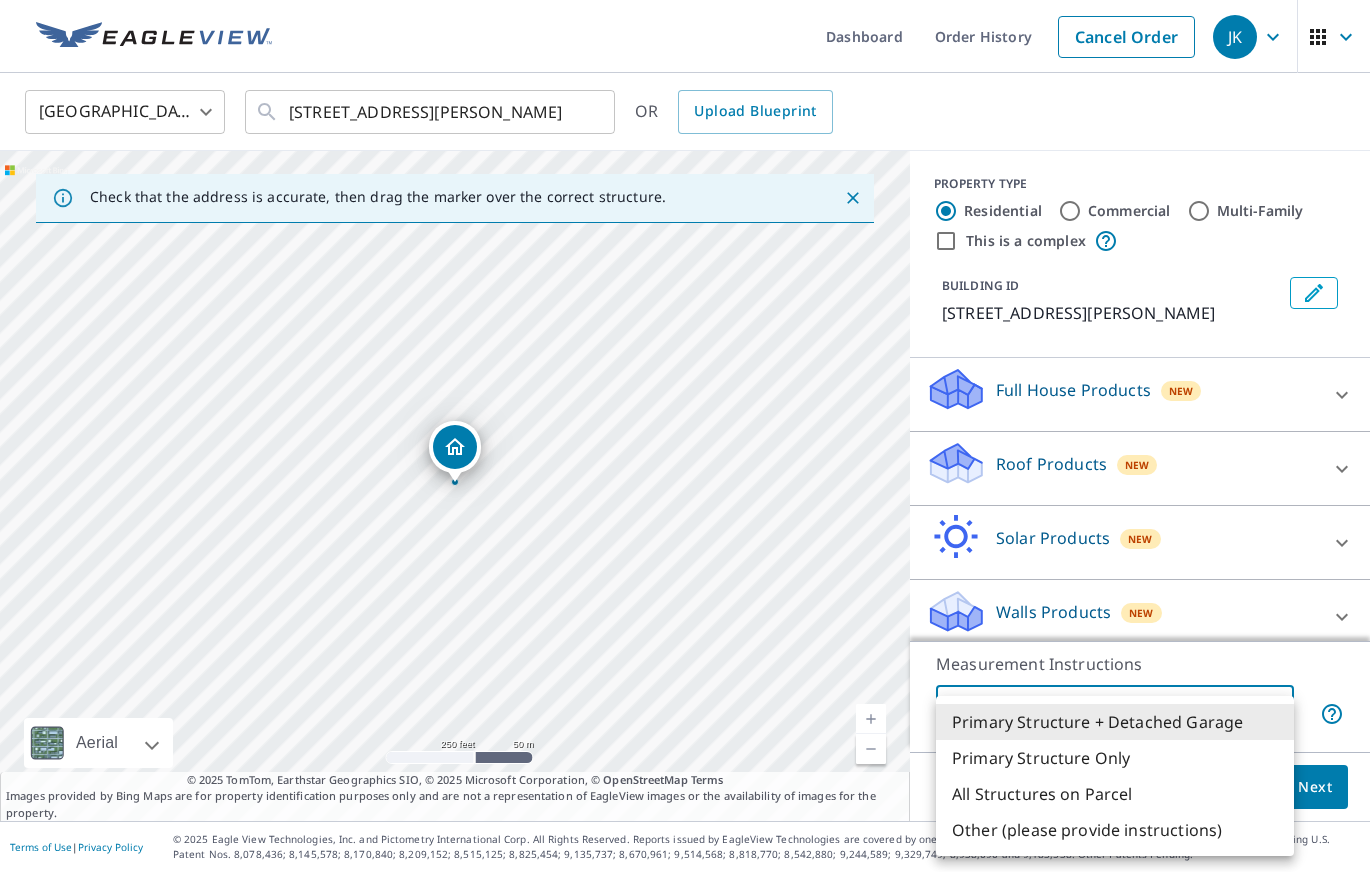 click on "Primary Structure Only" at bounding box center (1115, 758) 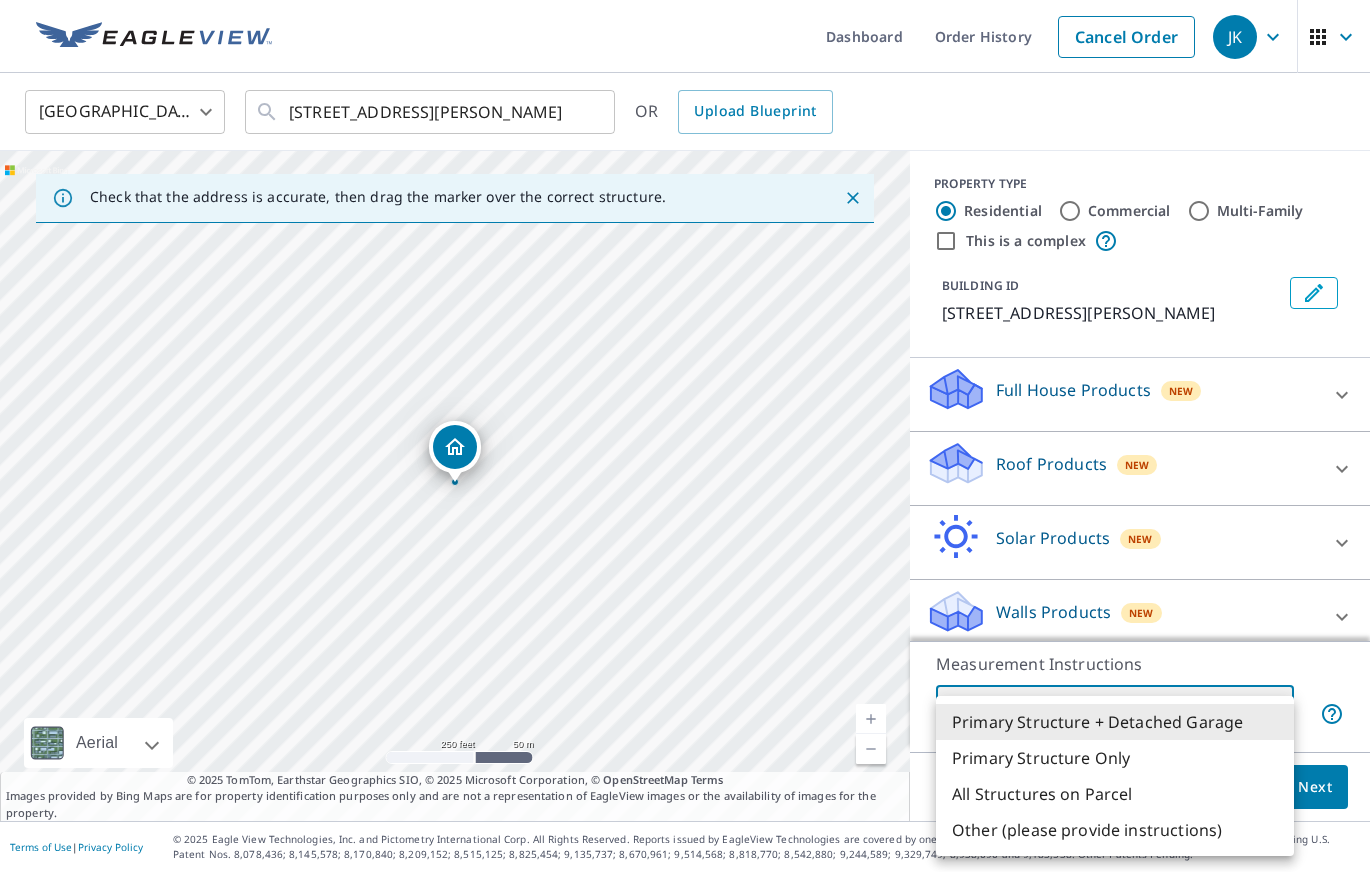 type on "2" 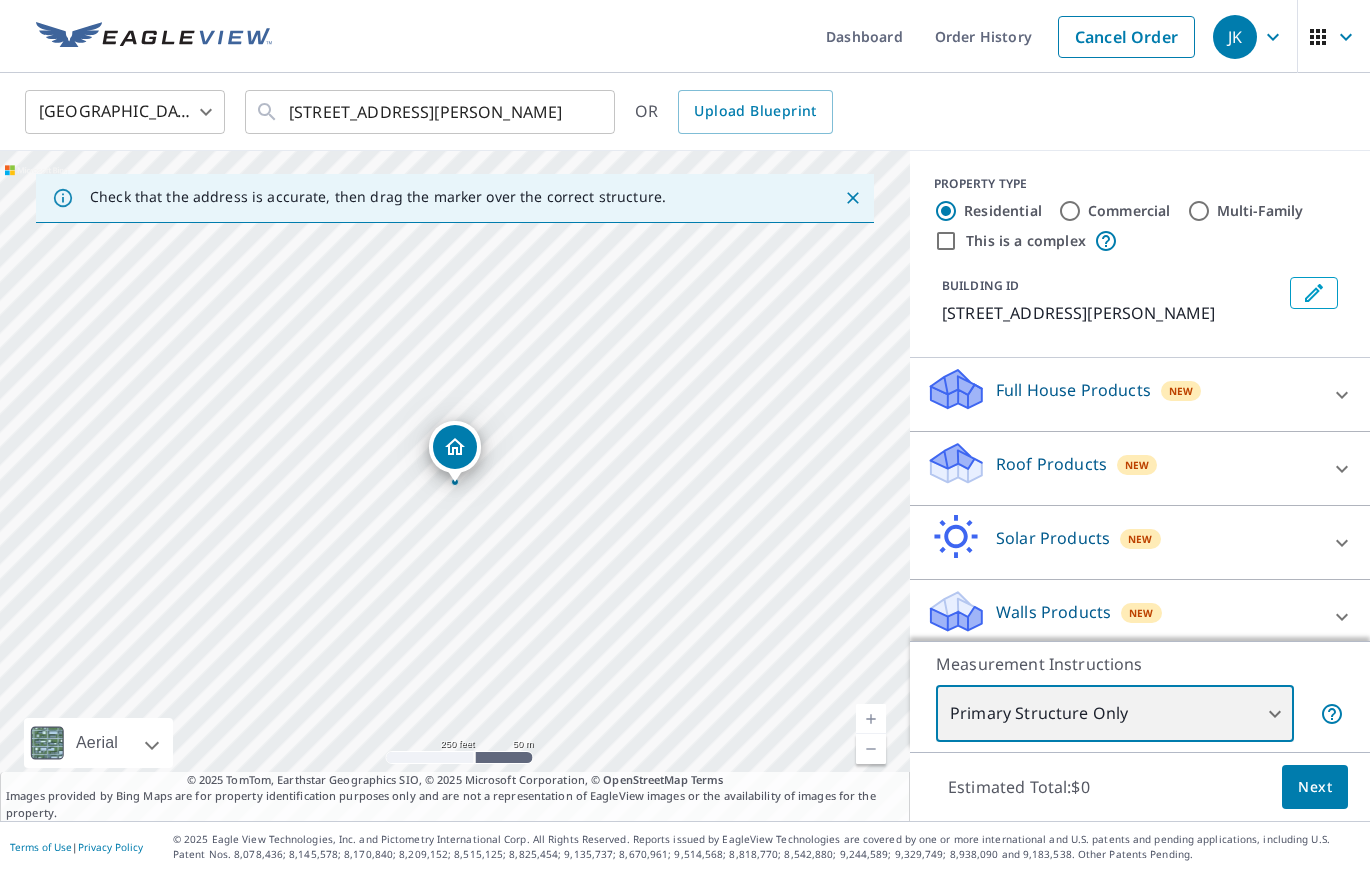 scroll, scrollTop: 13, scrollLeft: 0, axis: vertical 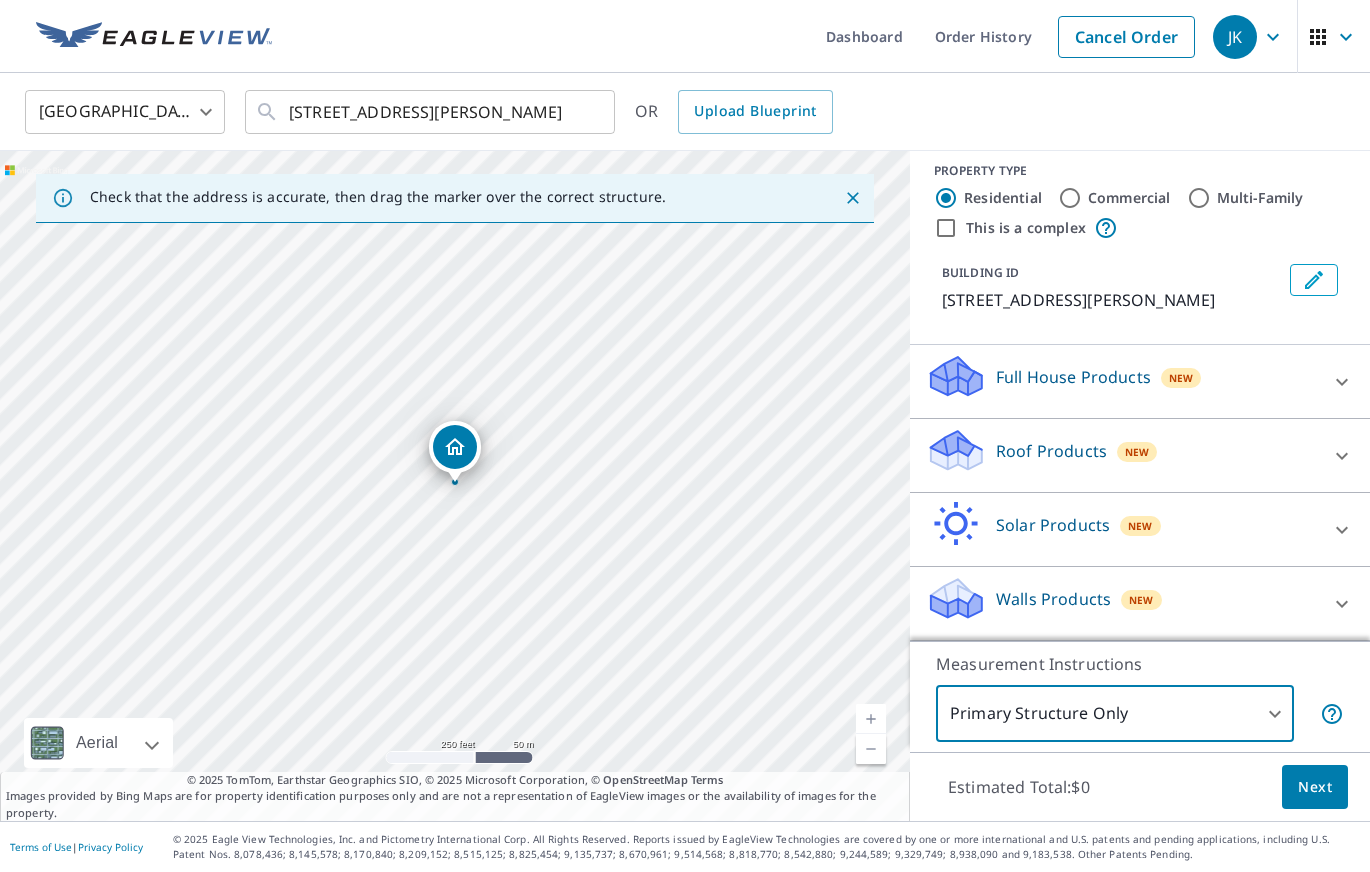 click on "Walls Products New" at bounding box center [1122, 603] 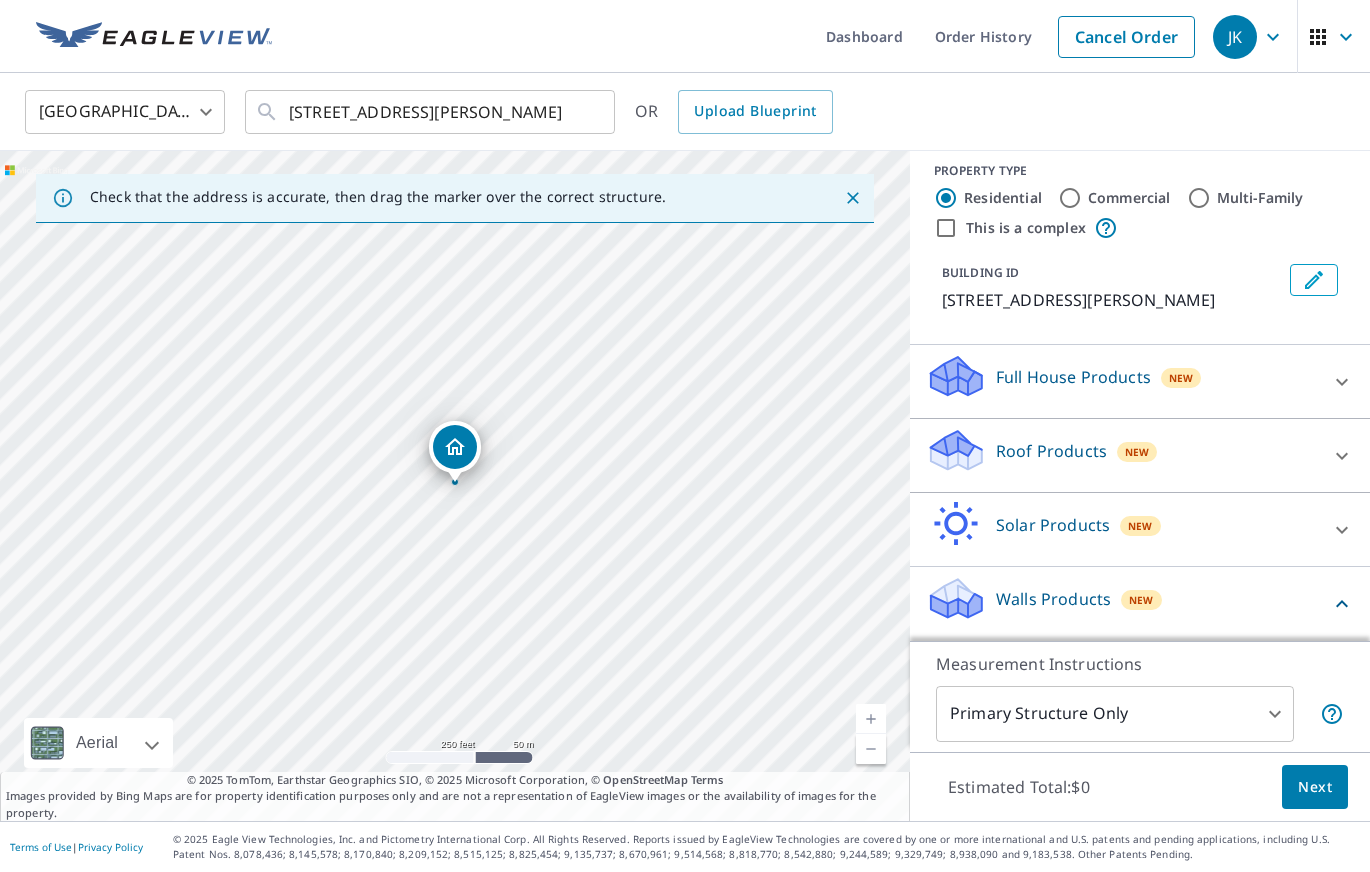 scroll, scrollTop: 128, scrollLeft: 0, axis: vertical 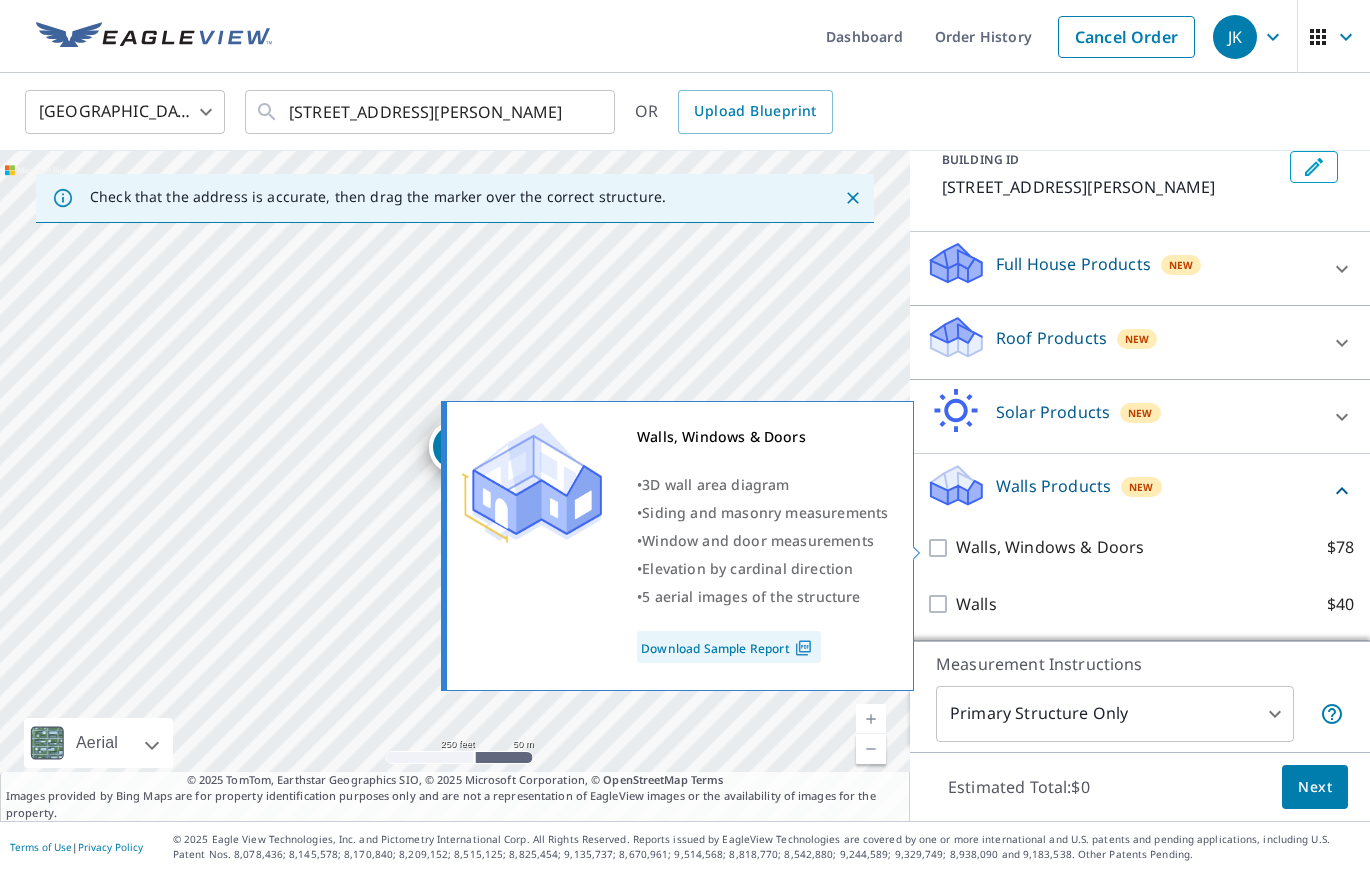 click on "Walls, Windows & Doors $78" at bounding box center [941, 548] 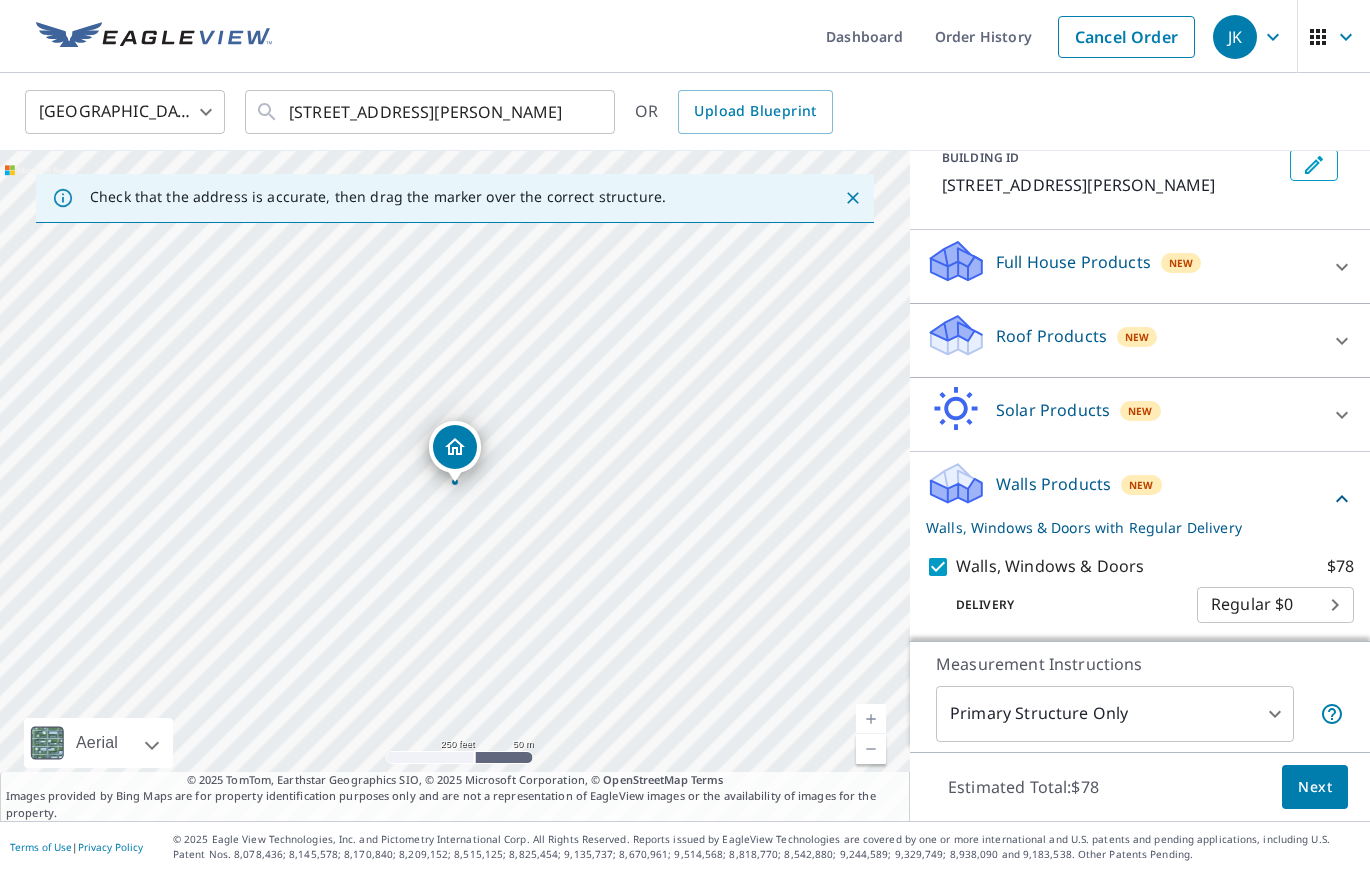 click on "Next" at bounding box center [1315, 787] 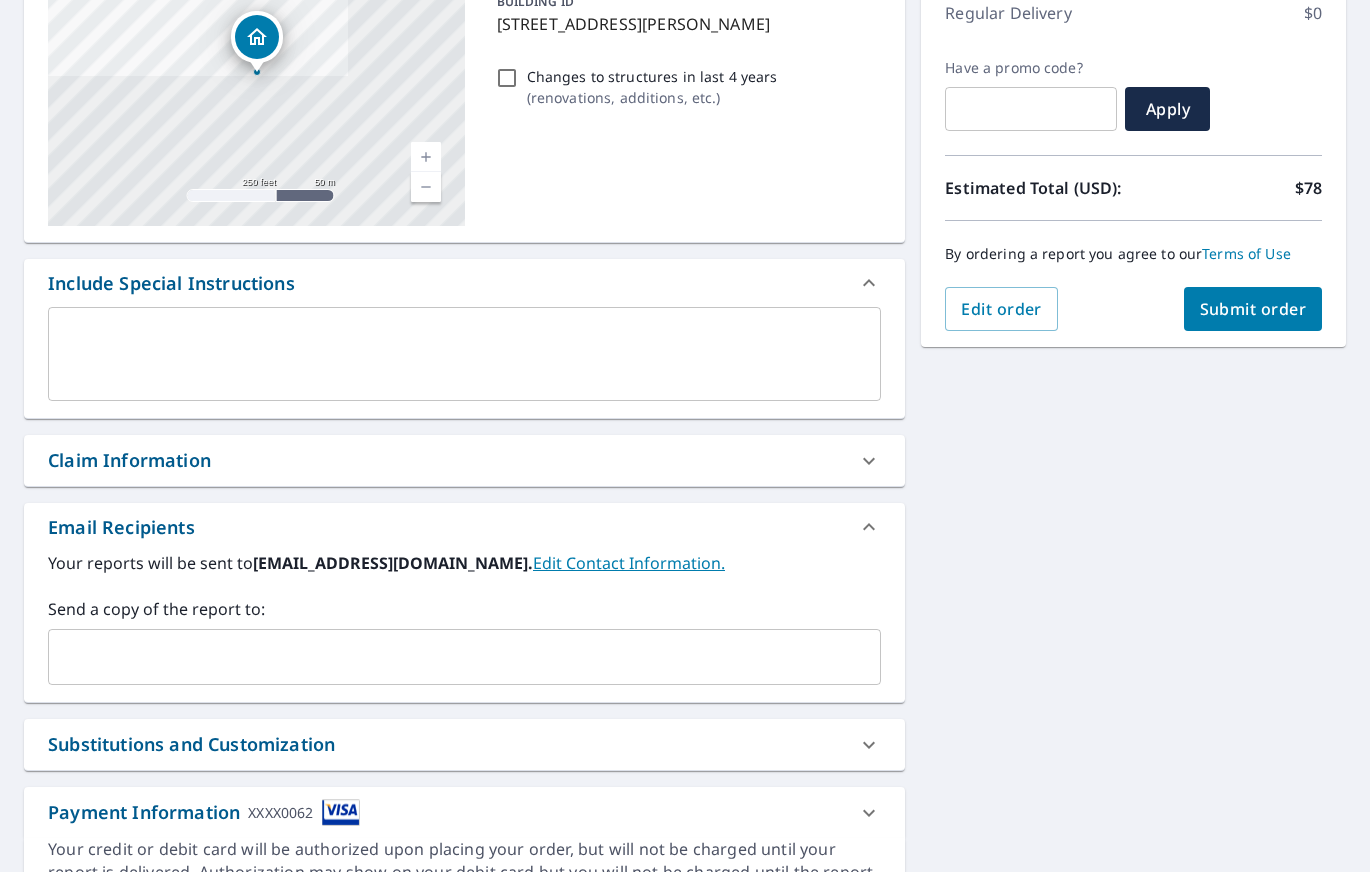 scroll, scrollTop: 292, scrollLeft: 0, axis: vertical 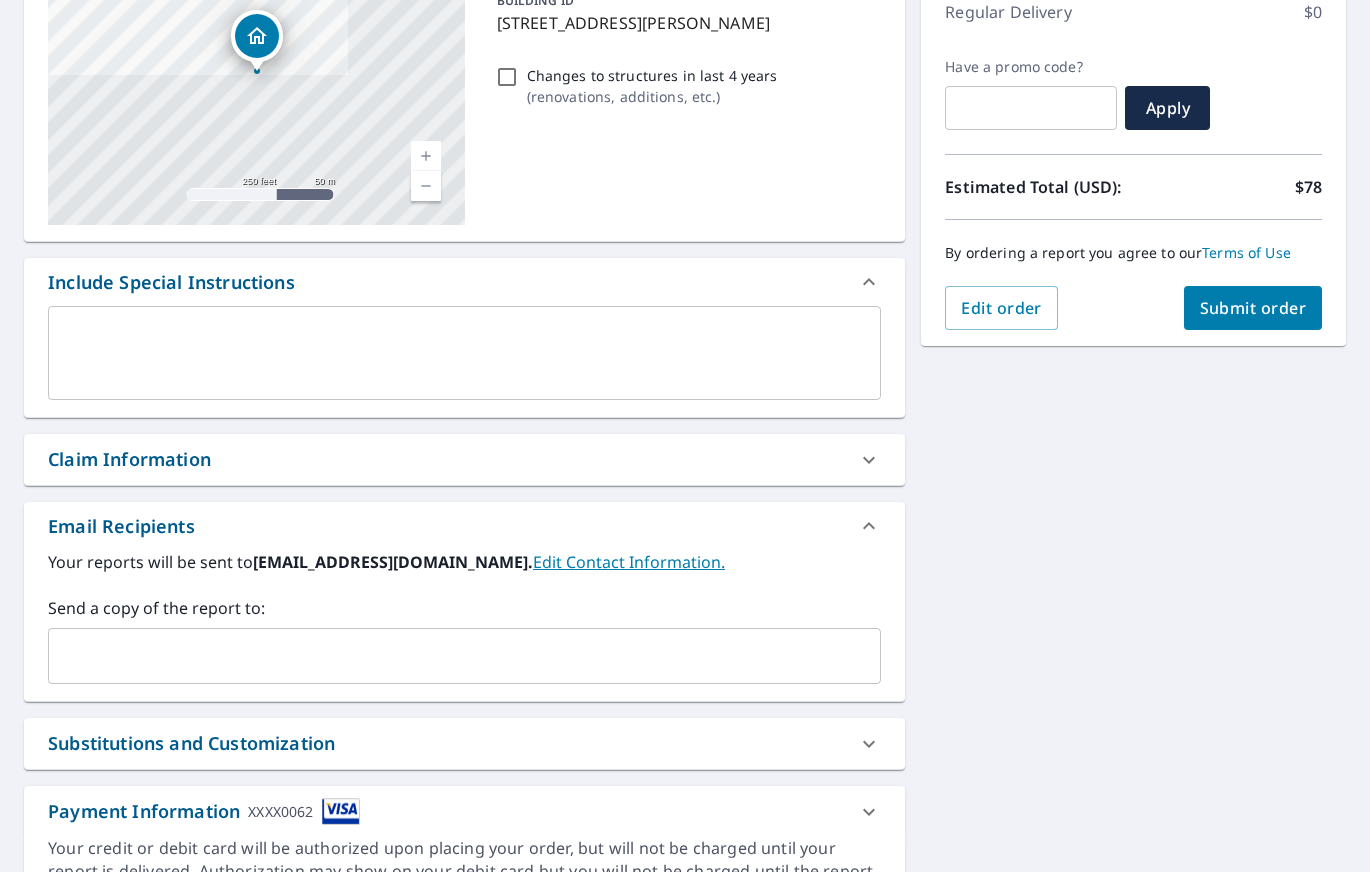 click at bounding box center (449, 656) 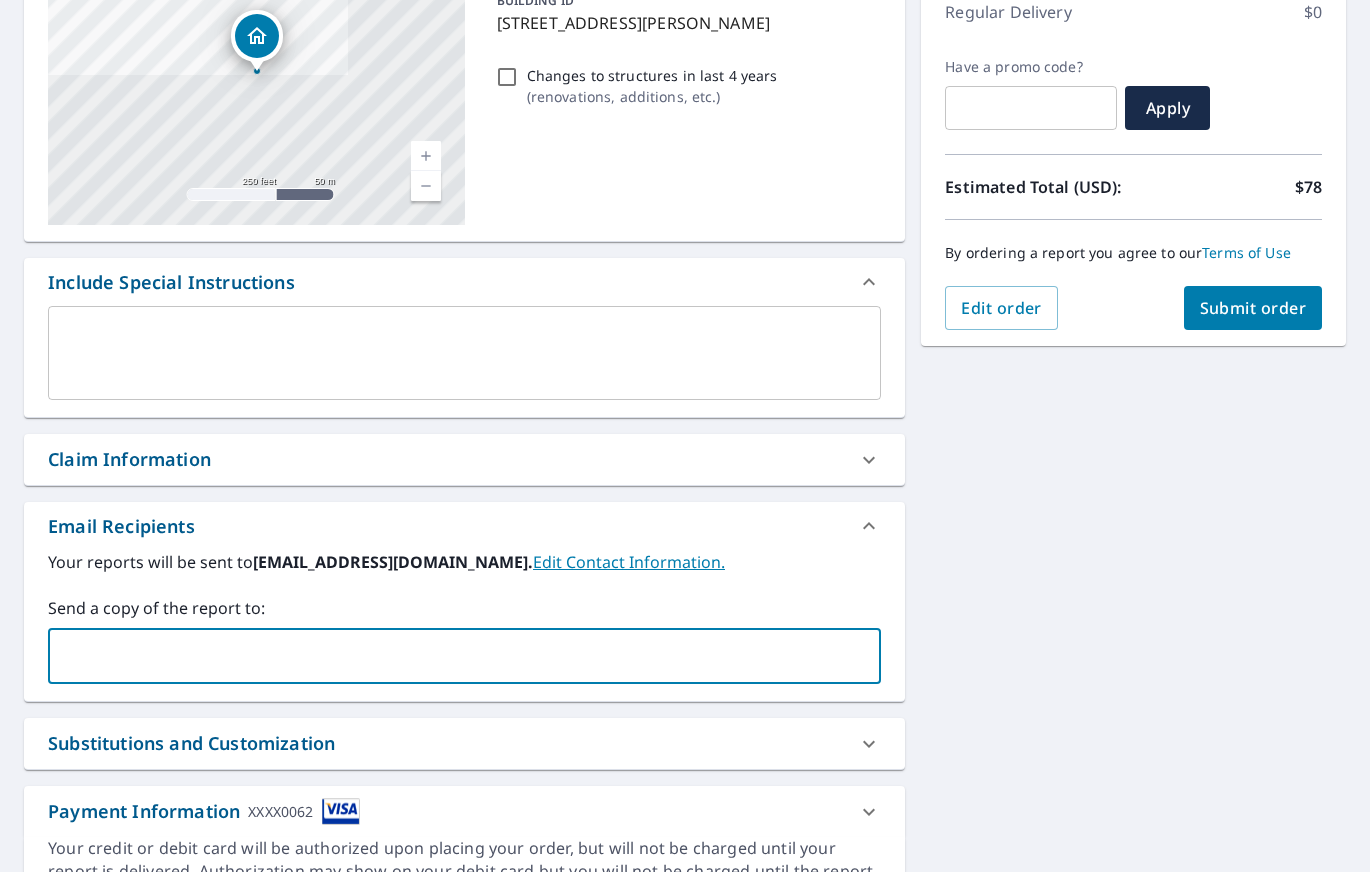 type on "[EMAIL_ADDRESS][DOMAIN_NAME]" 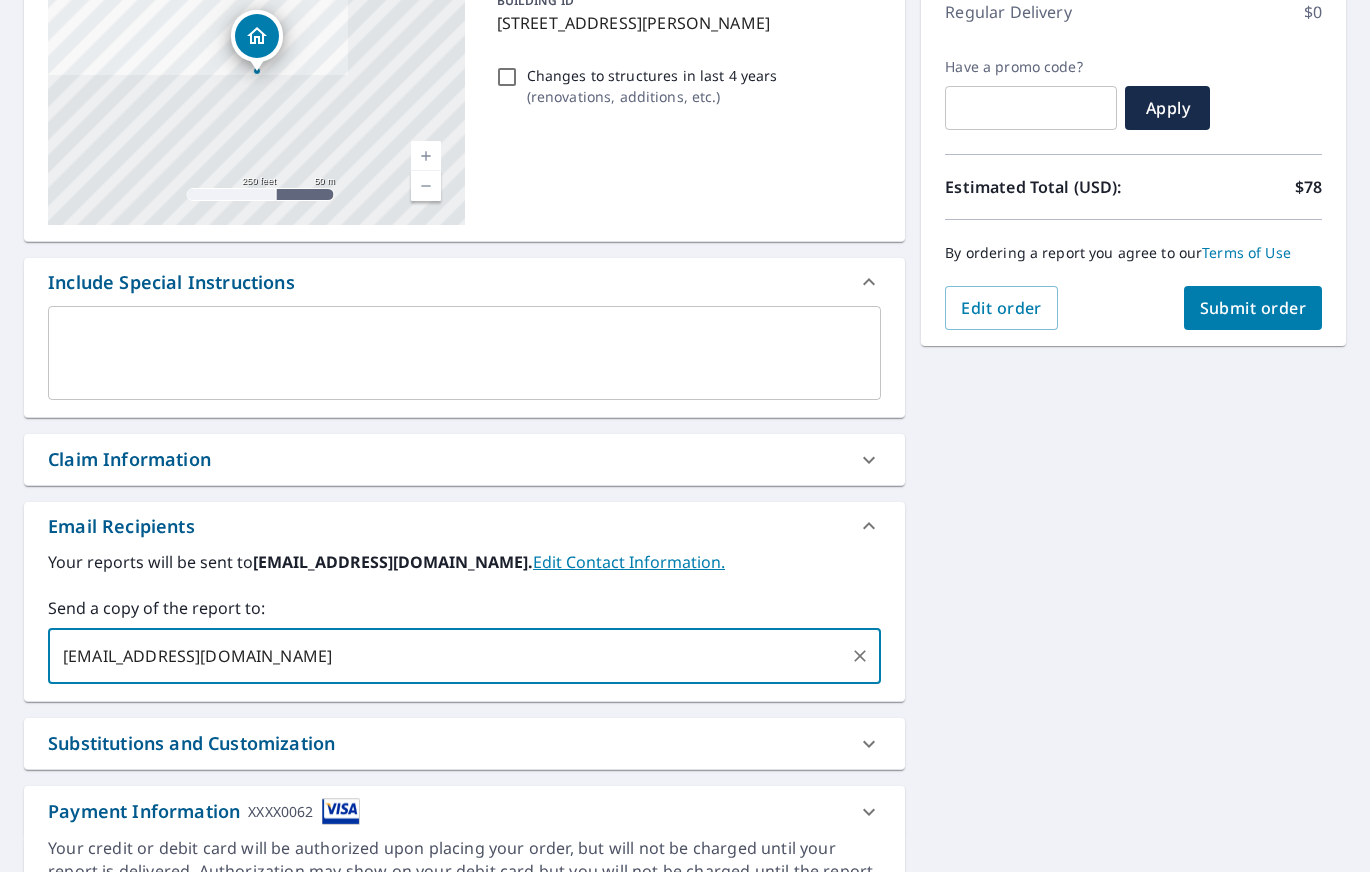 type 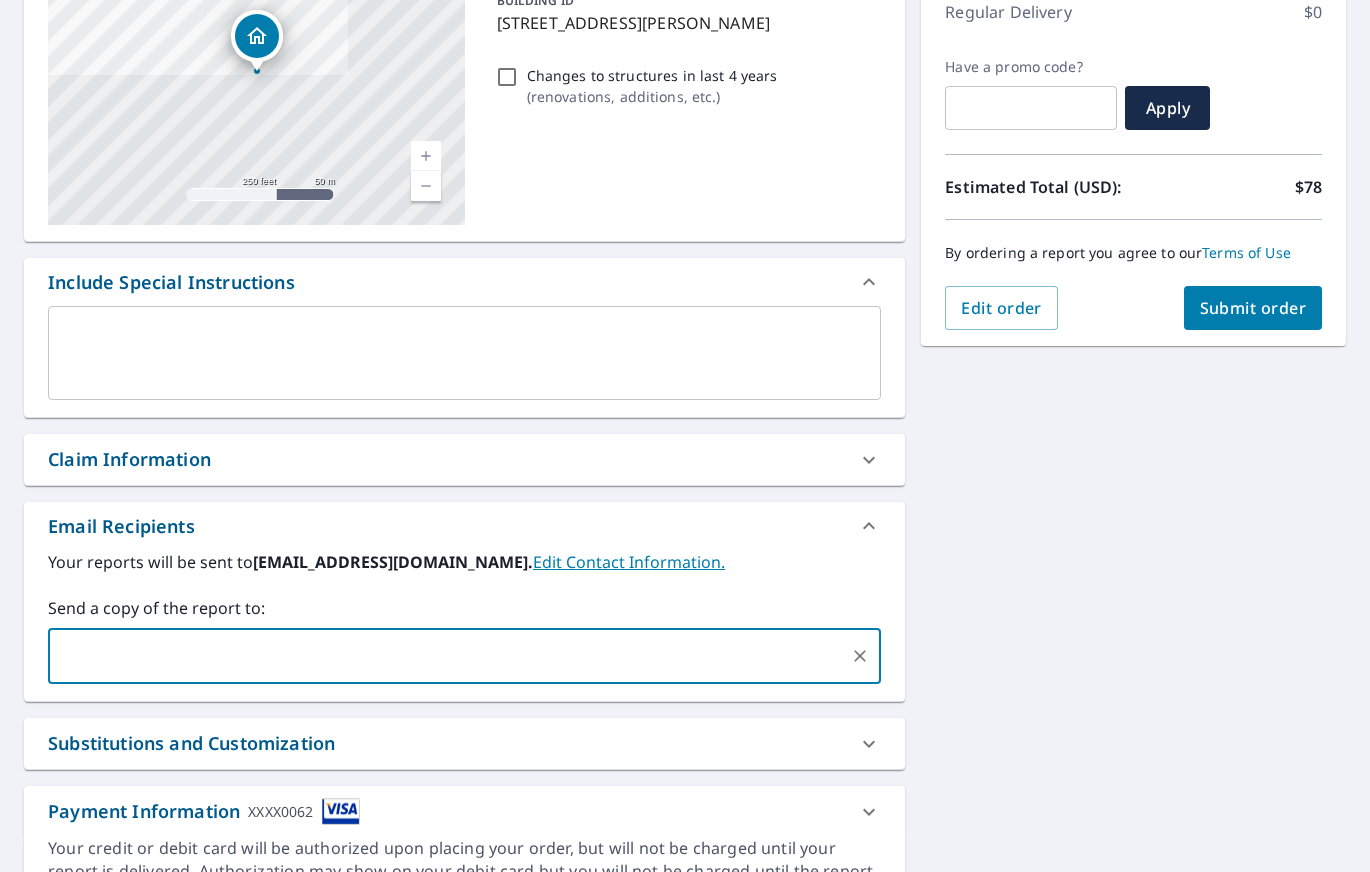 click on "Submit order" at bounding box center (1253, 308) 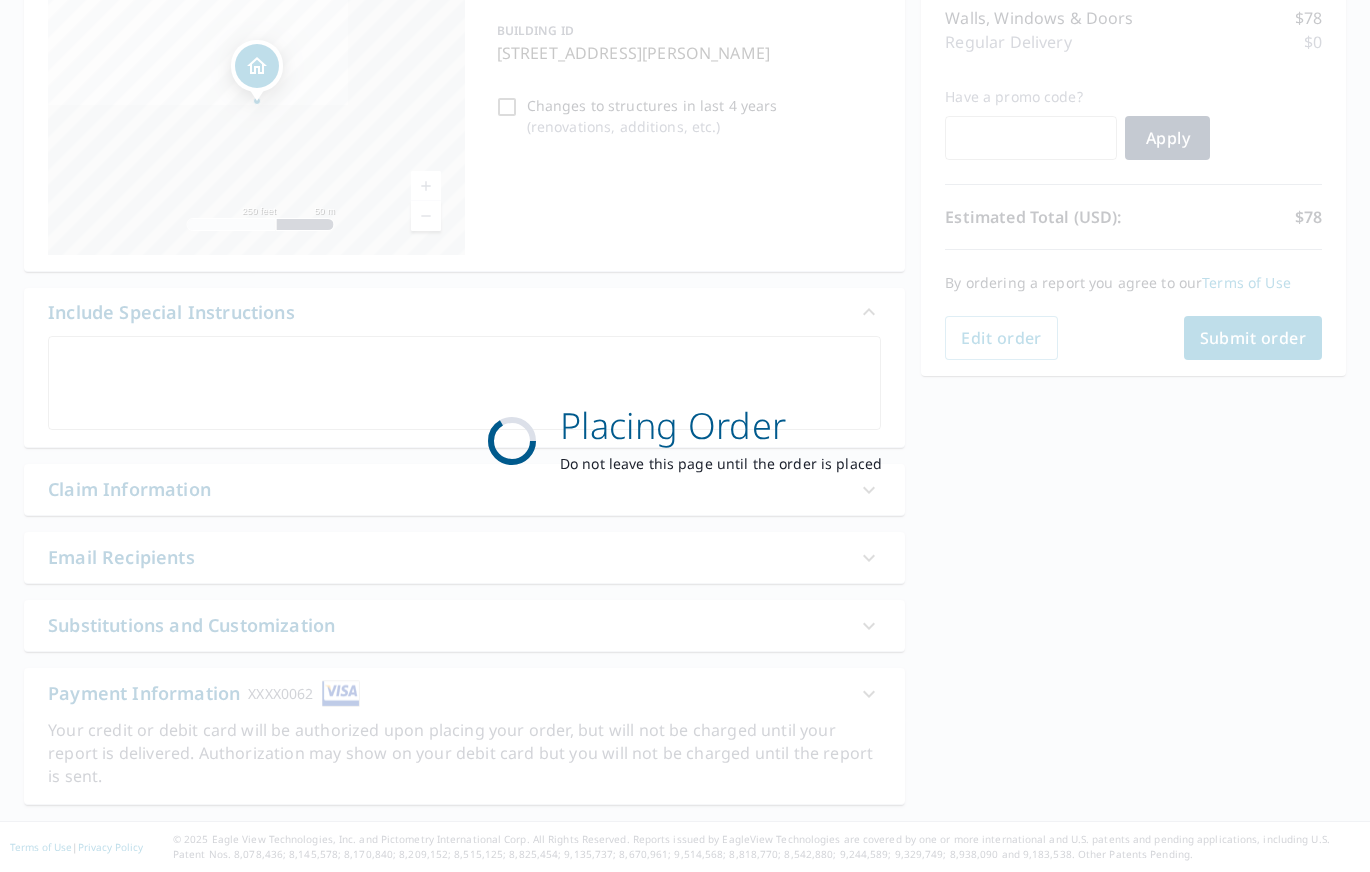 scroll, scrollTop: 239, scrollLeft: 0, axis: vertical 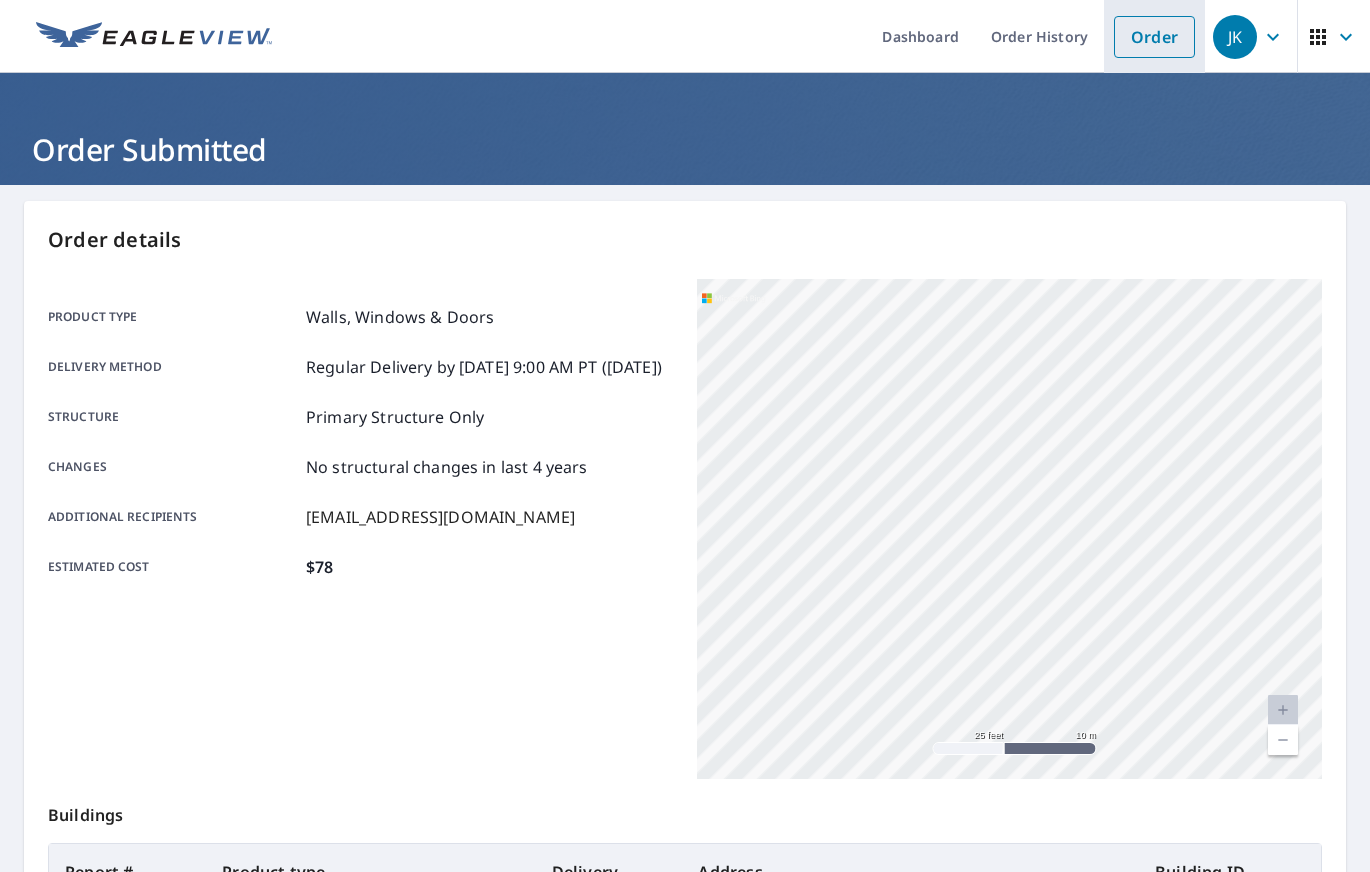click on "Order" at bounding box center [1154, 37] 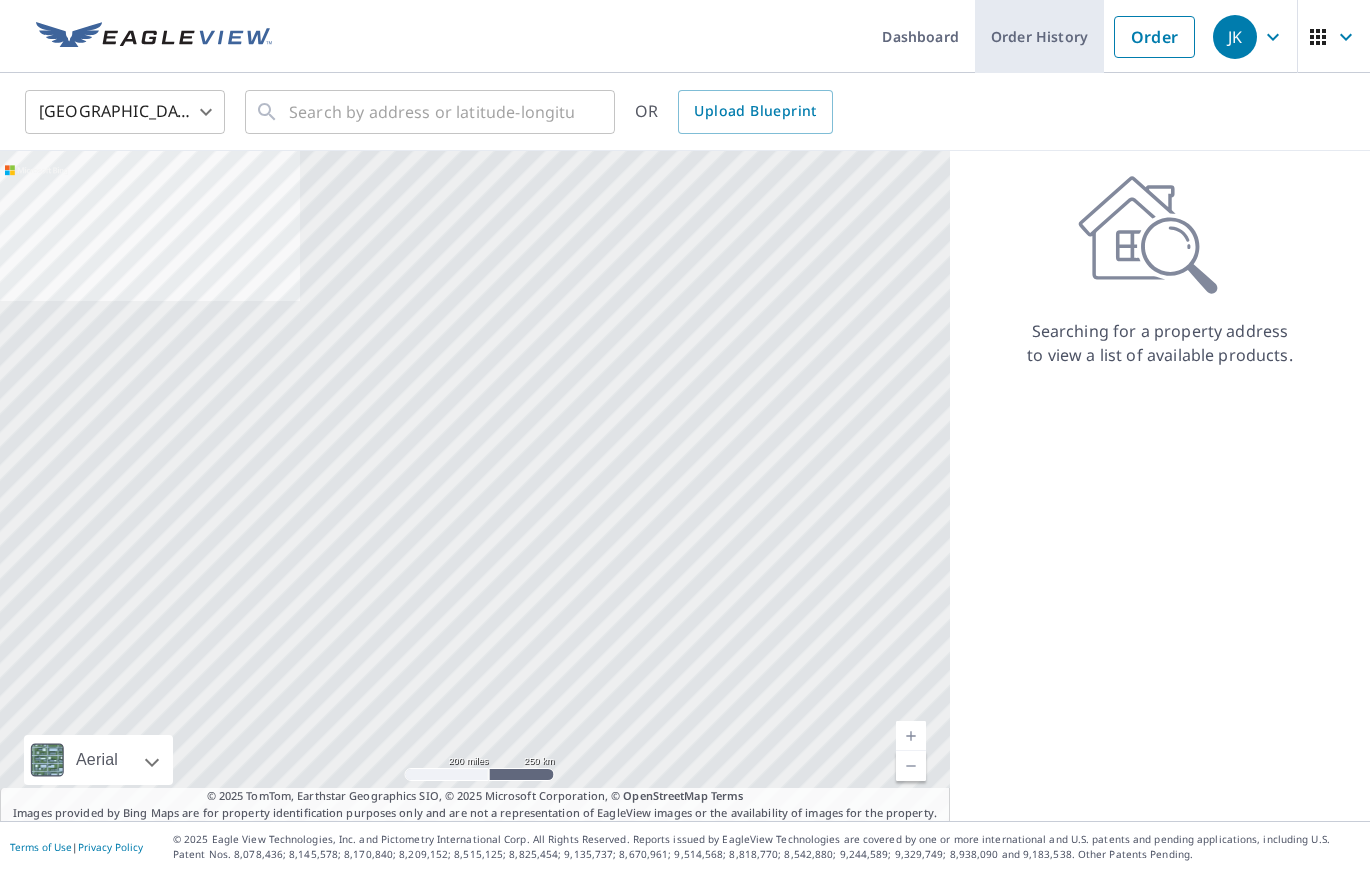 click on "Order History" at bounding box center [1039, 36] 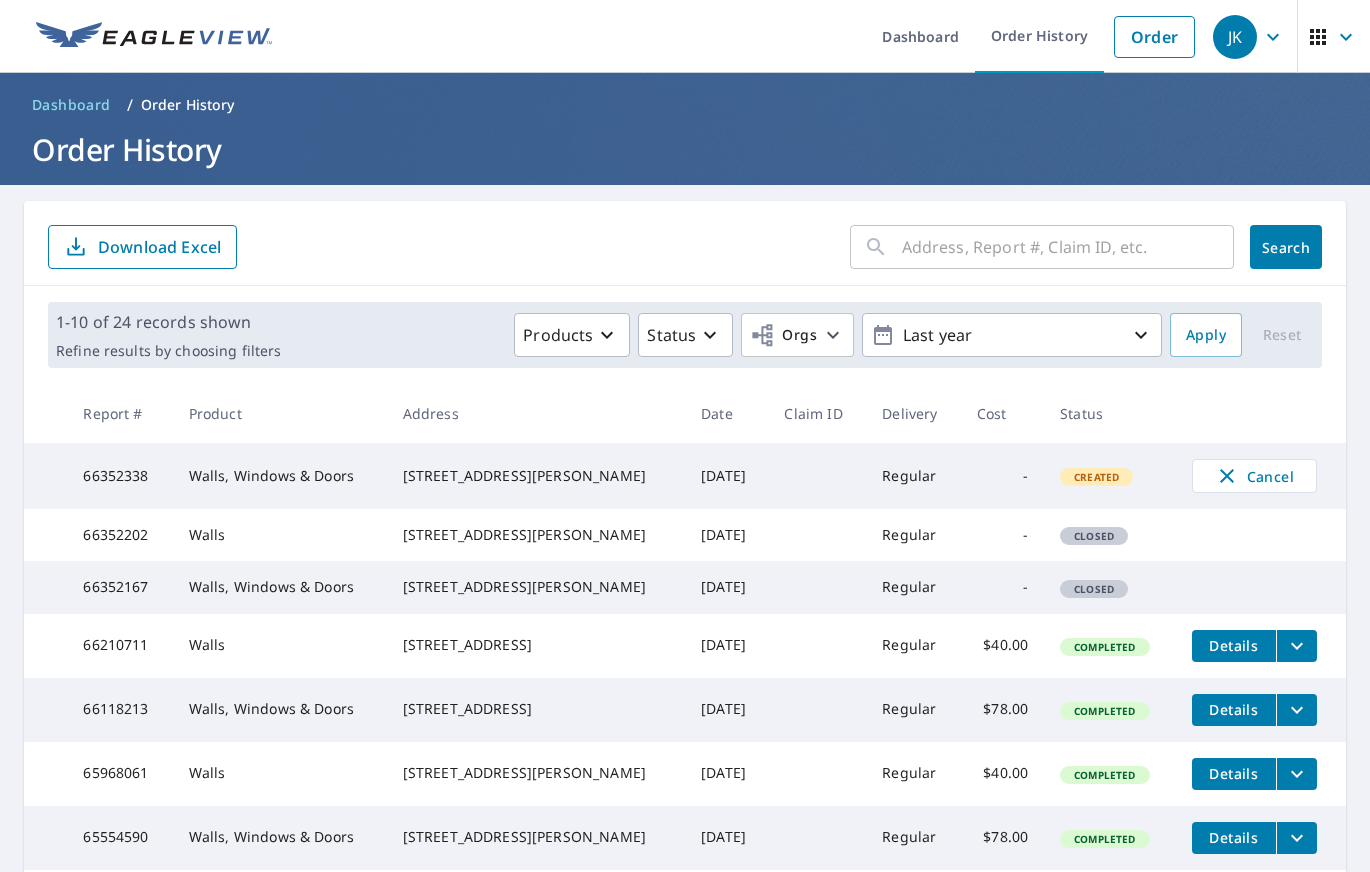 click 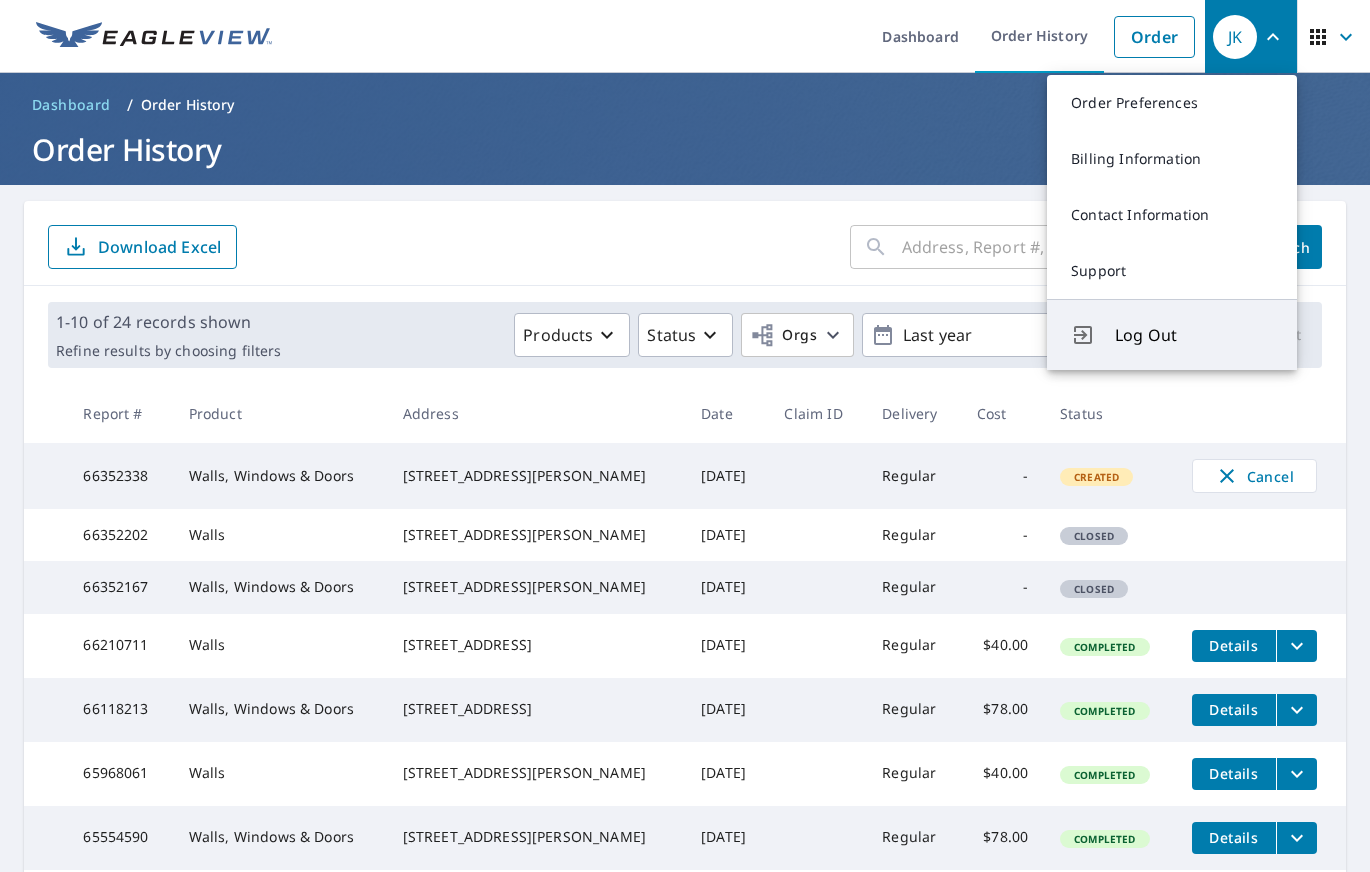 click on "Log Out" at bounding box center (1194, 335) 